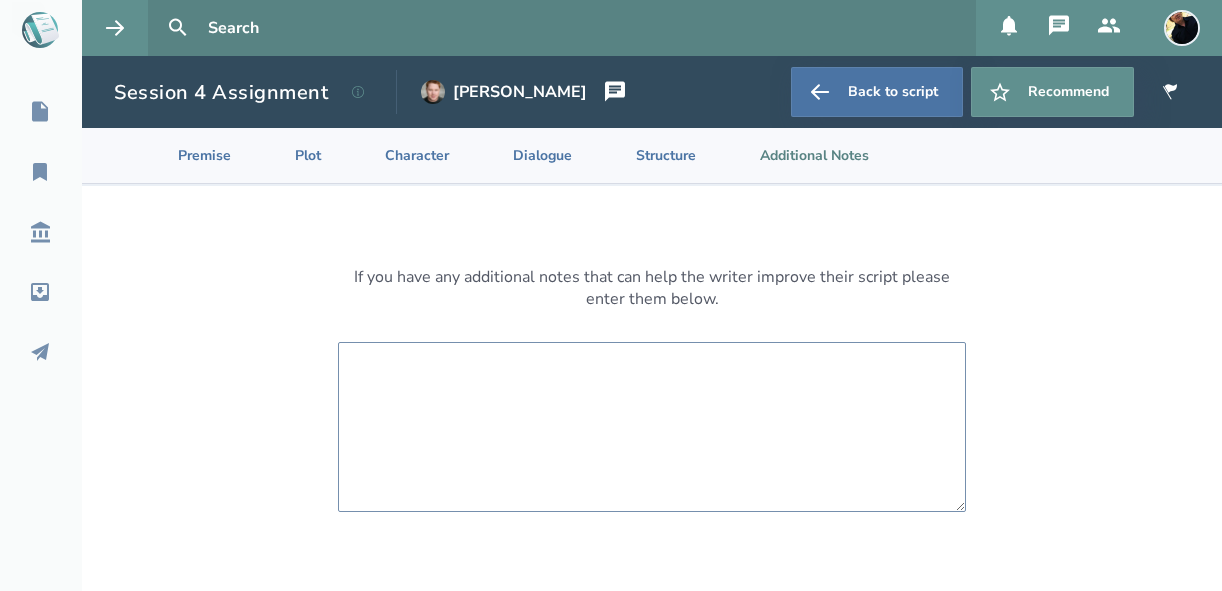 scroll, scrollTop: 0, scrollLeft: 0, axis: both 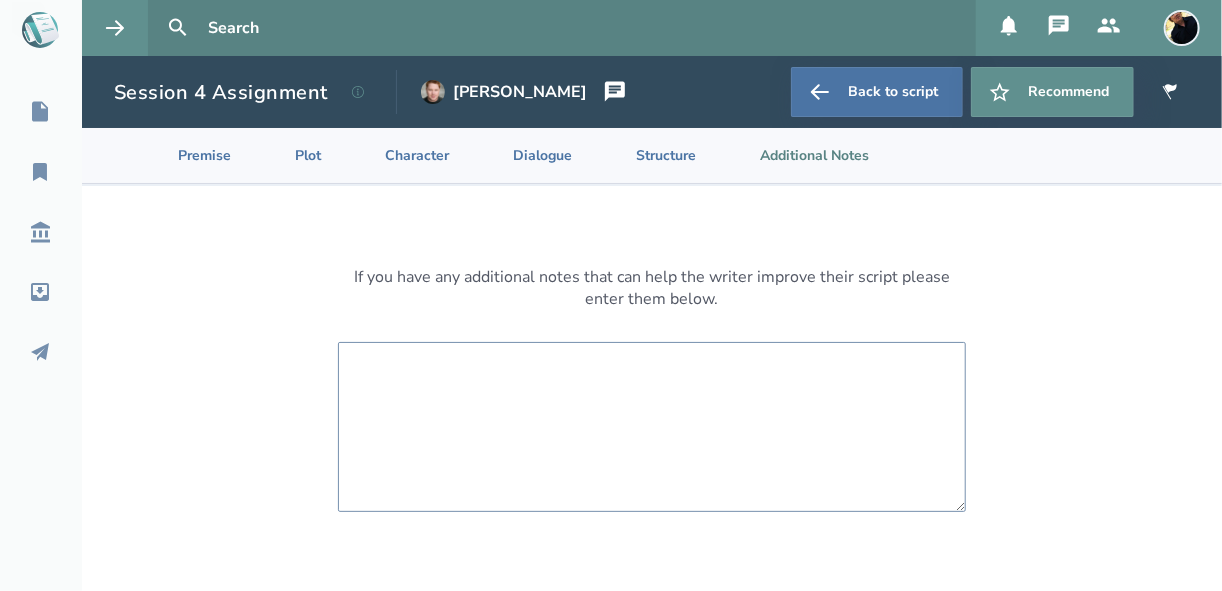 click at bounding box center (652, 427) 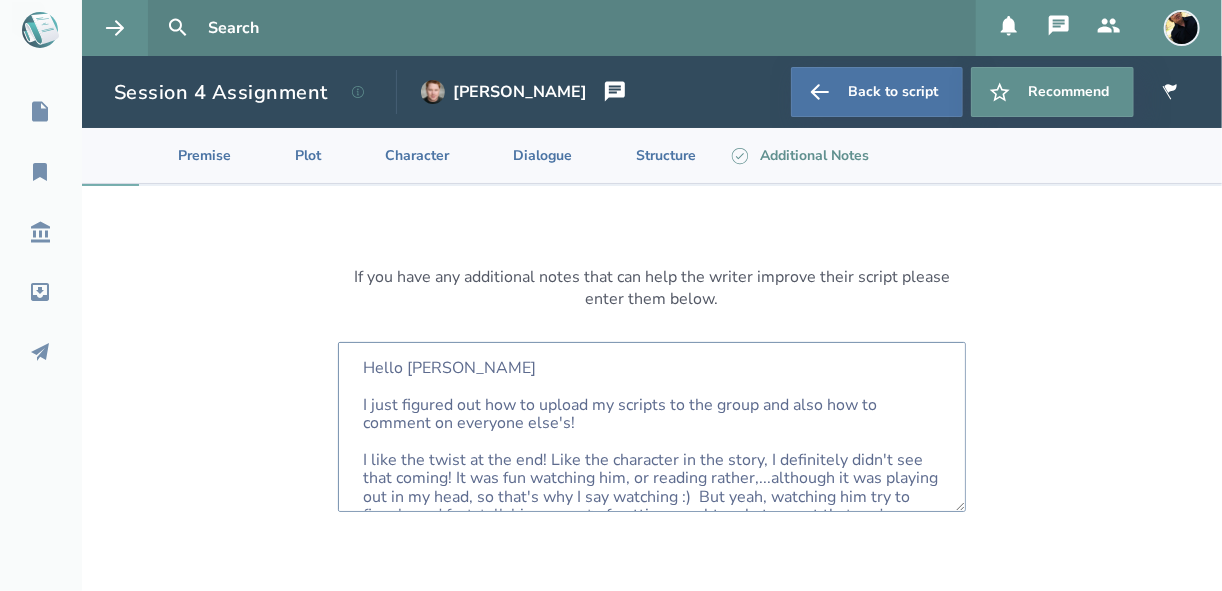 scroll, scrollTop: 194, scrollLeft: 0, axis: vertical 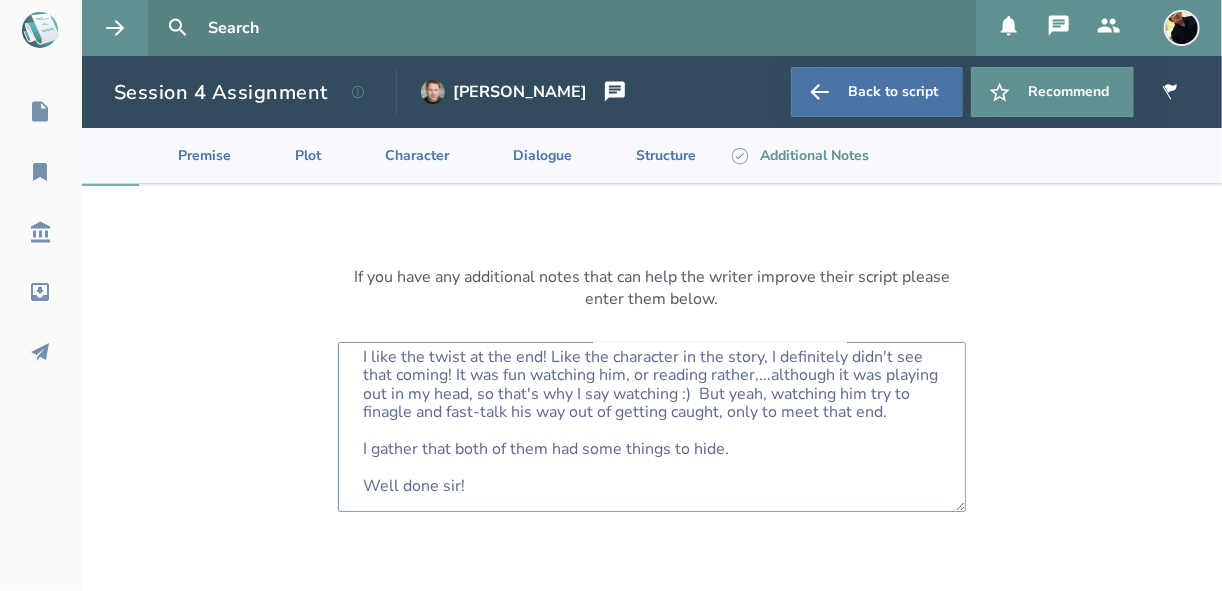 click on "Hello Mike
I just figured out how to upload my scripts to the group and also how to comment on everyone else's!
I like the twist at the end! Like the character in the story, I definitely didn't see that coming! It was fun watching him, or reading rather,...although it was playing out in my head, so that's why I say watching :)  But yeah, watching him try to finagle and fast-talk his way out of getting caught, only to meet that end.
I gather that both of them had some things to hide.
Well done sir!" at bounding box center [652, 427] 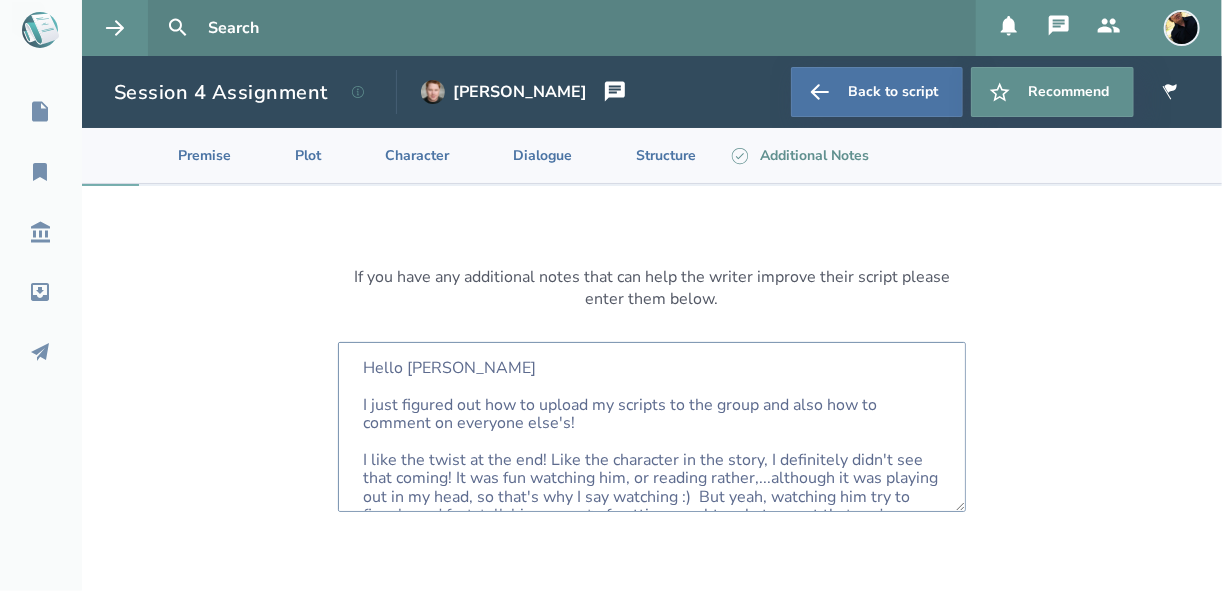 click on "Hello Mike
I just figured out how to upload my scripts to the group and also how to comment on everyone else's!
I like the twist at the end! Like the character in the story, I definitely didn't see that coming! It was fun watching him, or reading rather,...although it was playing out in my head, so that's why I say watching :)  But yeah, watching him try to finagle and fast-talk his way out of getting caught, only to meet that end.
I gather that both of them had some things to hide.
Well done sir!" at bounding box center [652, 427] 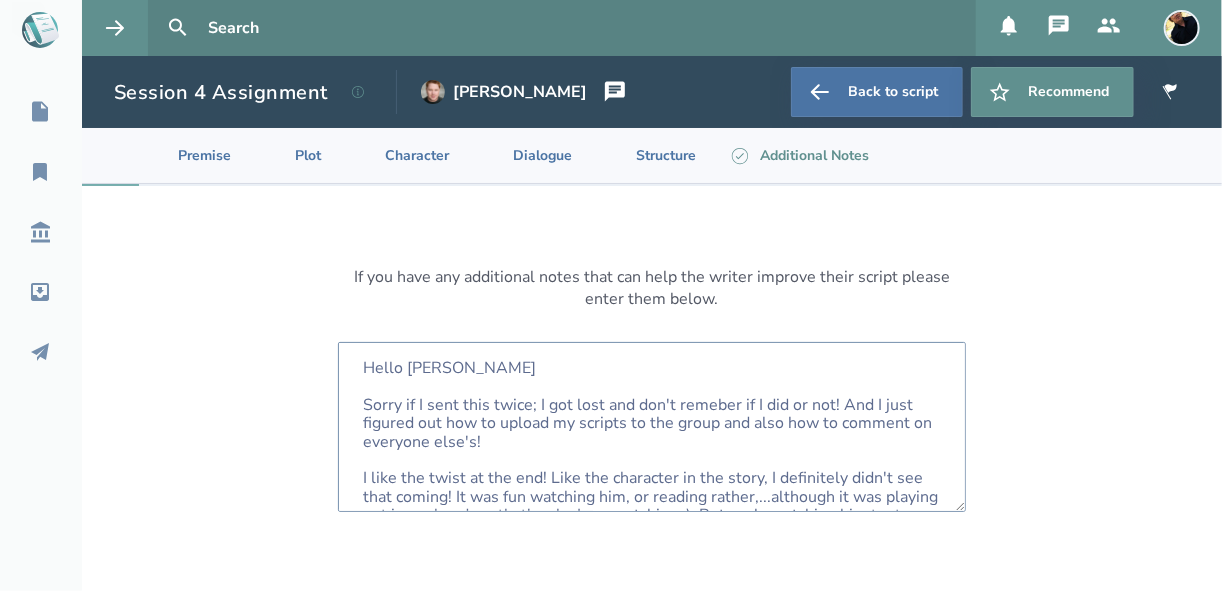 click on "Hello Mike
Sorry if I sent this twice; I got lost and don't remeber if I did or not! And I just figured out how to upload my scripts to the group and also how to comment on everyone else's!
I like the twist at the end! Like the character in the story, I definitely didn't see that coming! It was fun watching him, or reading rather,...although it was playing out in my head, so that's why I say watching :)  But yeah, watching him try to finagle and fast-talk his way out of getting caught, only to meet that end.
I gather that both of them had some things to hide.
Well done sir!" at bounding box center [652, 427] 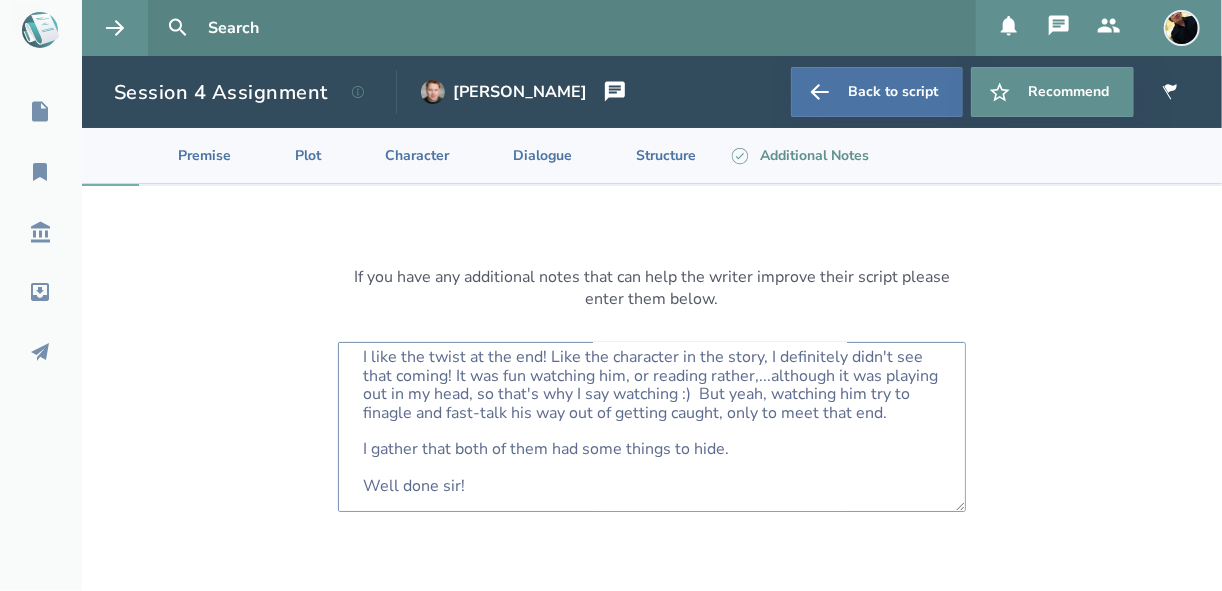 scroll, scrollTop: 231, scrollLeft: 0, axis: vertical 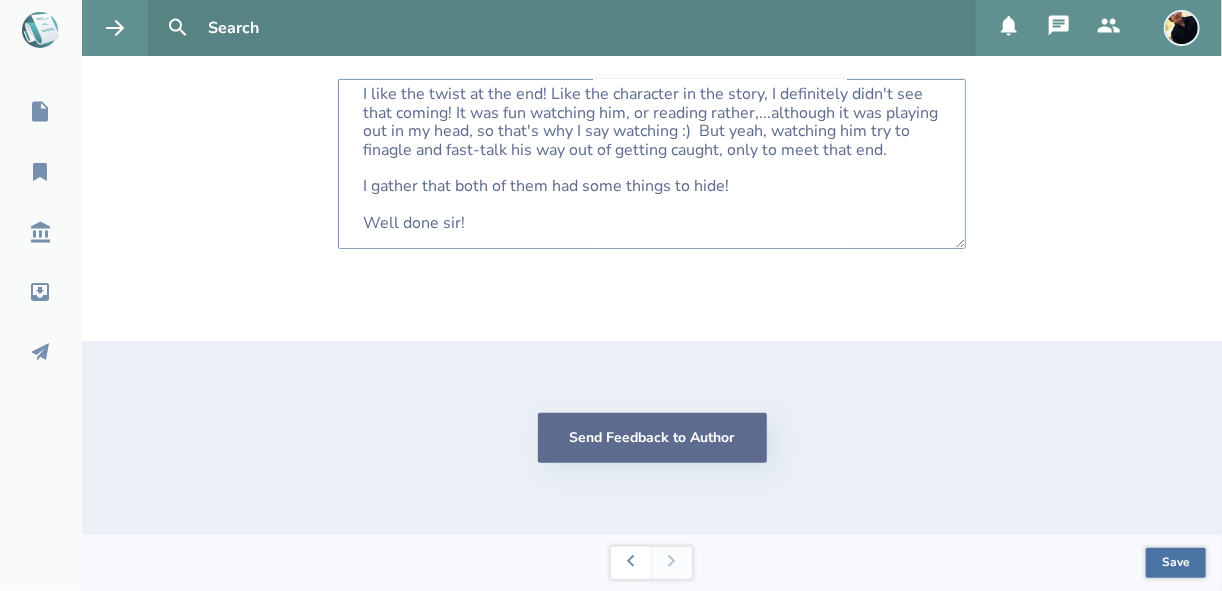 type on "Hello Mike
Sorry if I sent this twice; I got lost and don't remember if I did or not! And I just figured out how to upload my scripts to the group and also how to comment on everyone else's!
I like the twist at the end! Like the character in the story, I definitely didn't see that coming! It was fun watching him, or reading rather,...although it was playing out in my head, so that's why I say watching :)  But yeah, watching him try to finagle and fast-talk his way out of getting caught, only to meet that end.
I gather that both of them had some things to hide!
Well done sir!" 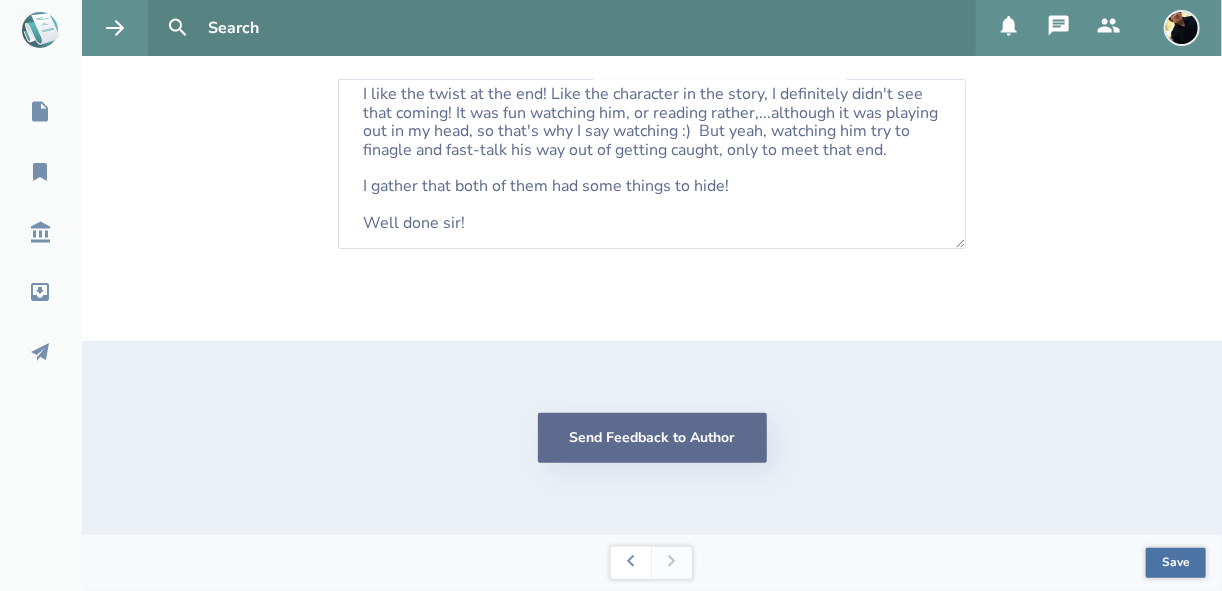 click on "Send Feedback to Author" at bounding box center (652, 438) 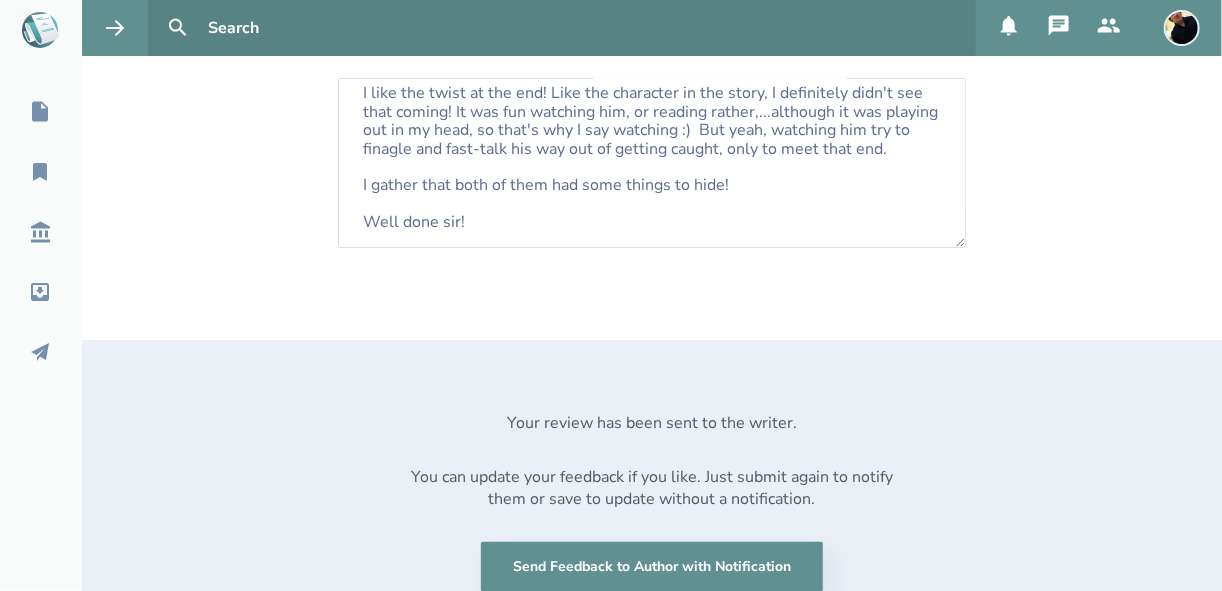 scroll, scrollTop: 394, scrollLeft: 0, axis: vertical 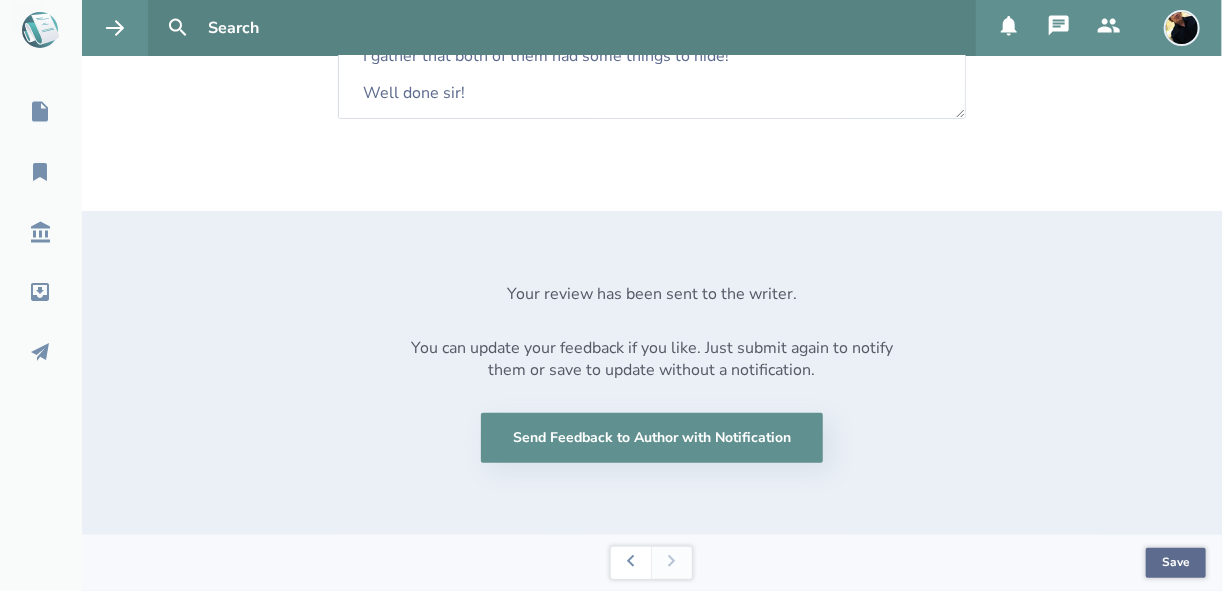 click on "Save" at bounding box center [1176, 563] 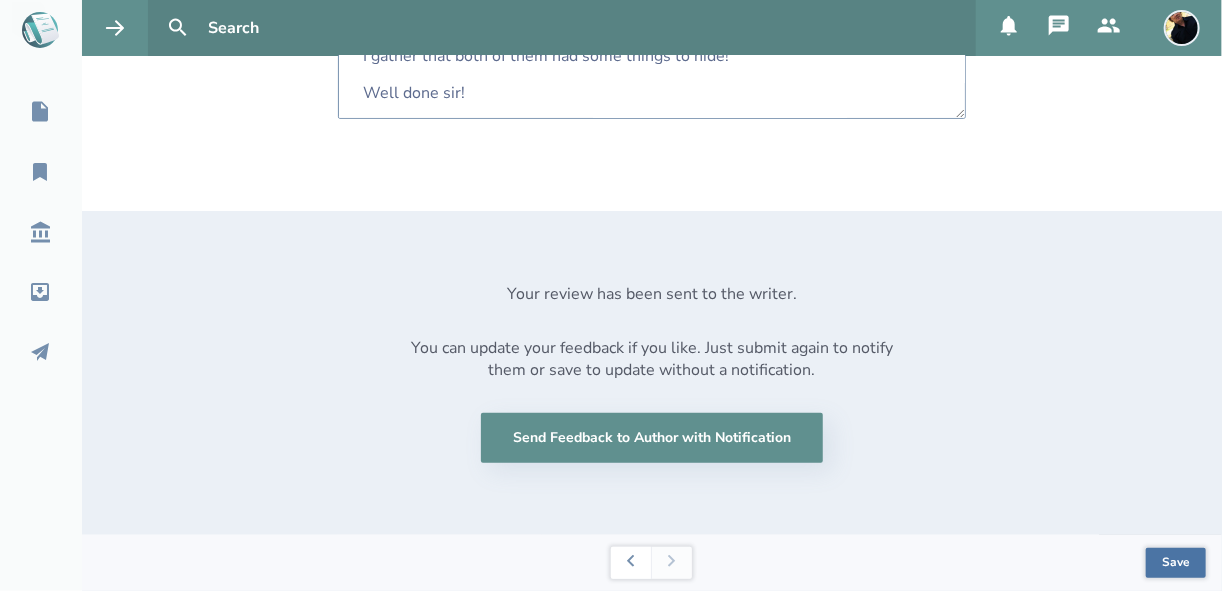 scroll, scrollTop: 154, scrollLeft: 0, axis: vertical 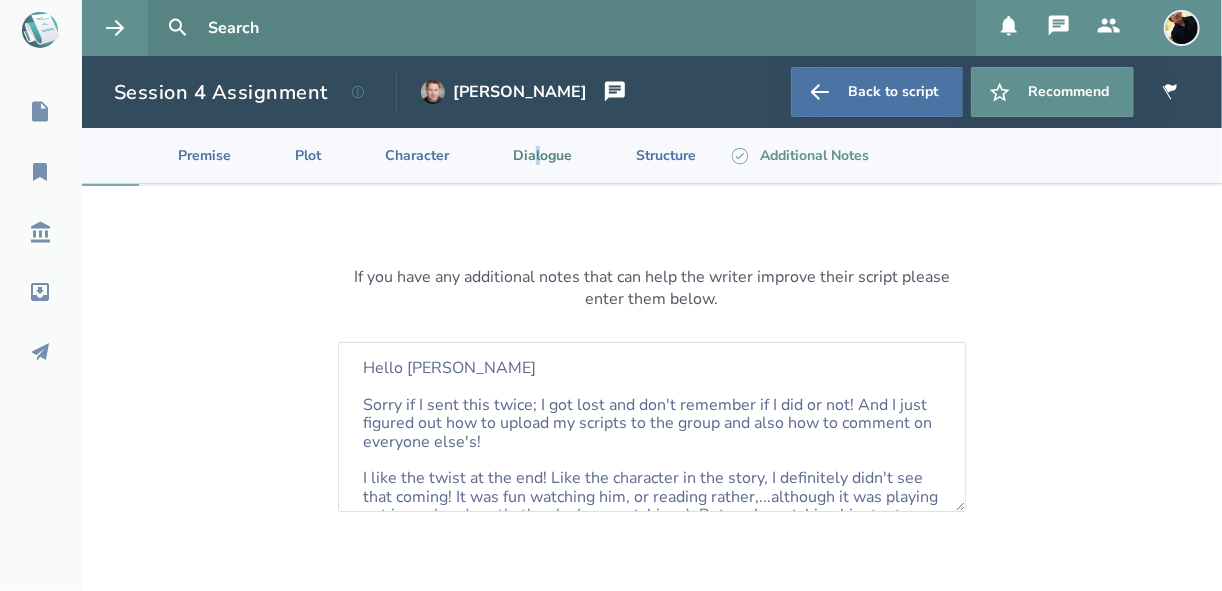 click on "Dialogue" at bounding box center (526, 155) 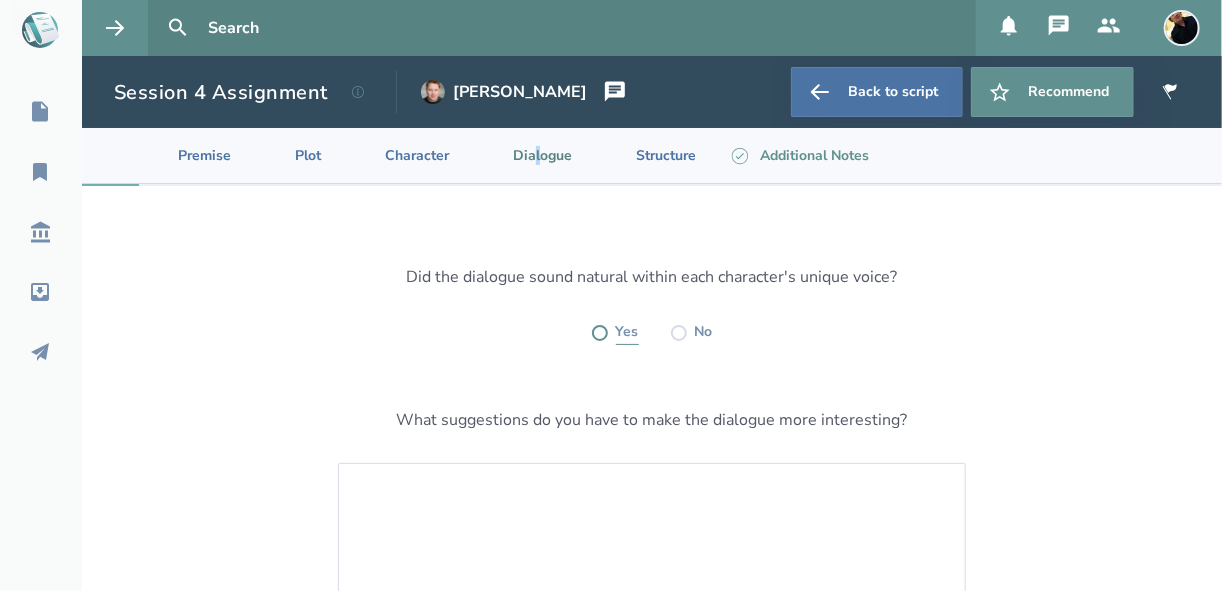 click at bounding box center (600, 333) 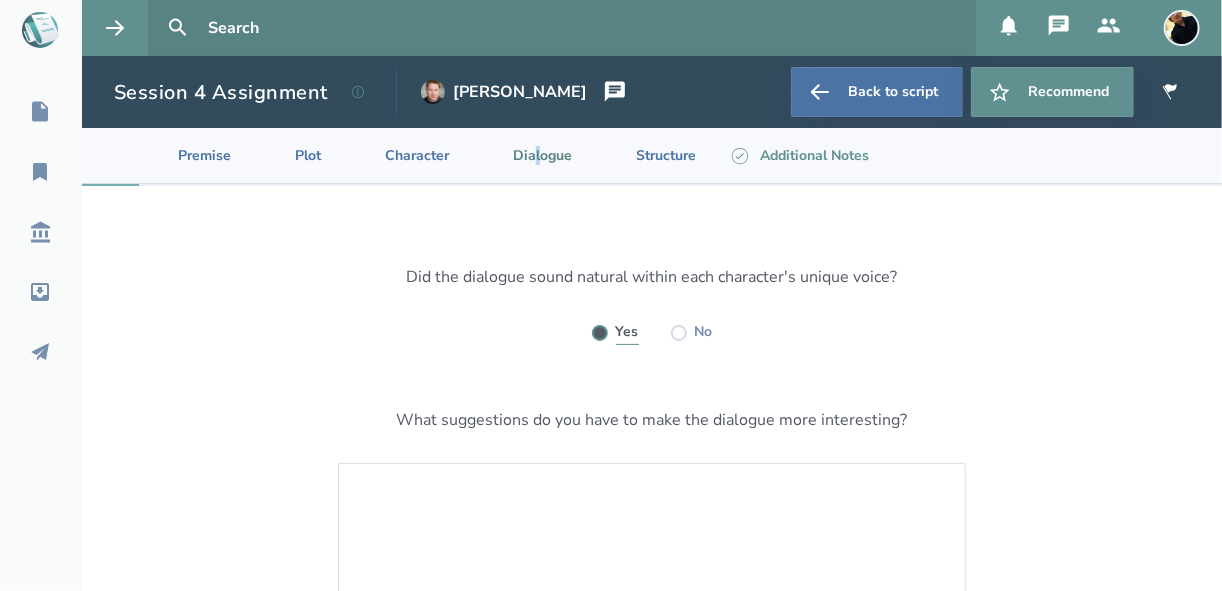 radio on "true" 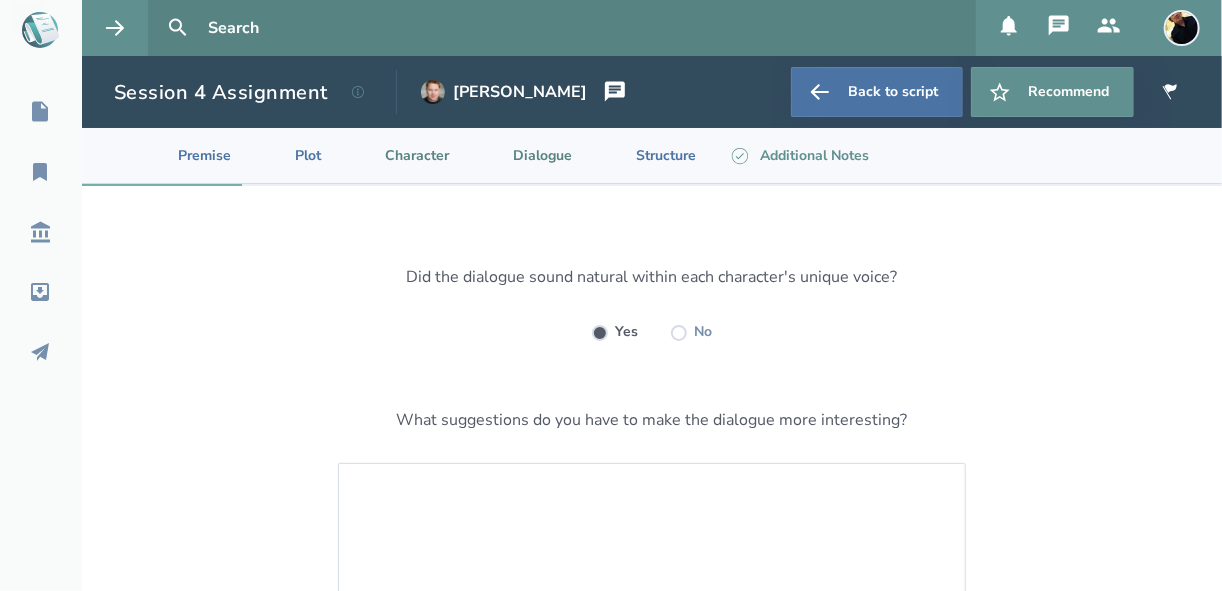 click on "Character" at bounding box center (401, 155) 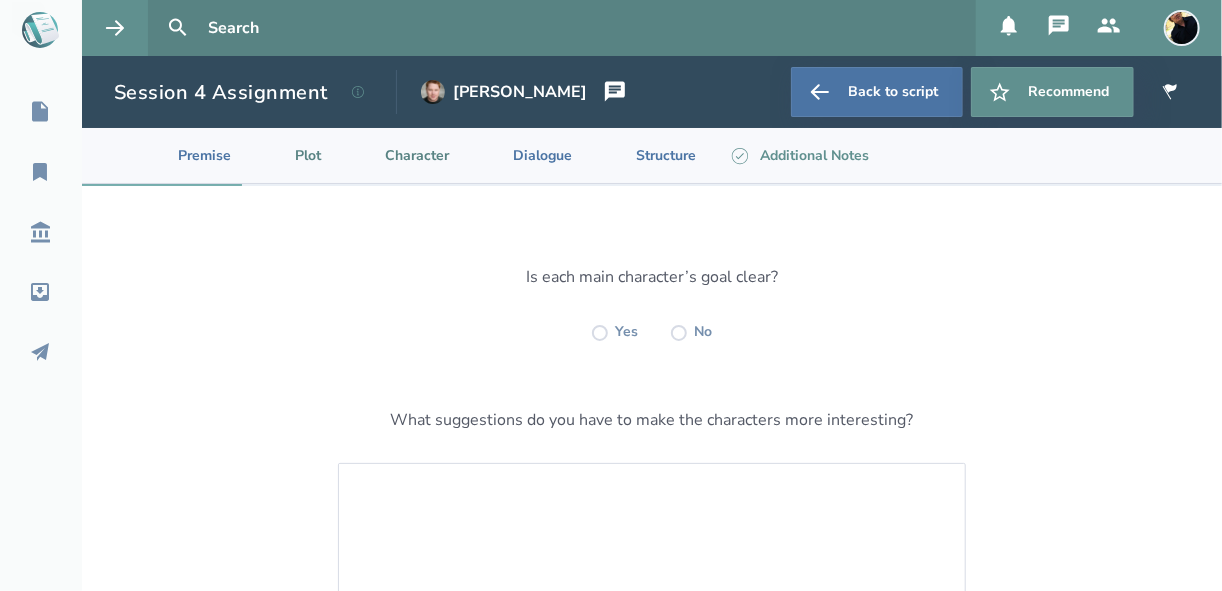 click on "Plot" at bounding box center (292, 155) 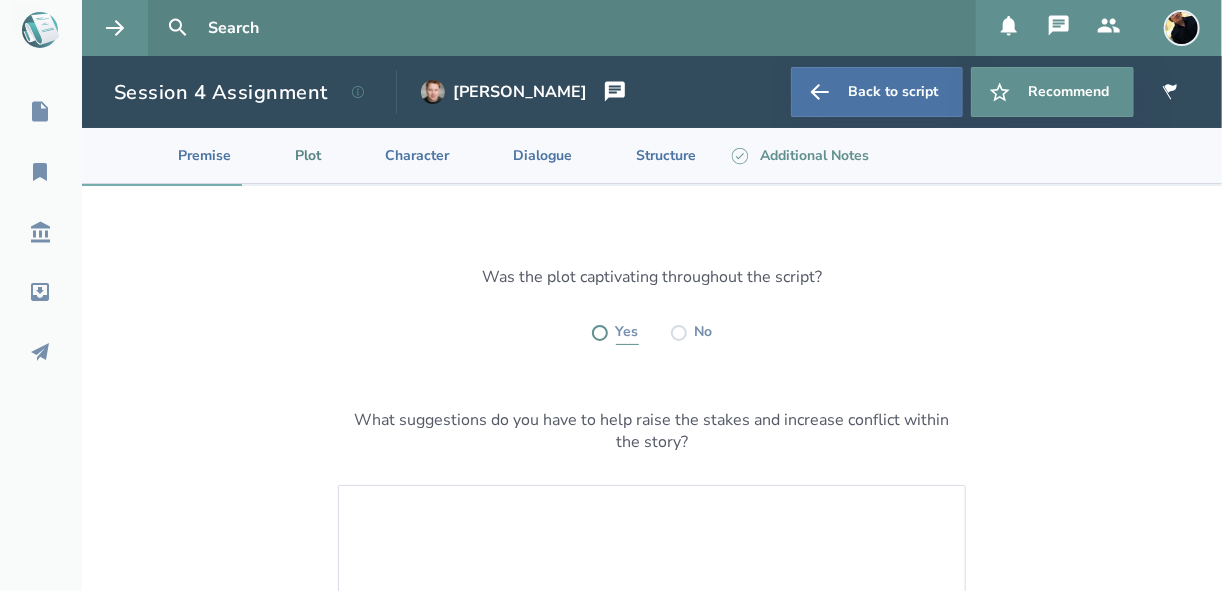 click at bounding box center (600, 333) 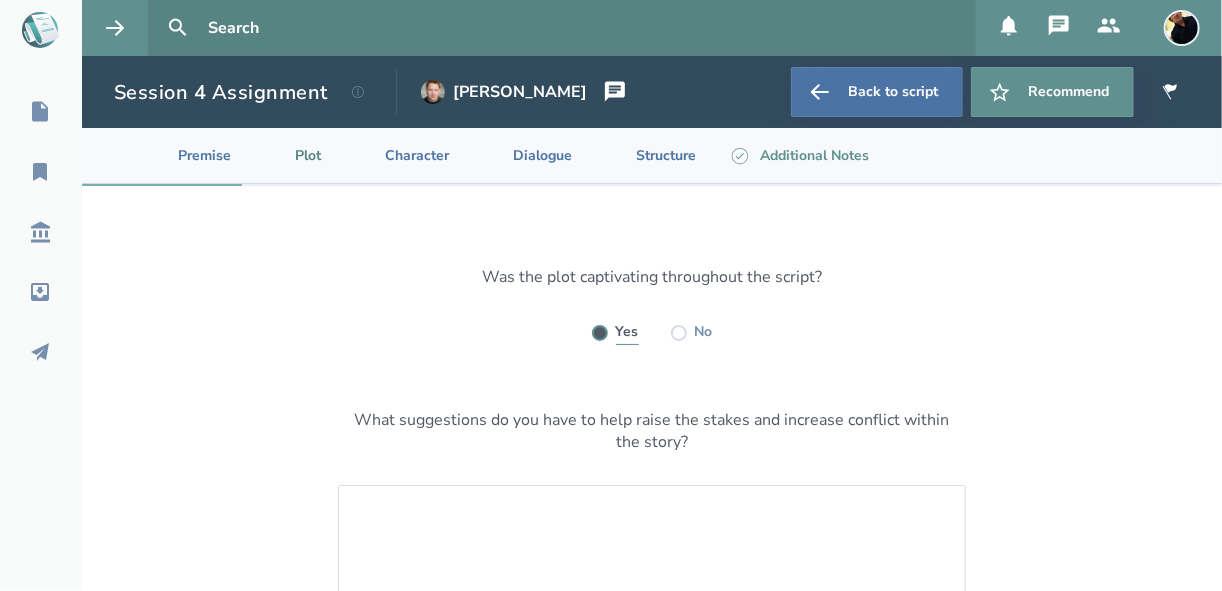 radio on "true" 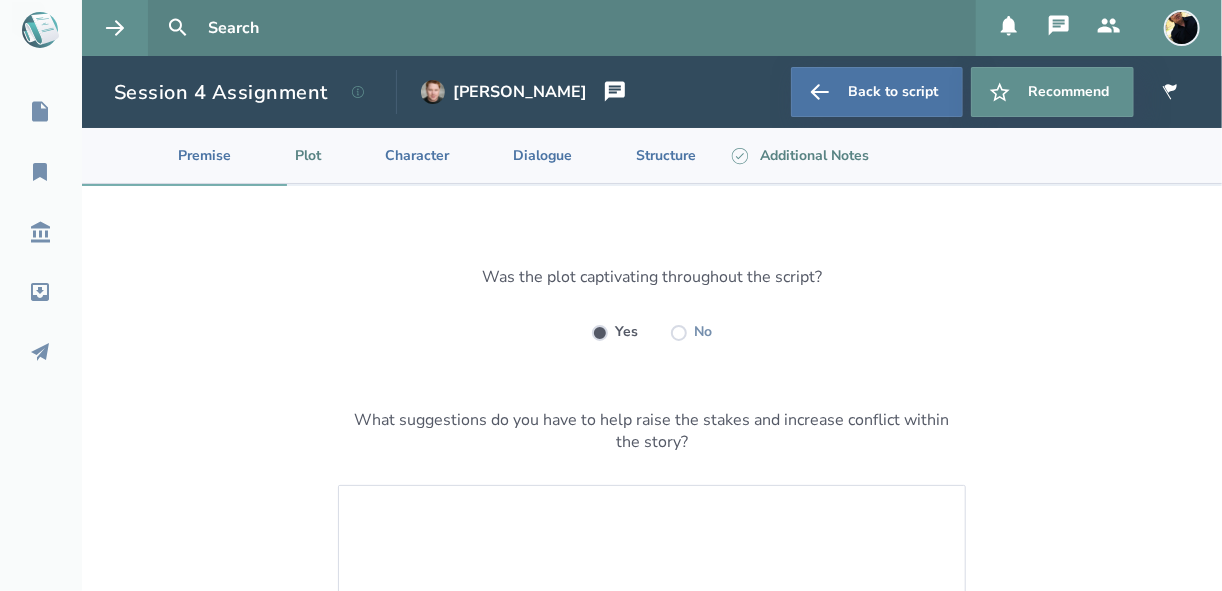 click on "Additional Notes" at bounding box center [798, 155] 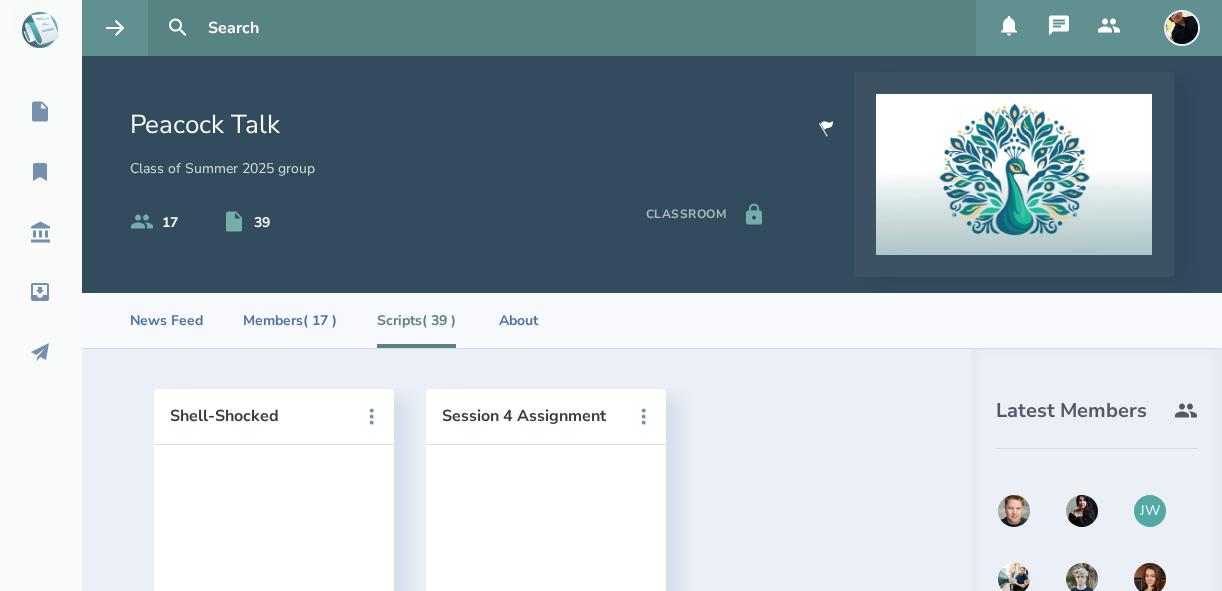 scroll, scrollTop: 0, scrollLeft: 0, axis: both 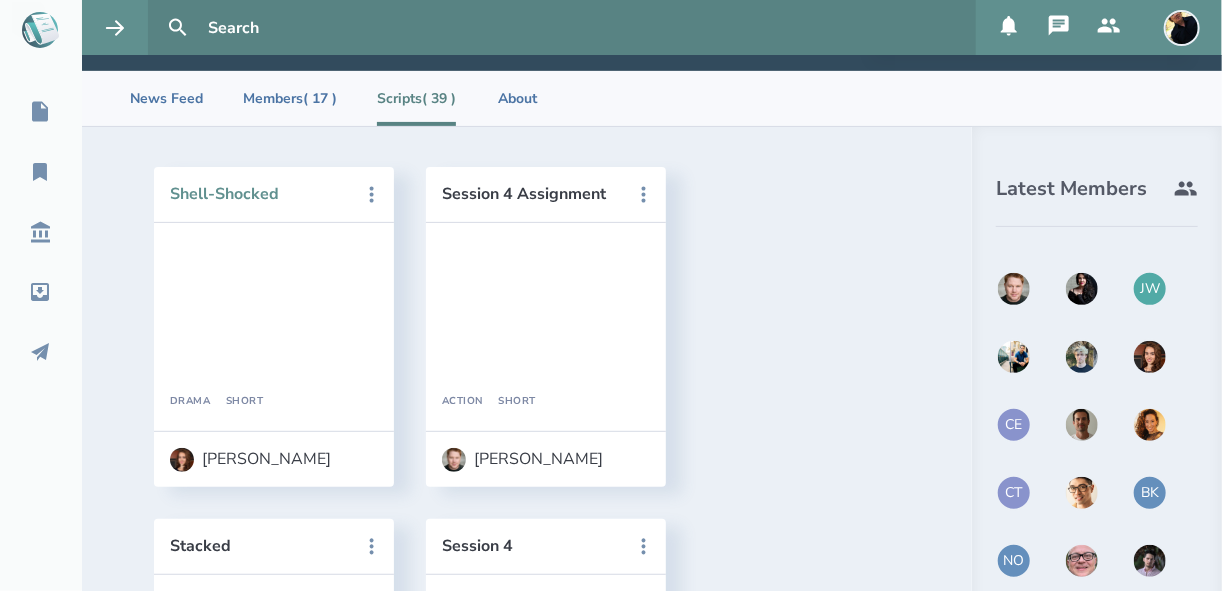 click on "Shell-Shocked" at bounding box center [260, 194] 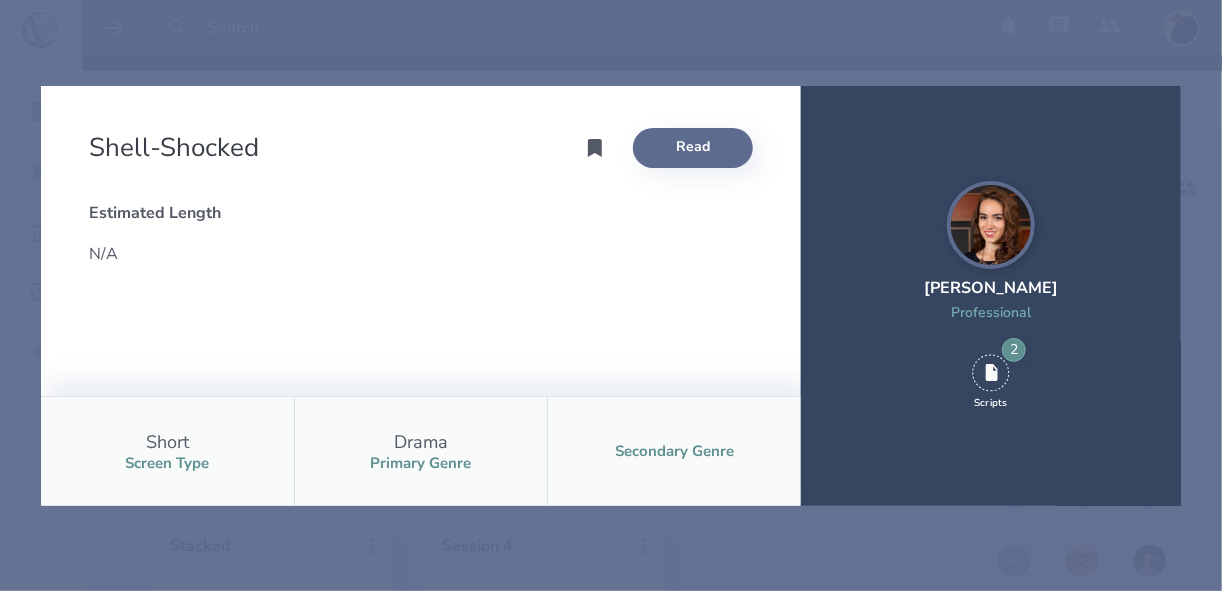 click on "Read" at bounding box center [693, 148] 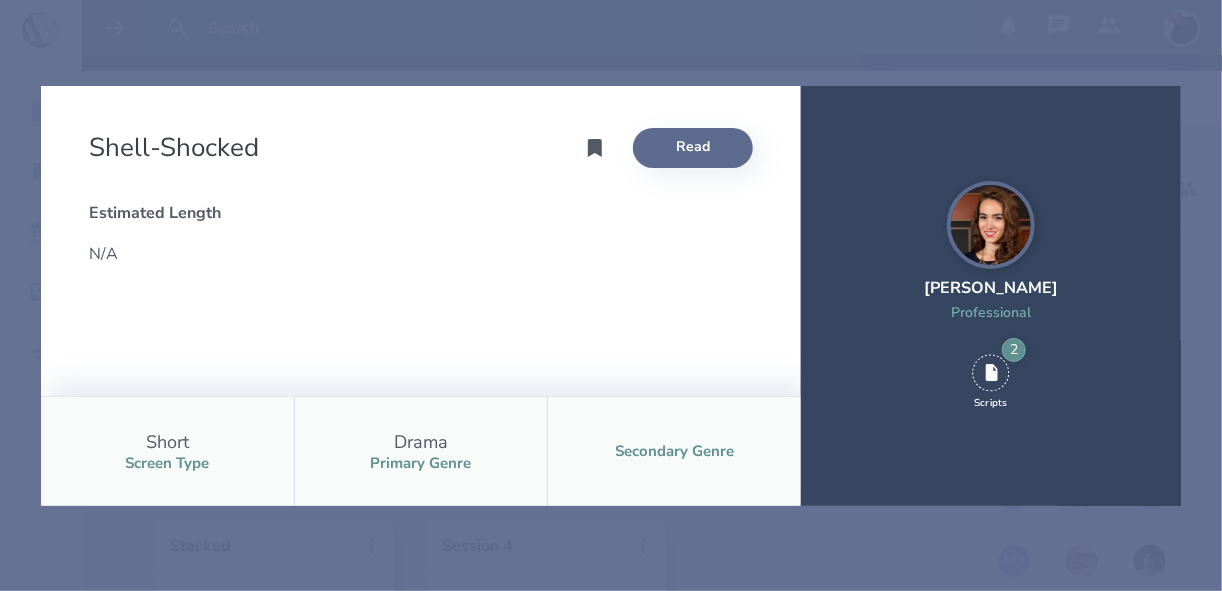 scroll, scrollTop: 0, scrollLeft: 0, axis: both 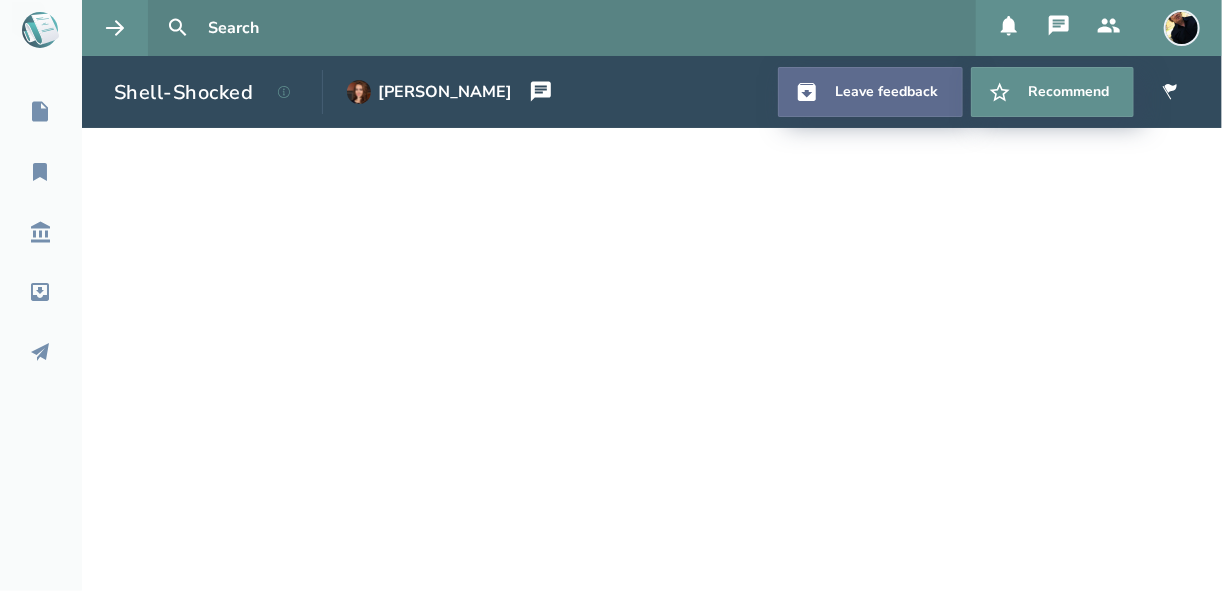 click on "Leave feedback" at bounding box center [870, 92] 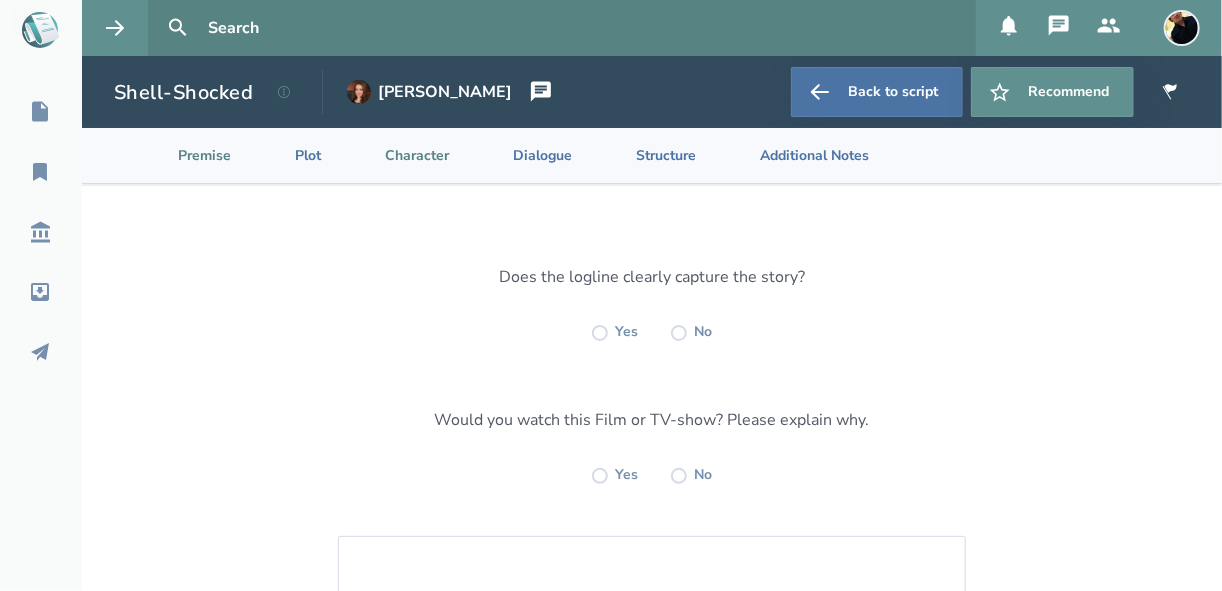 click on "Character" at bounding box center [401, 155] 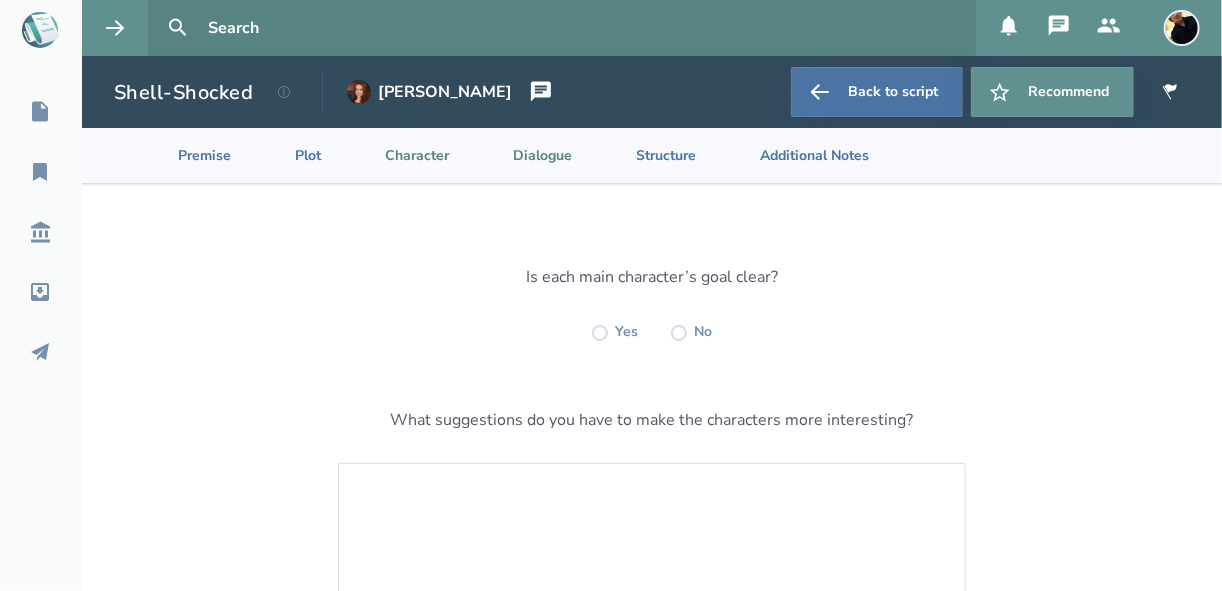 click on "Dialogue" at bounding box center [526, 155] 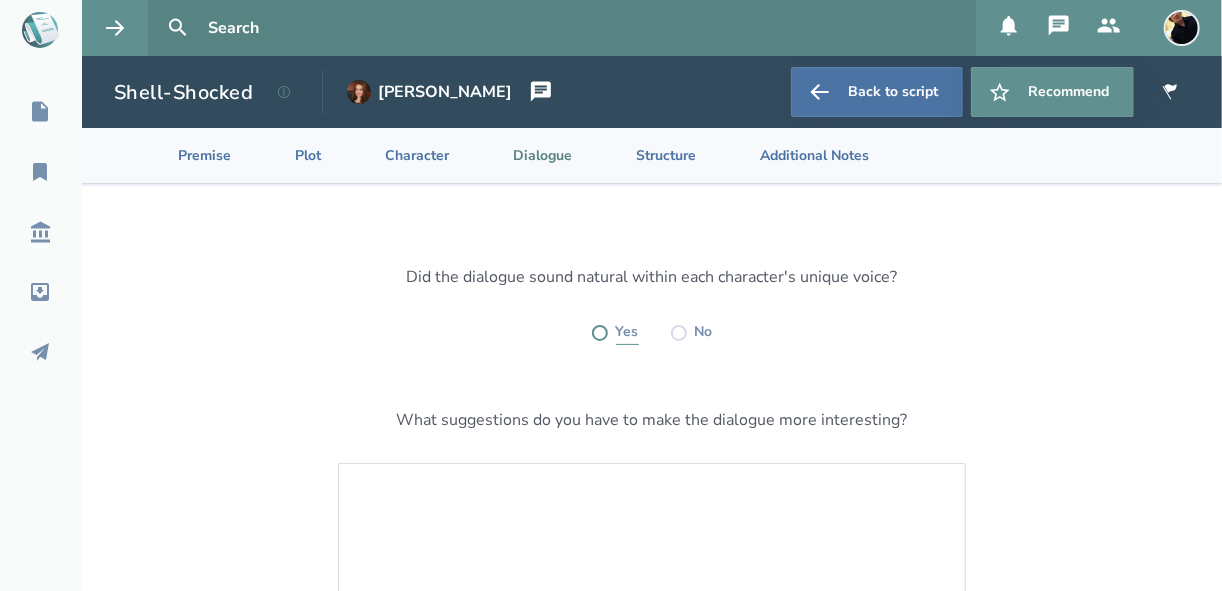 click at bounding box center (600, 333) 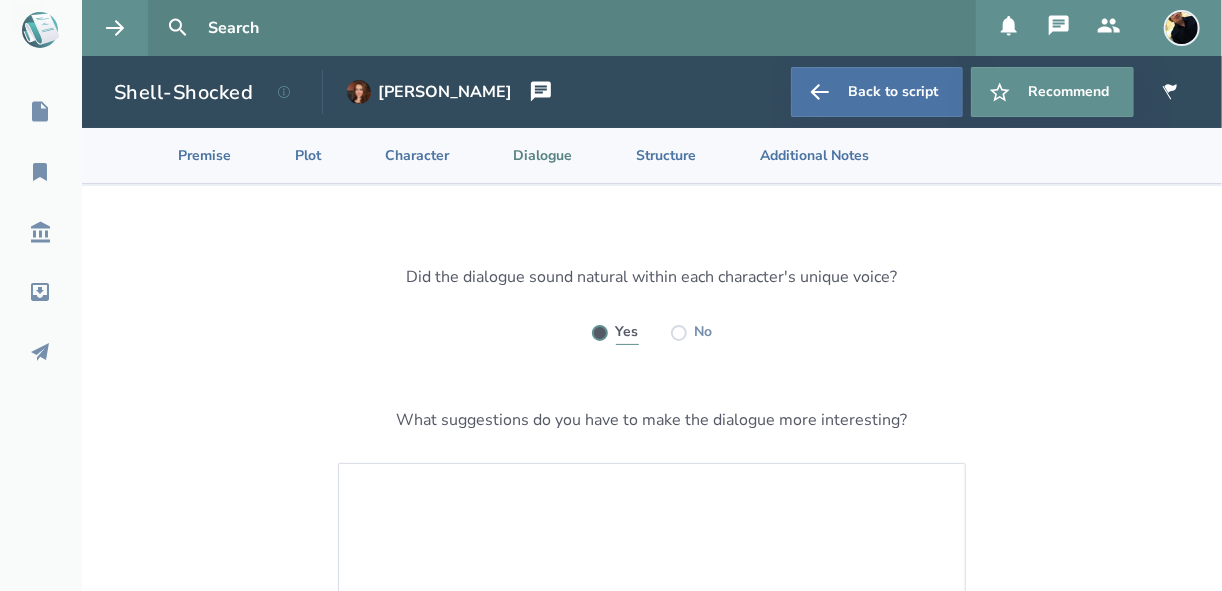 radio on "true" 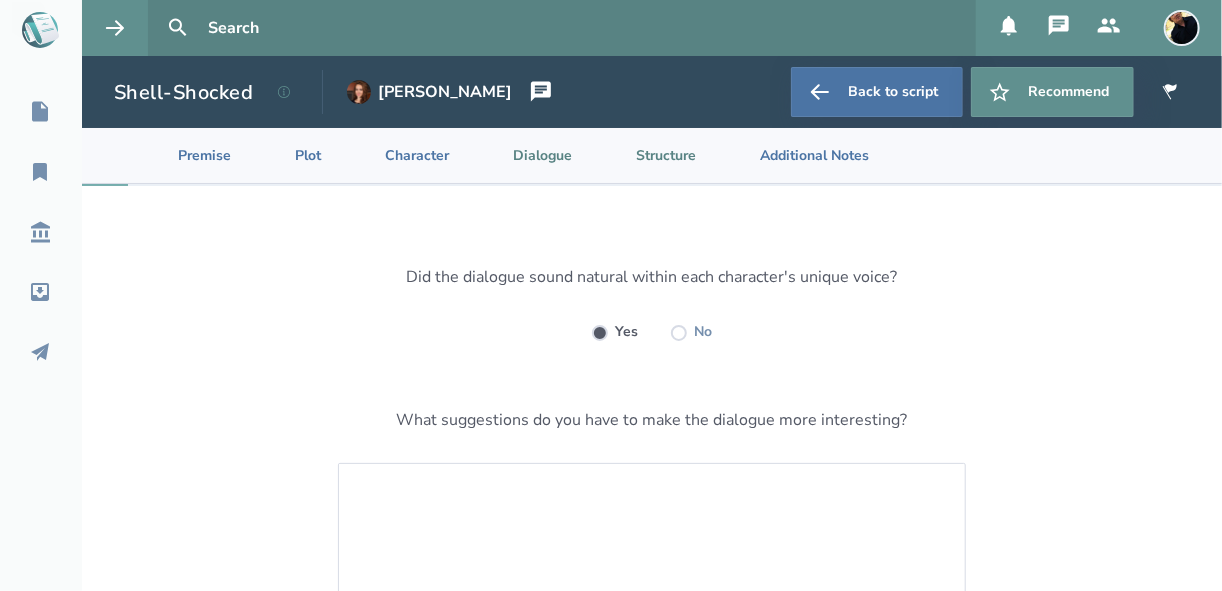 click on "Structure" at bounding box center [650, 155] 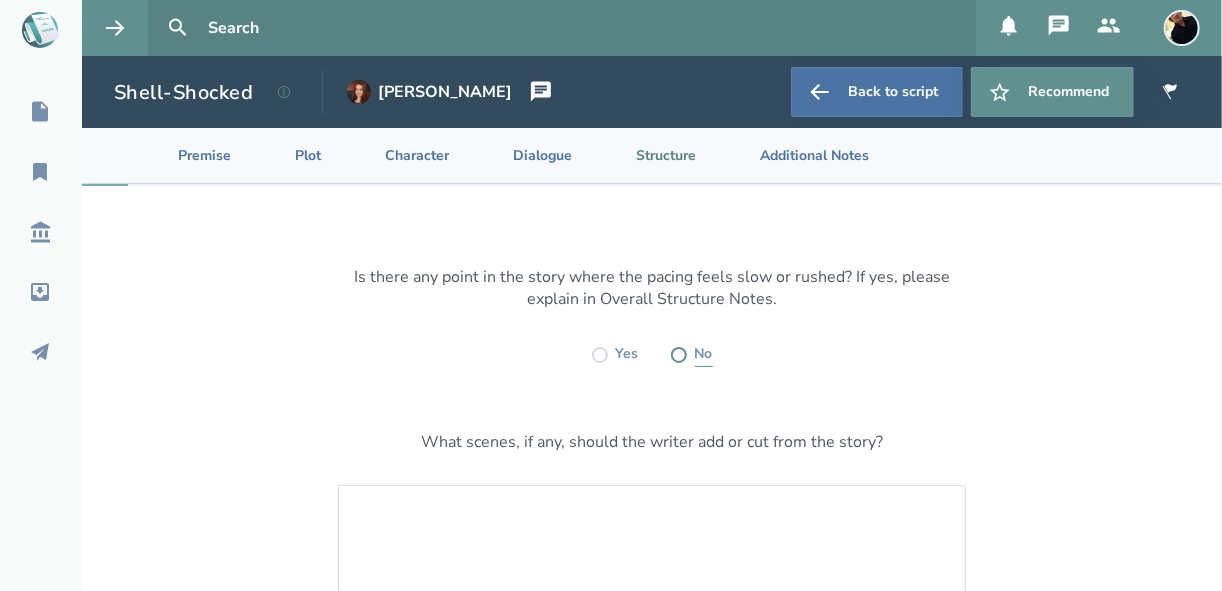 click at bounding box center (679, 355) 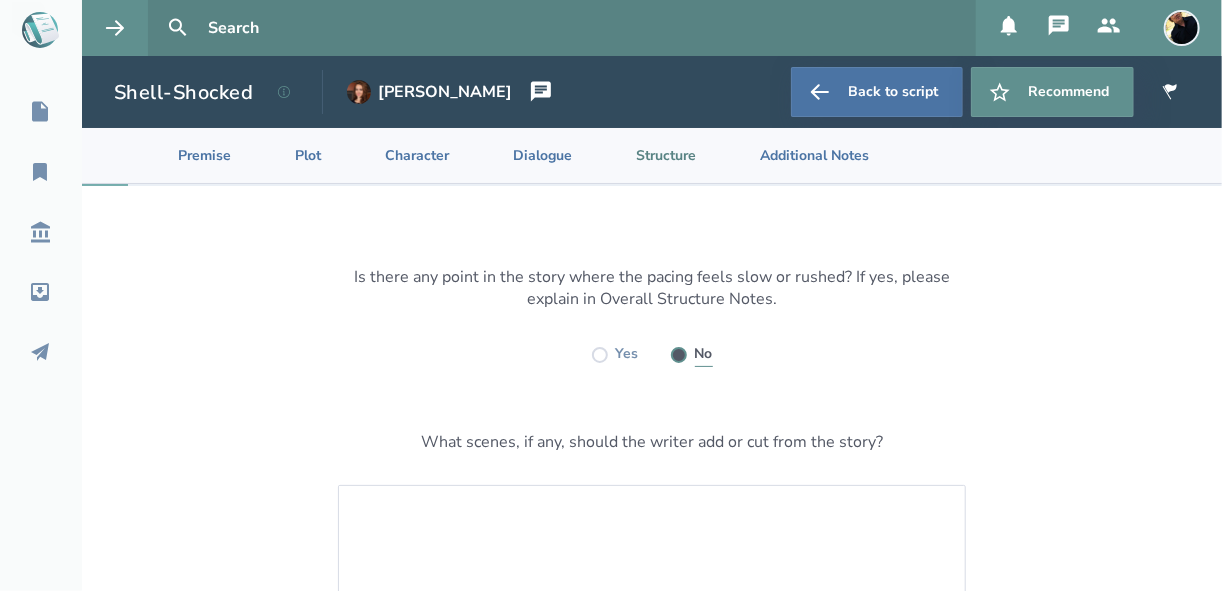 radio on "true" 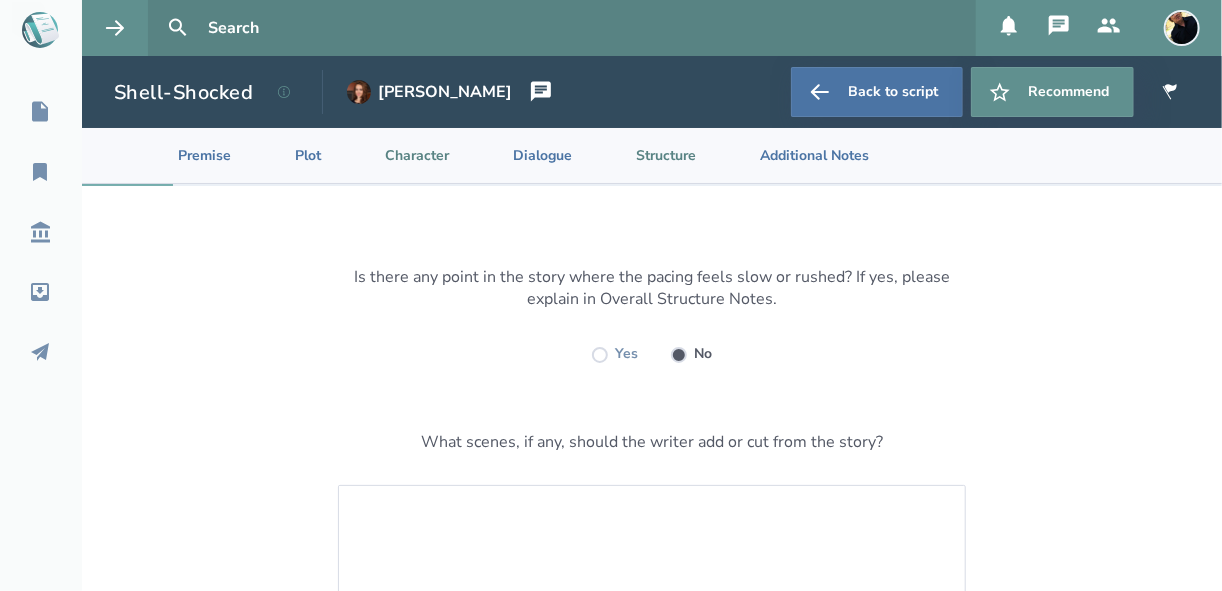 click on "Character" at bounding box center [401, 155] 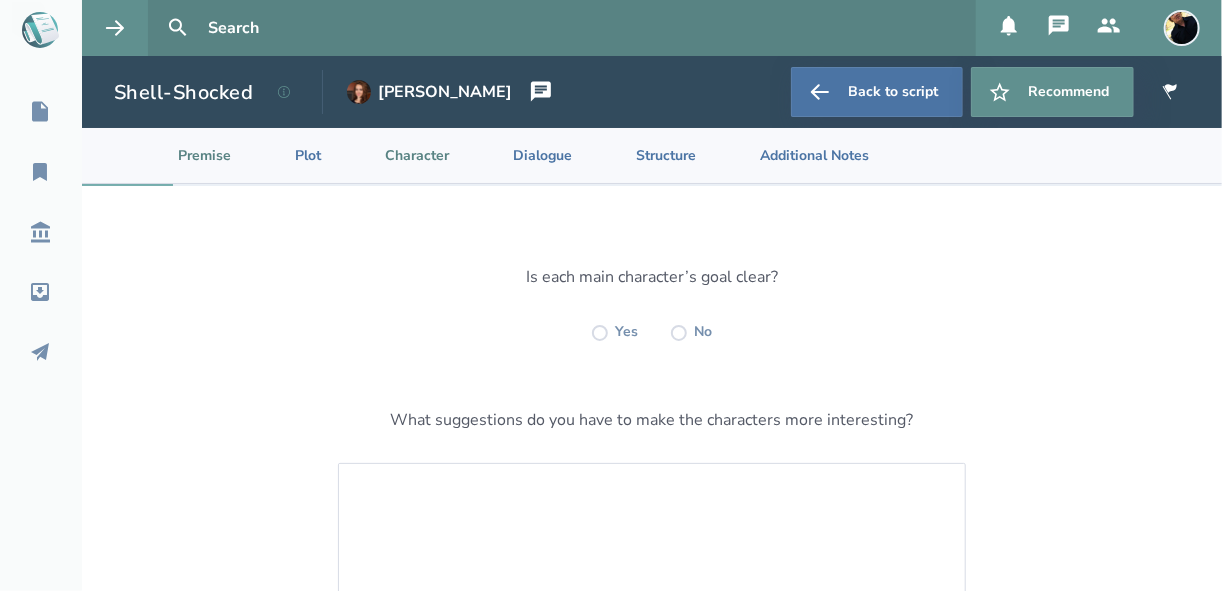 click on "Premise" at bounding box center (188, 155) 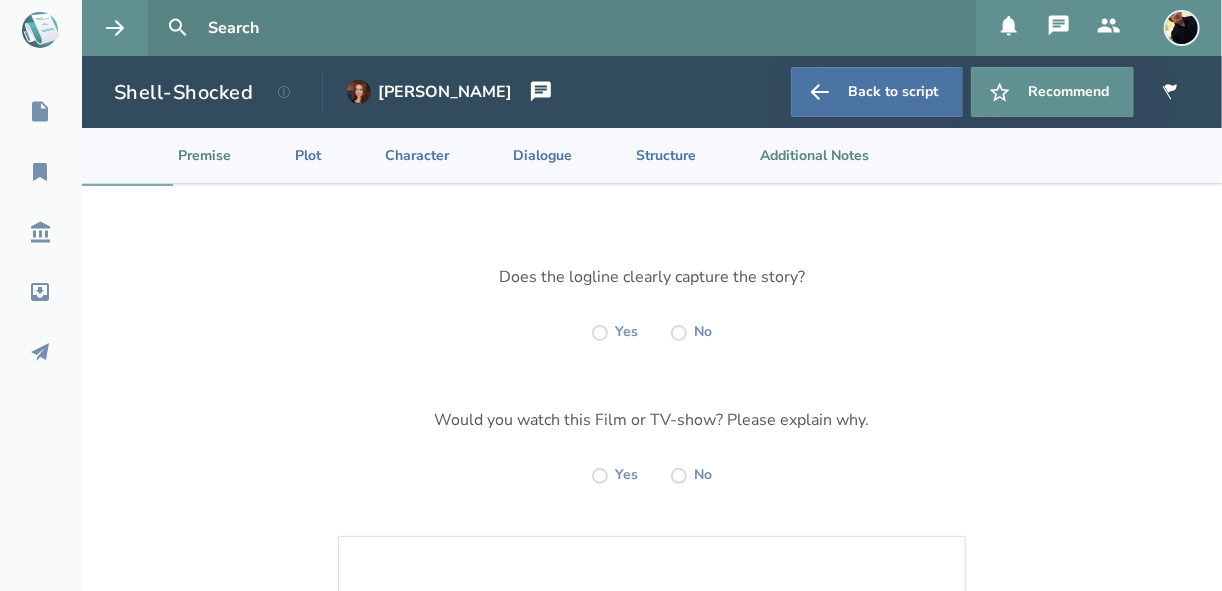 click on "Additional Notes" at bounding box center [798, 155] 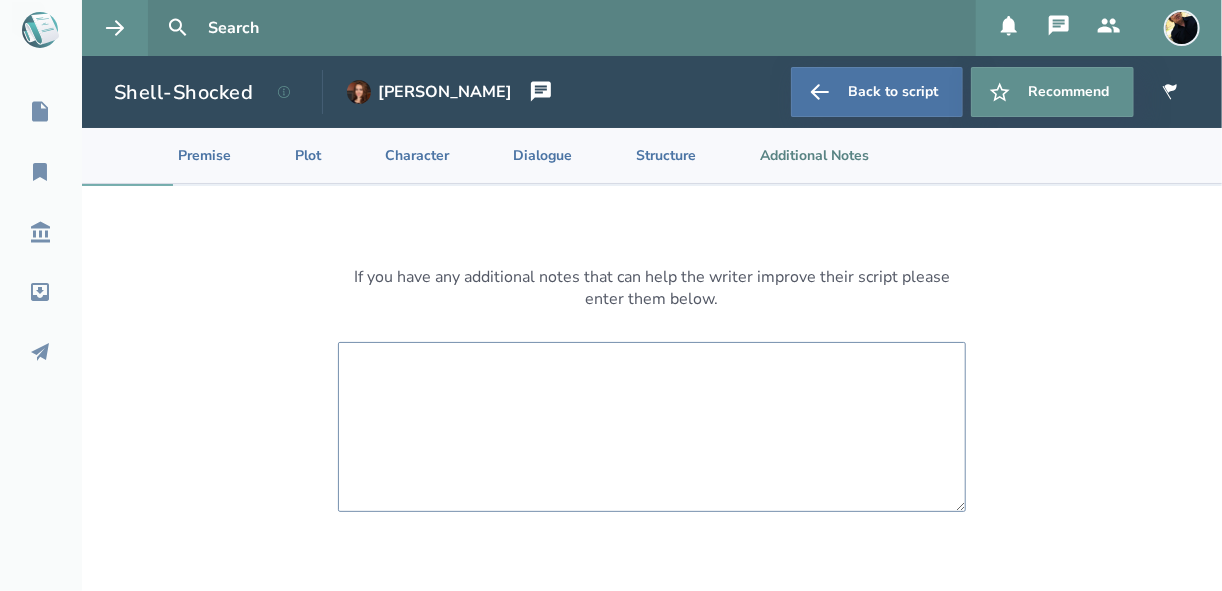click at bounding box center [652, 427] 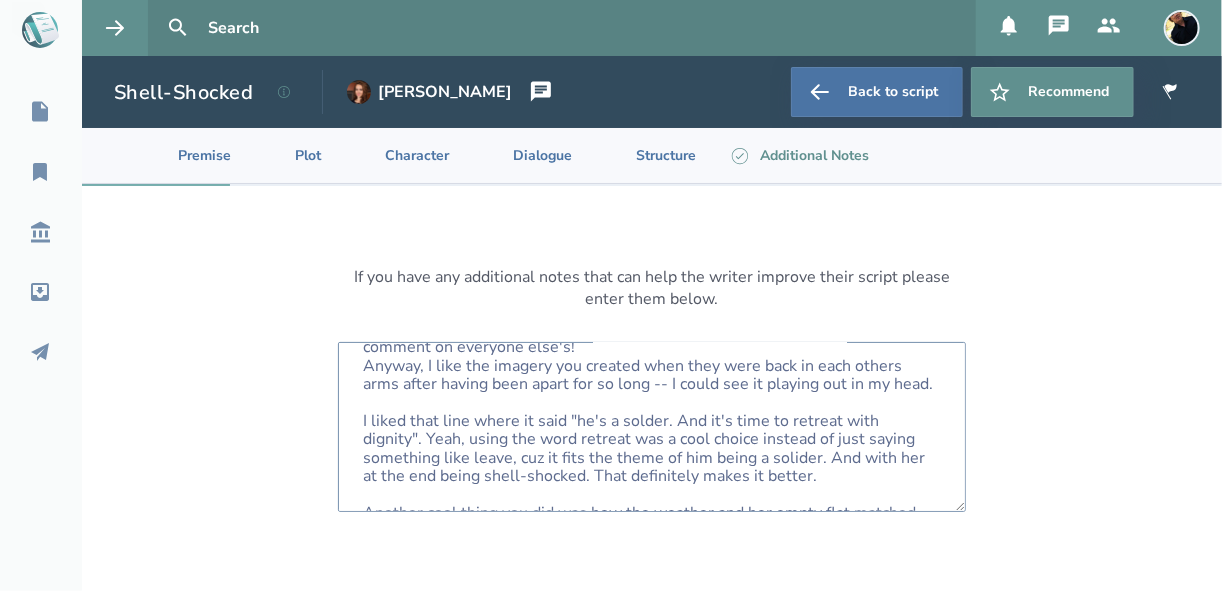 scroll, scrollTop: 0, scrollLeft: 0, axis: both 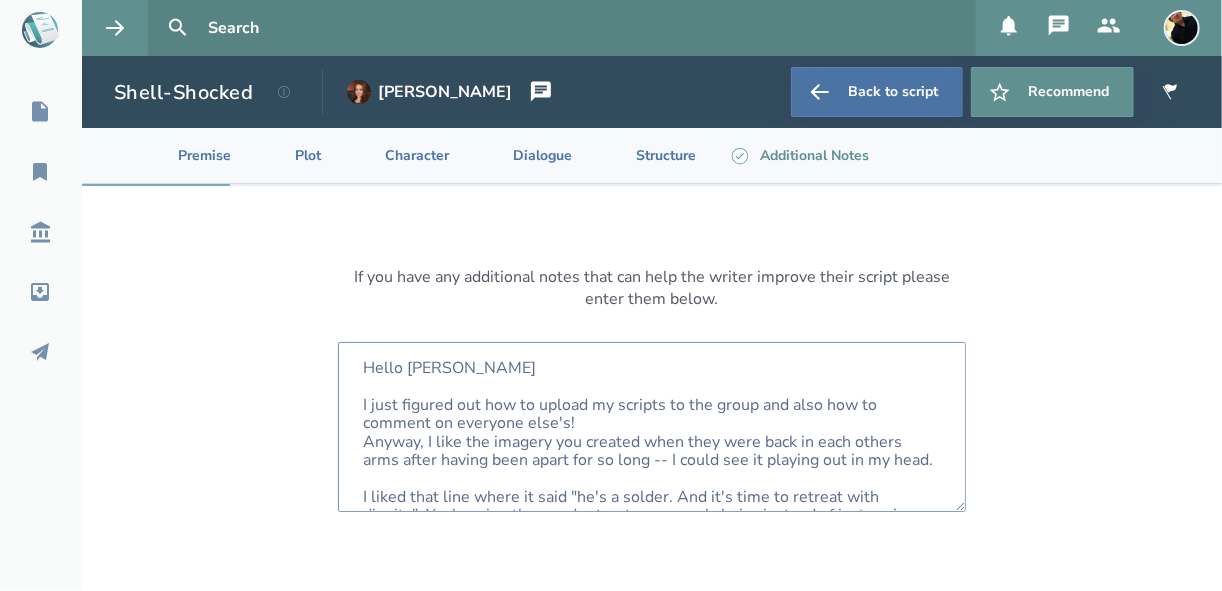 click on "Hello [PERSON_NAME]
I just figured out how to upload my scripts to the group and also how to comment on everyone else's!
Anyway, I like the imagery you created when they were back in each others arms after having been apart for so long -- I could see it playing out in my head.
I liked that line where it said "he's a solder. And it's time to retreat with dignity". Yeah, using the word retreat was a cool choice instead of just saying something like leave, cuz it fits the theme of him being a solider. And with her at the end being shell-shocked. That definitely makes it better.
Another cool thing you did was how the weather and her empty flat matched the emptiness of her internal life and then at the end when she was back to being alone physically.
Nice work ;)" at bounding box center (652, 427) 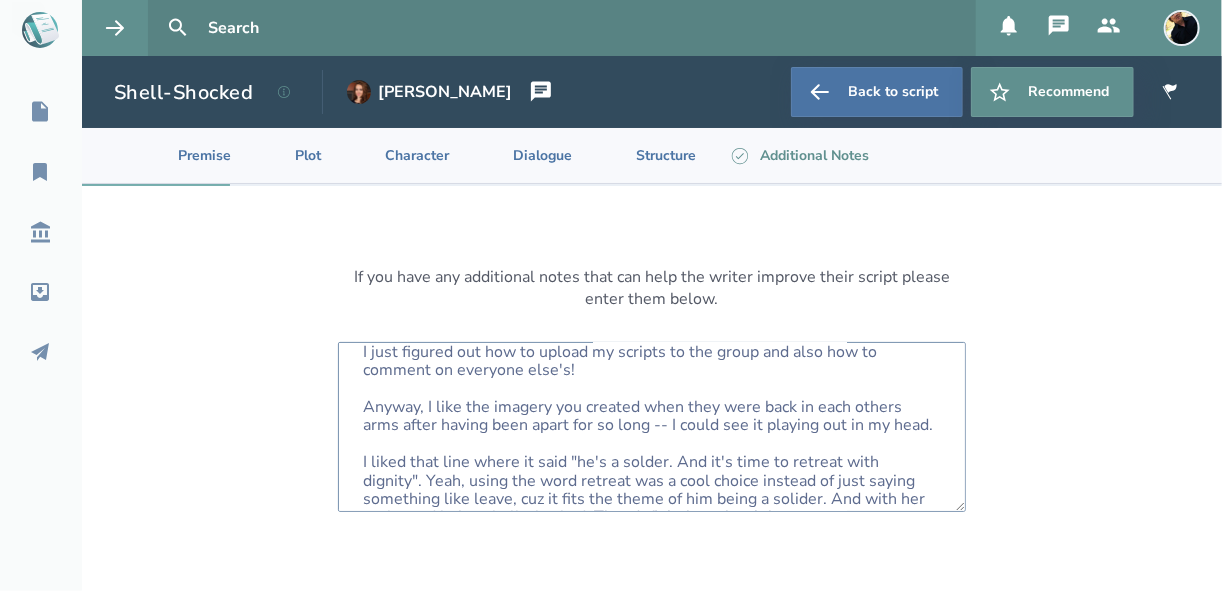 scroll, scrollTop: 80, scrollLeft: 0, axis: vertical 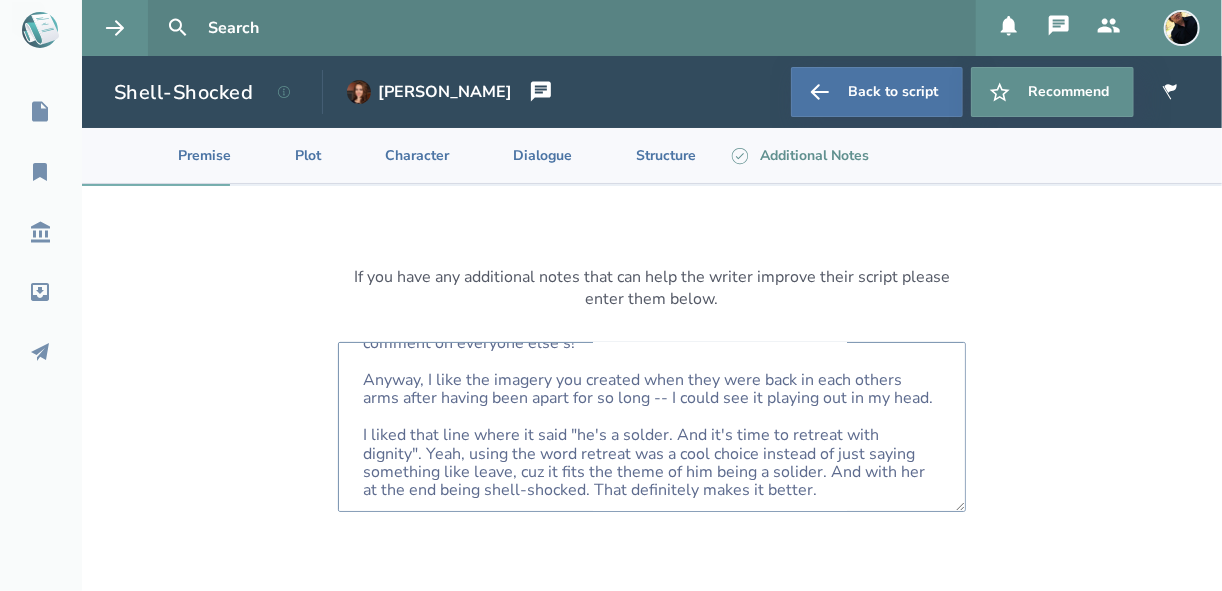 click on "Hello [PERSON_NAME]
I just figured out how to upload my scripts to the group and also how to comment on everyone else's!
Anyway, I like the imagery you created when they were back in each others arms after having been apart for so long -- I could see it playing out in my head.
I liked that line where it said "he's a solder. And it's time to retreat with dignity". Yeah, using the word retreat was a cool choice instead of just saying something like leave, cuz it fits the theme of him being a solider. And with her at the end being shell-shocked. That definitely makes it better.
Another cool thing you did was how the weather and her empty flat matched the emptiness of her internal life and then at the end when she was back to being alone physically.
Nice work ;)" at bounding box center [652, 427] 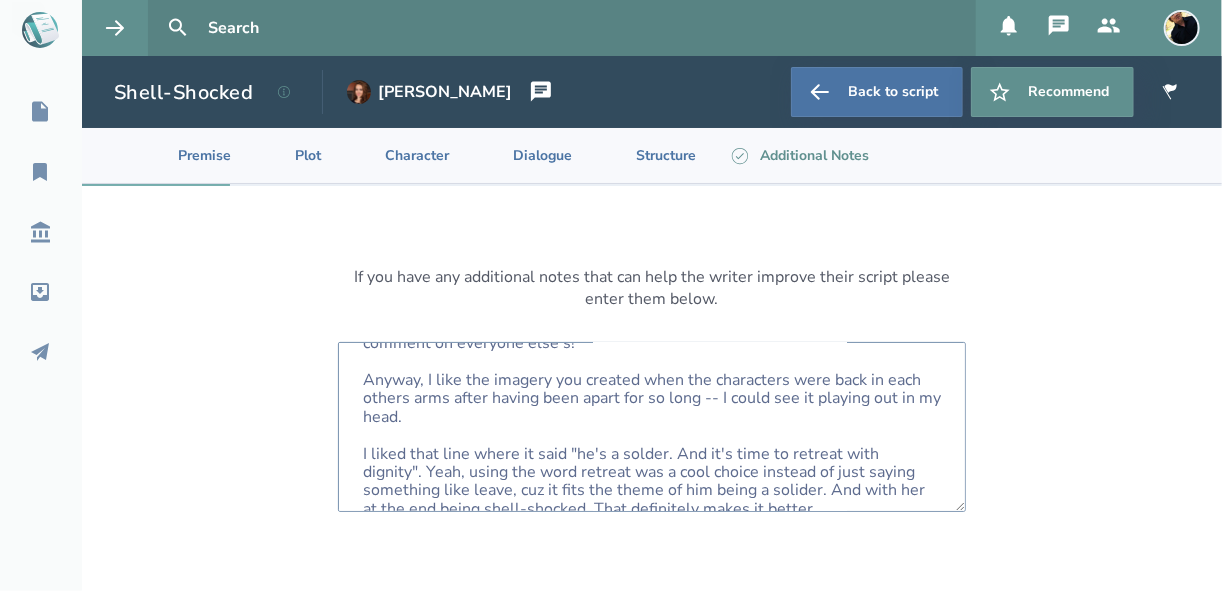 scroll, scrollTop: 160, scrollLeft: 0, axis: vertical 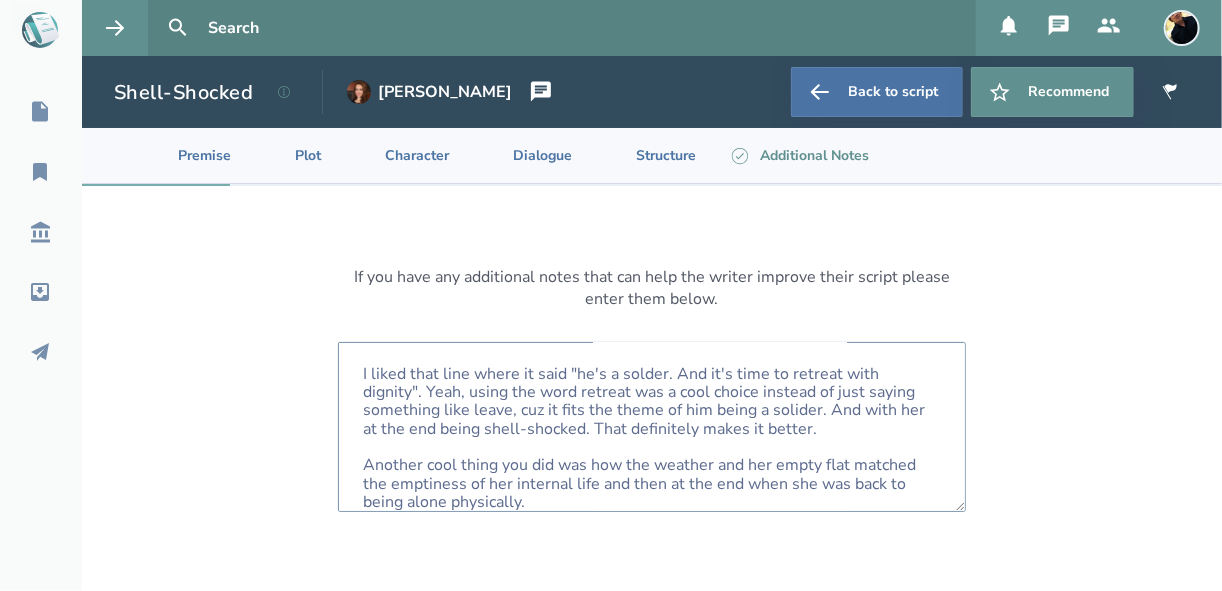 drag, startPoint x: 556, startPoint y: 413, endPoint x: 606, endPoint y: 406, distance: 50.48762 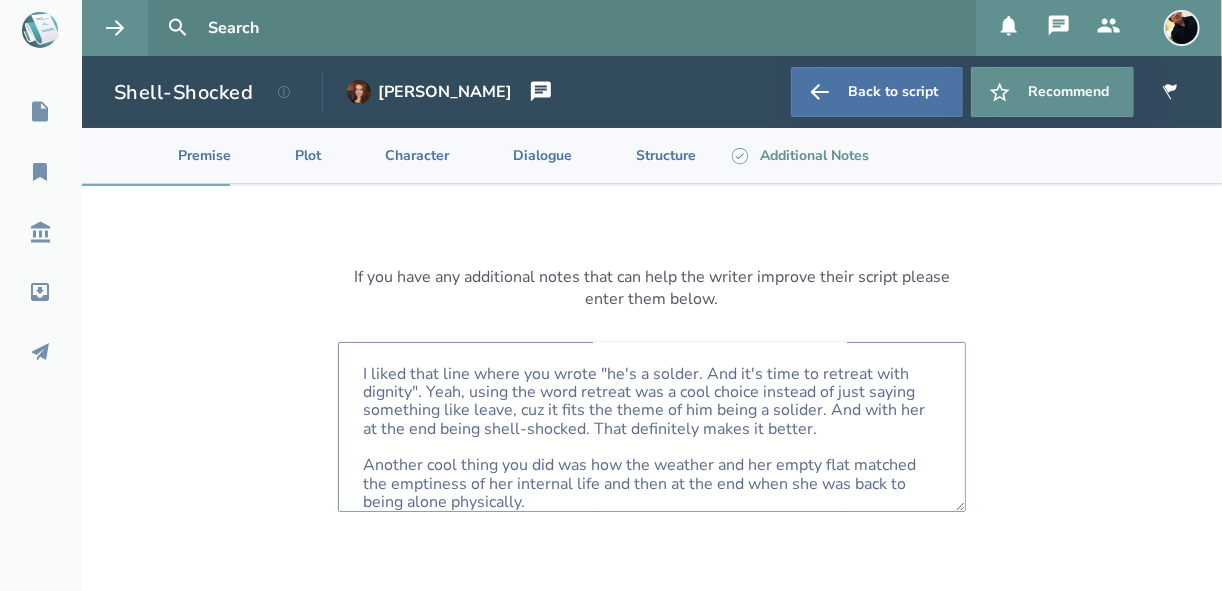 click on "Hello [PERSON_NAME]
I just figured out how to upload my scripts to the group and also how to comment on everyone else's!
Anyway, I like the imagery you created when the characters were back in each others arms after having been apart for so long -- I could see it playing out in my head.
I liked that line where you wrote "he's a solder. And it's time to retreat with dignity". Yeah, using the word retreat was a cool choice instead of just saying something like leave, cuz it fits the theme of him being a solider. And with her at the end being shell-shocked. That definitely makes it better.
Another cool thing you did was how the weather and her empty flat matched the emptiness of her internal life and then at the end when she was back to being alone physically.
Nice work ;)" at bounding box center [652, 427] 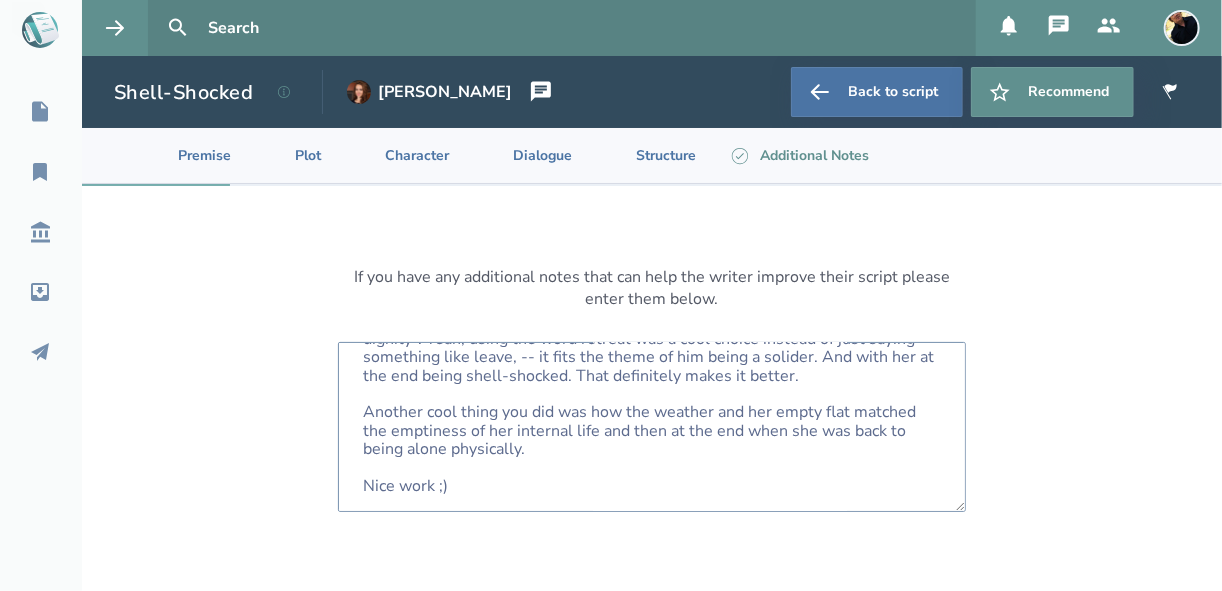 scroll, scrollTop: 323, scrollLeft: 0, axis: vertical 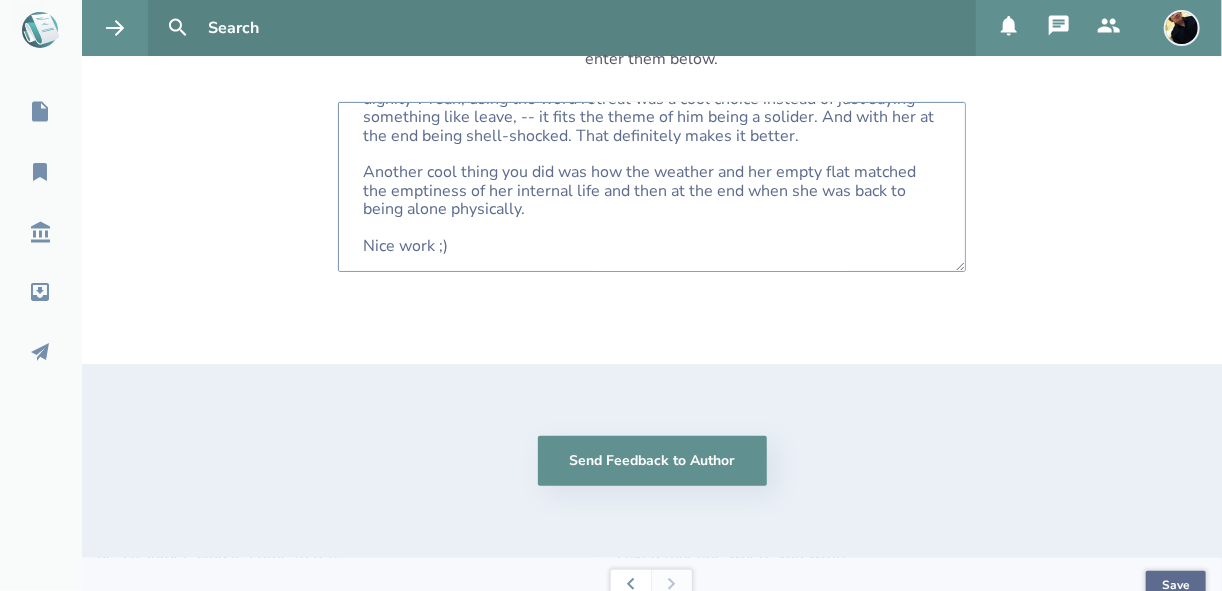 type on "Hello [PERSON_NAME]
I just figured out how to upload my scripts to the group and also how to comment on everyone else's!
Anyway, I like the imagery you created when the characters were back in each others arms after having been apart for so long -- I could see it playing out in my head.
I liked that line where you wrote "he's a solder. And it's time to retreat with dignity". Yeah, using the word retreat was a cool choice instead of just saying something like leave, -- it fits the theme of him being a solider. And with her at the end being shell-shocked. That definitely makes it better.
Another cool thing you did was how the weather and her empty flat matched the emptiness of her internal life and then at the end when she was back to being alone physically.
Nice work ;)" 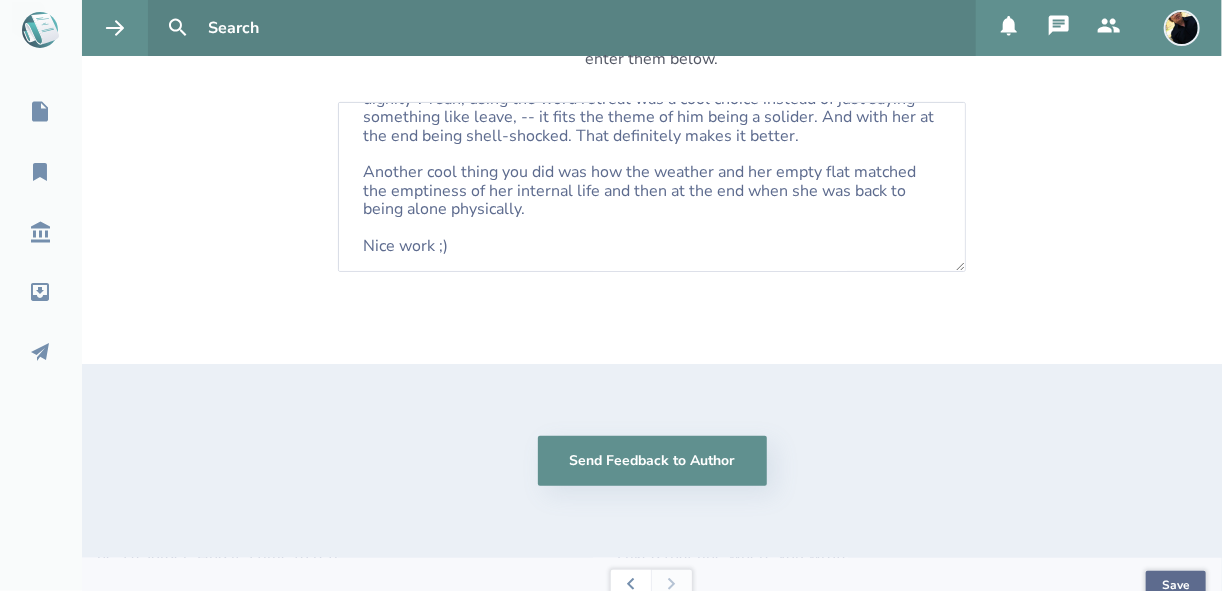 click on "Save" at bounding box center (1176, 586) 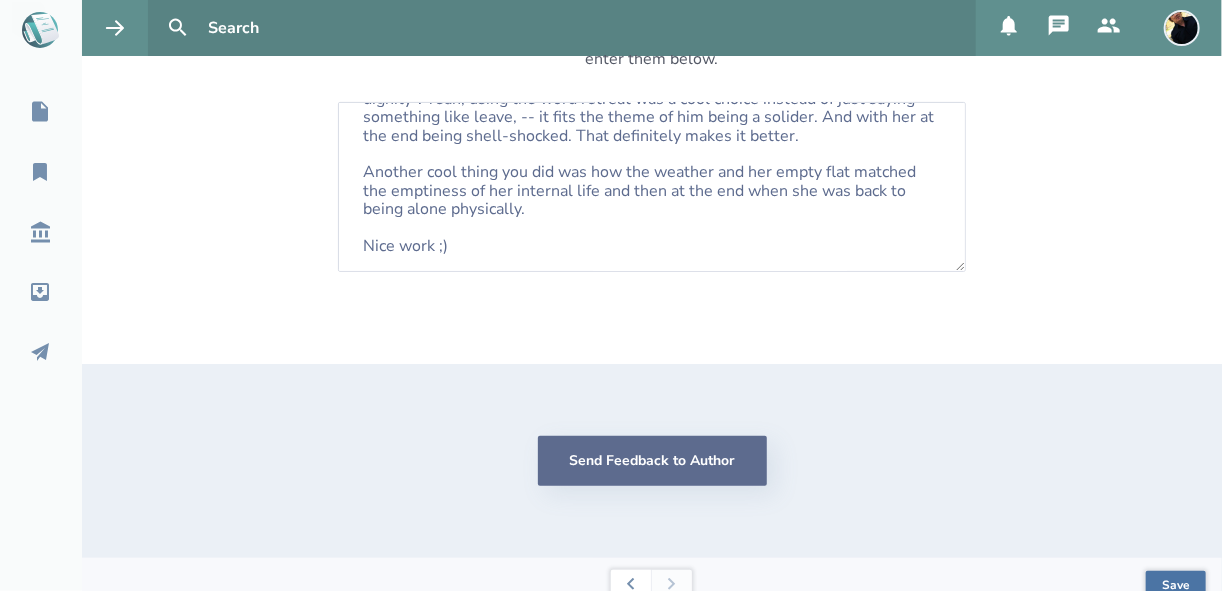 click on "Send Feedback to Author" at bounding box center (652, 461) 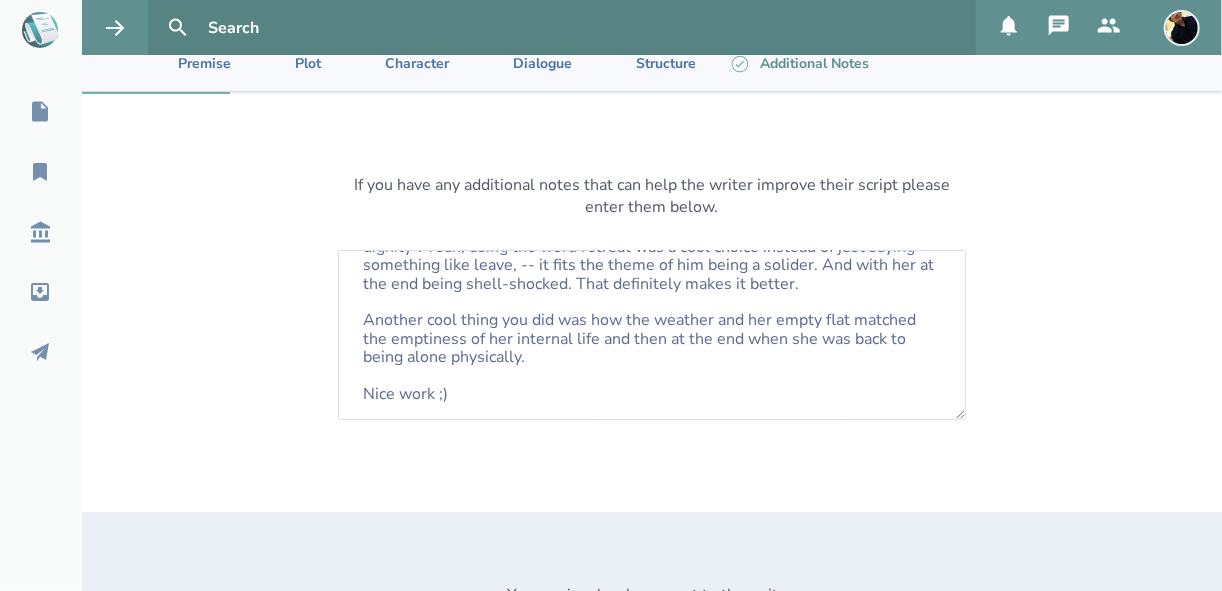 scroll, scrollTop: 0, scrollLeft: 0, axis: both 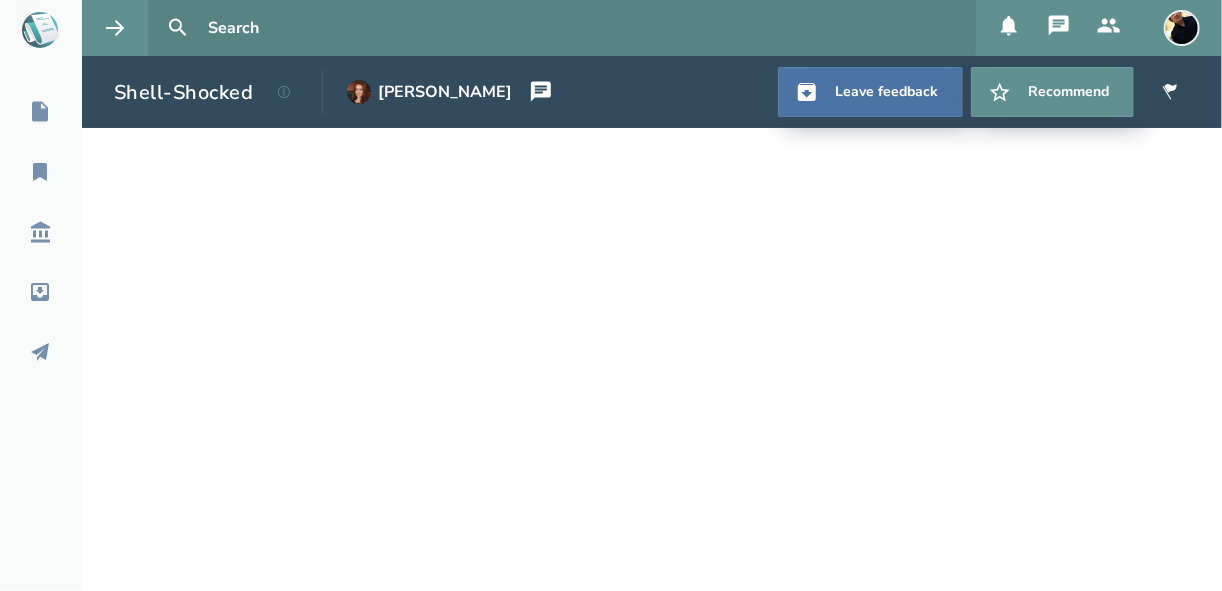 select on "1" 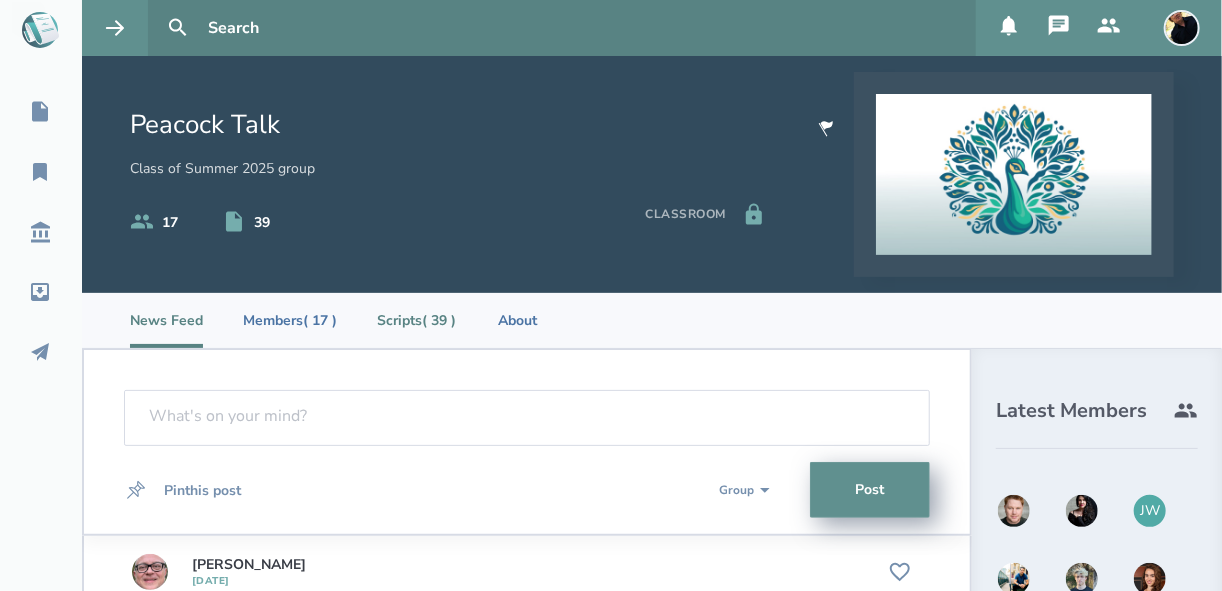 click on "Scripts  ( 39 )" at bounding box center [416, 320] 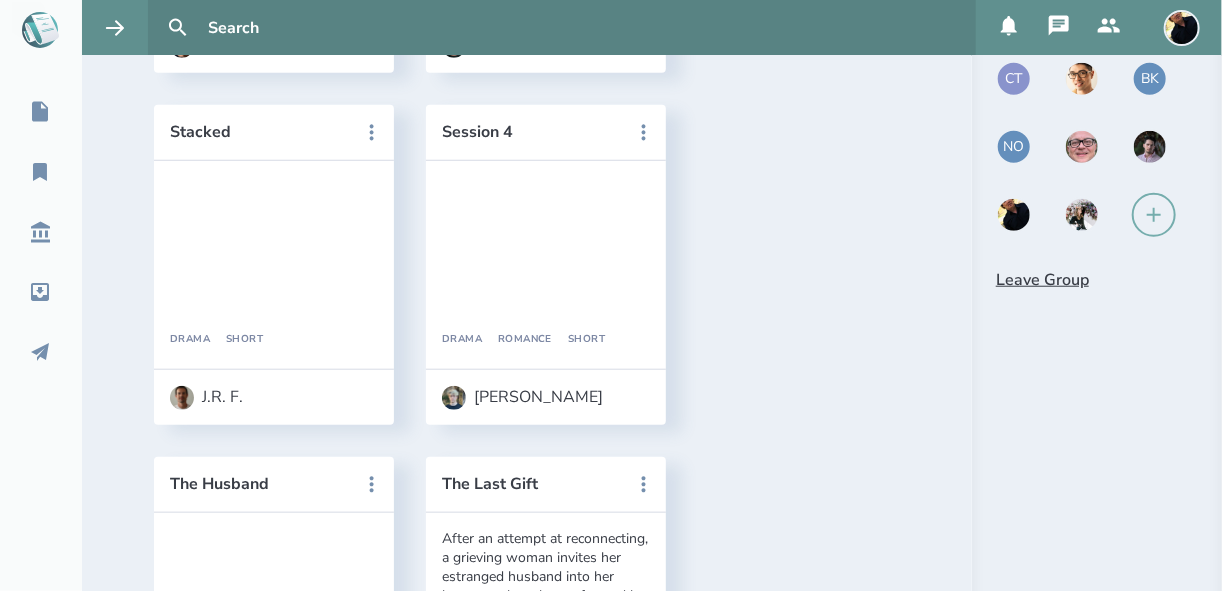 scroll, scrollTop: 640, scrollLeft: 0, axis: vertical 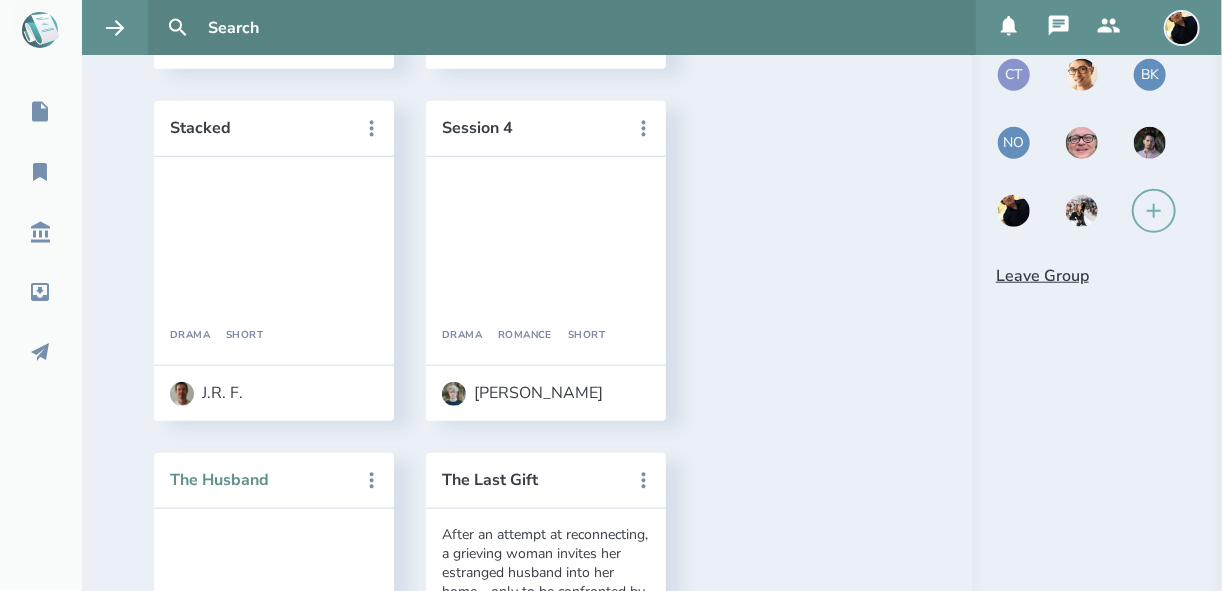 click on "The Husband" at bounding box center [260, 480] 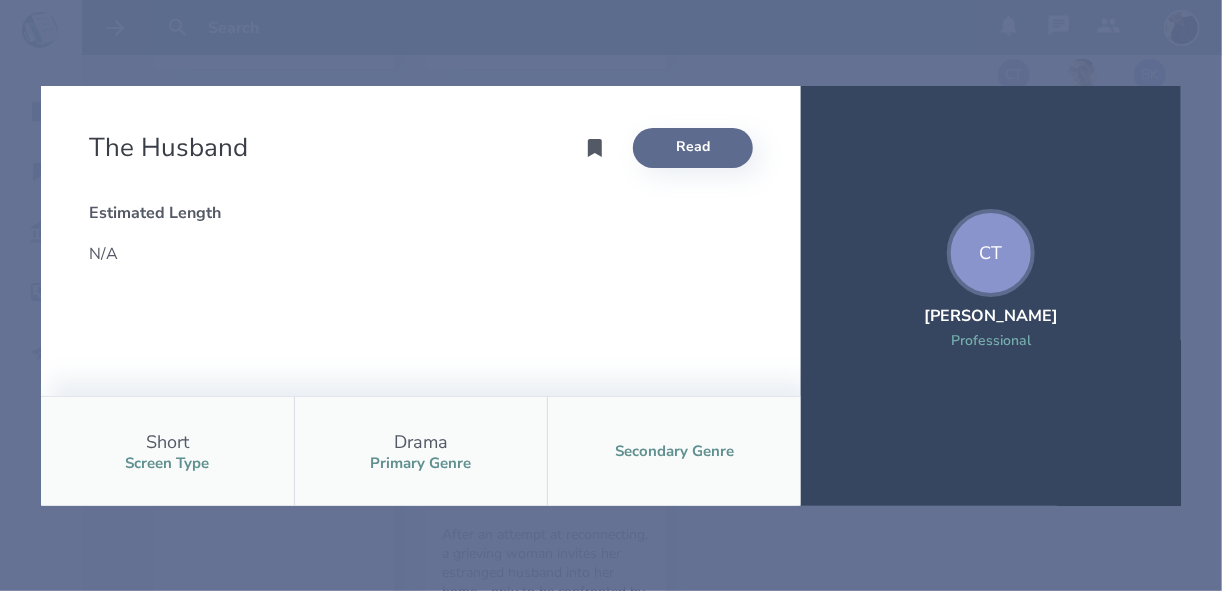 click on "Read" at bounding box center (693, 148) 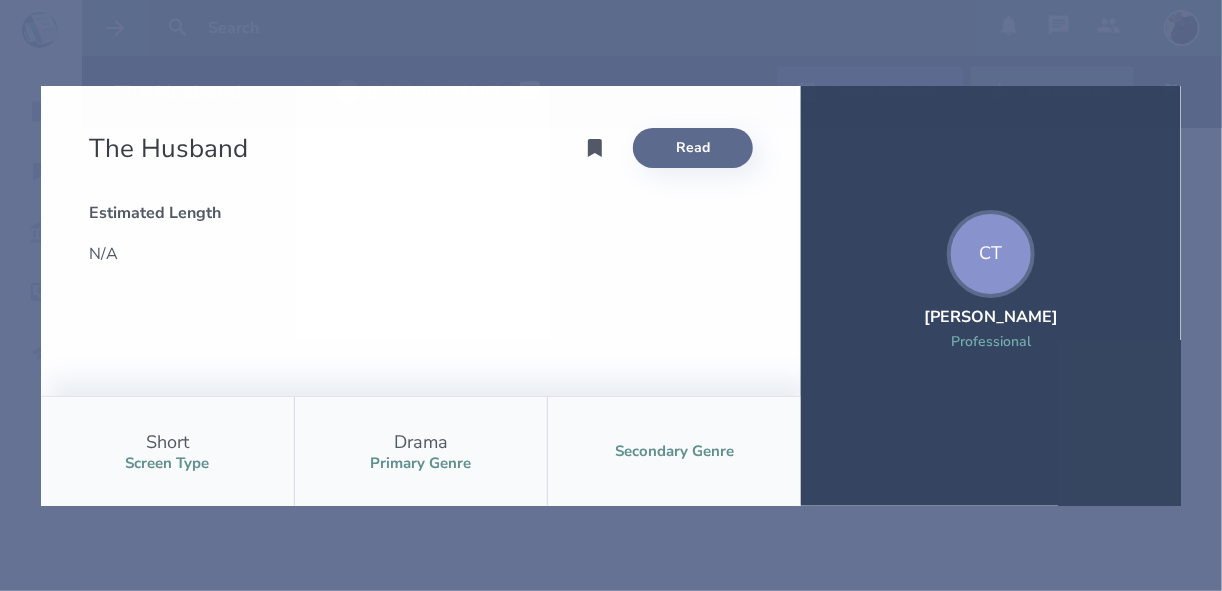 scroll, scrollTop: 0, scrollLeft: 0, axis: both 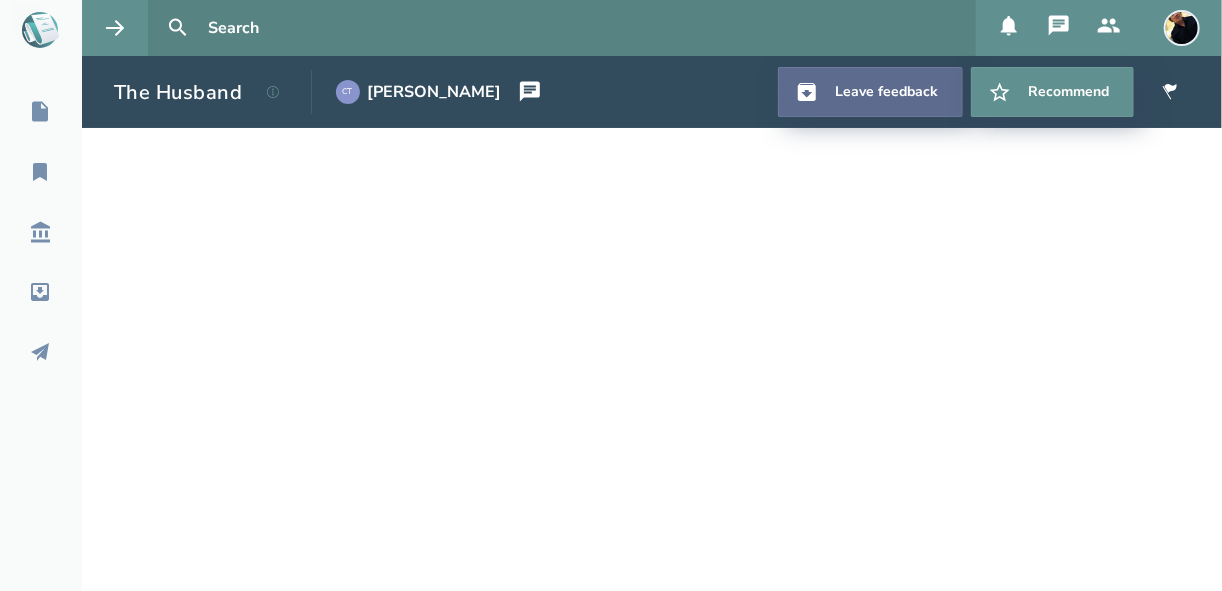 click on "Leave feedback" at bounding box center (870, 92) 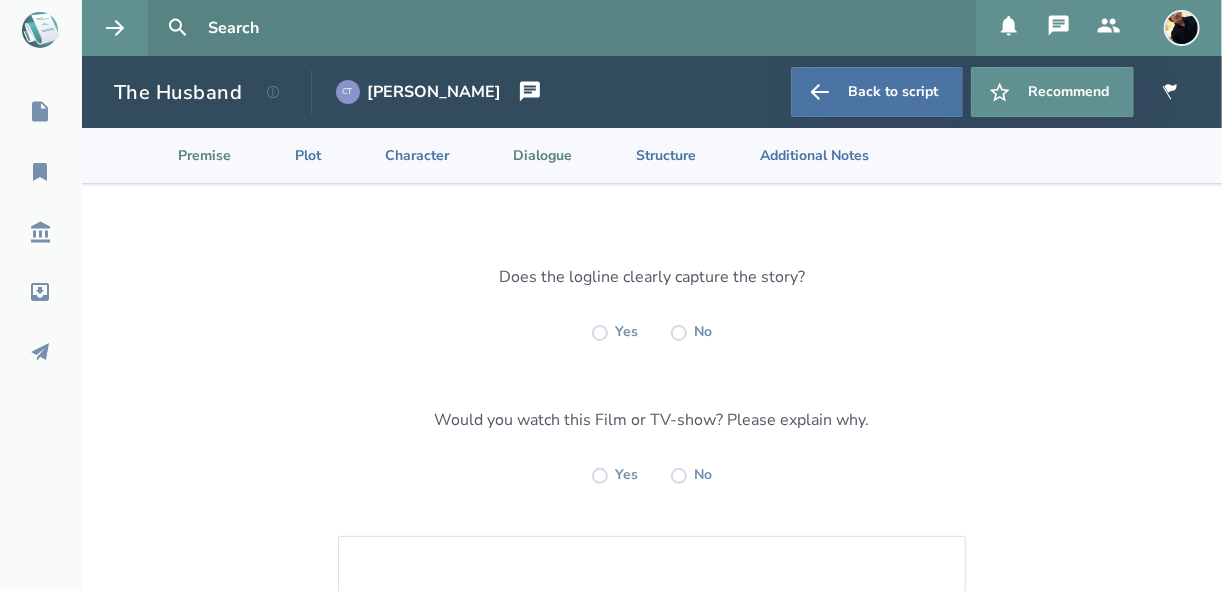 click on "Dialogue" at bounding box center (526, 155) 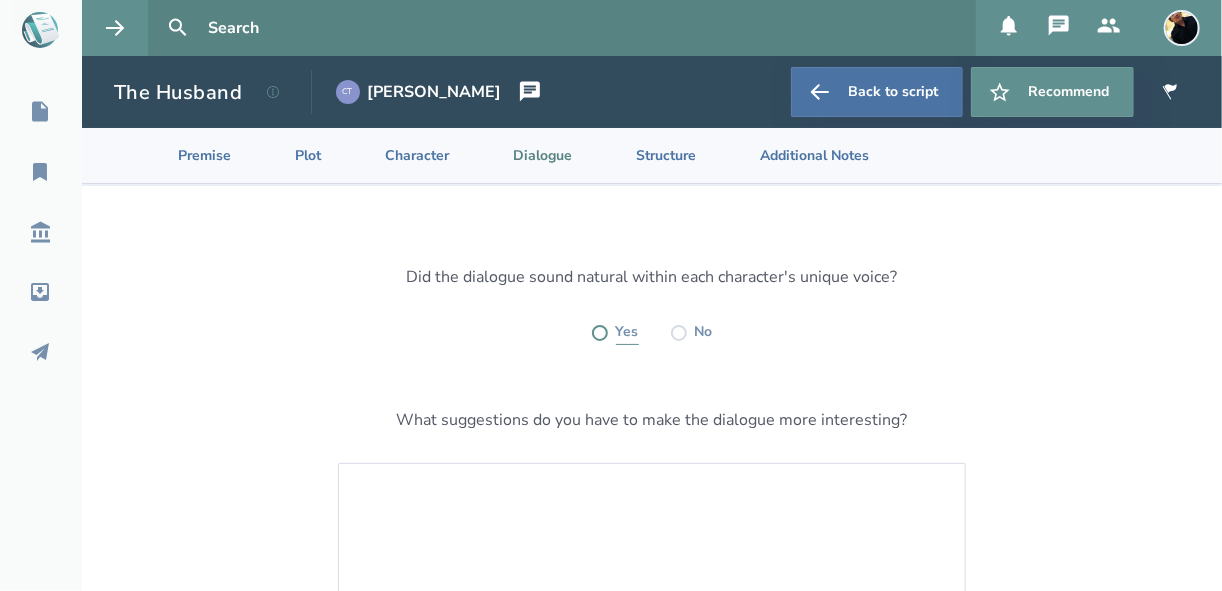 click at bounding box center [600, 333] 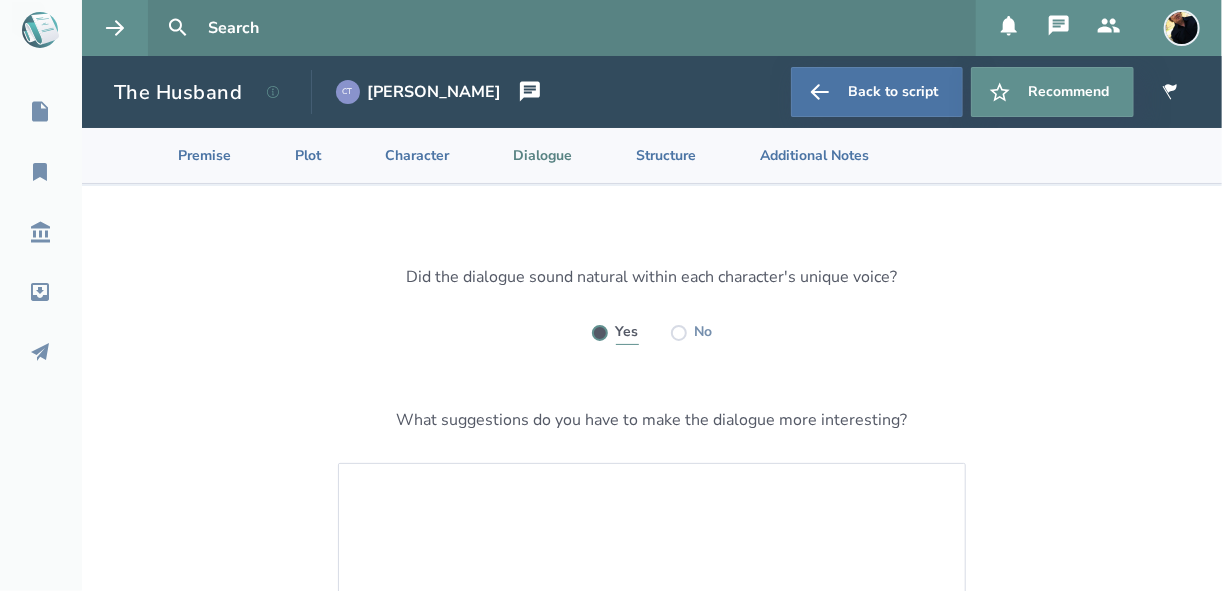 radio on "true" 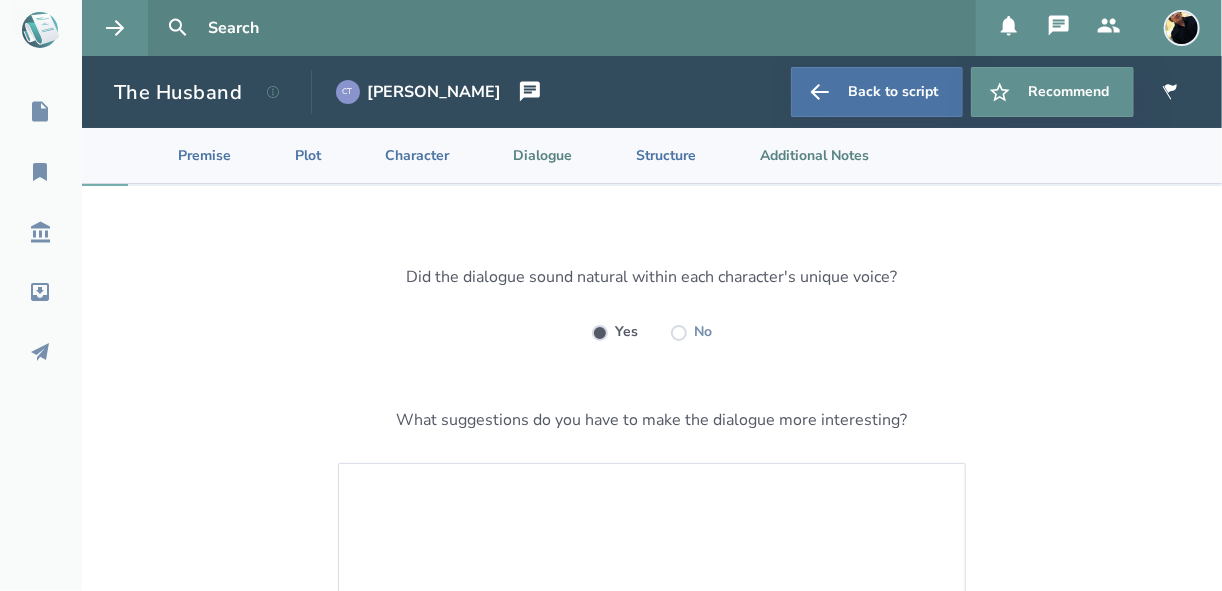 click on "Additional Notes" at bounding box center [798, 155] 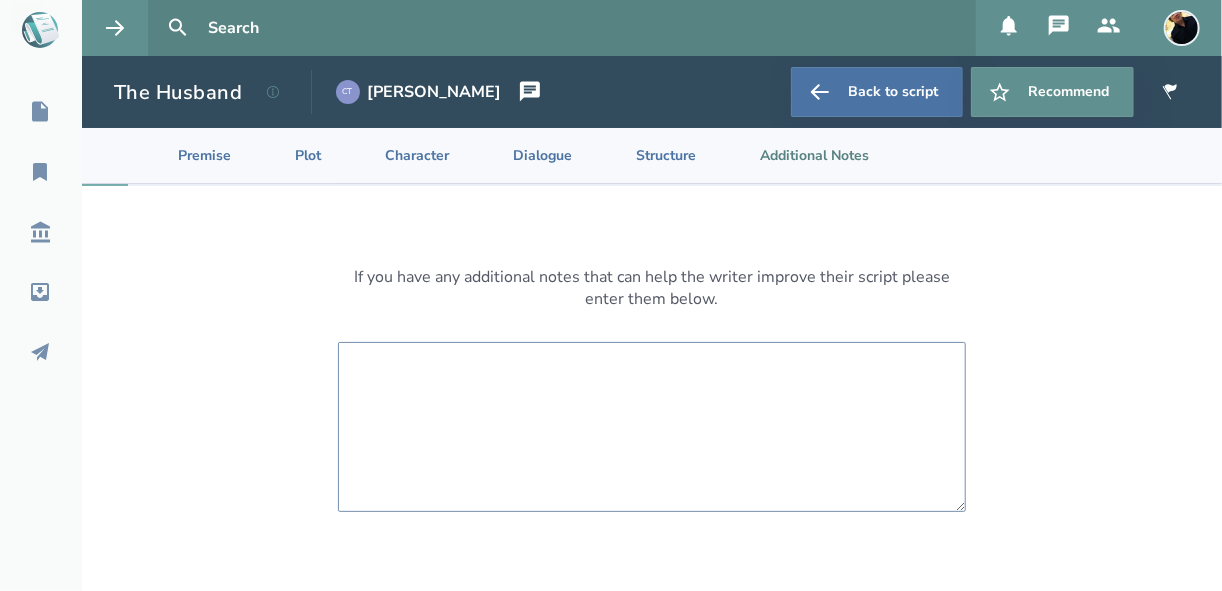 click at bounding box center [652, 427] 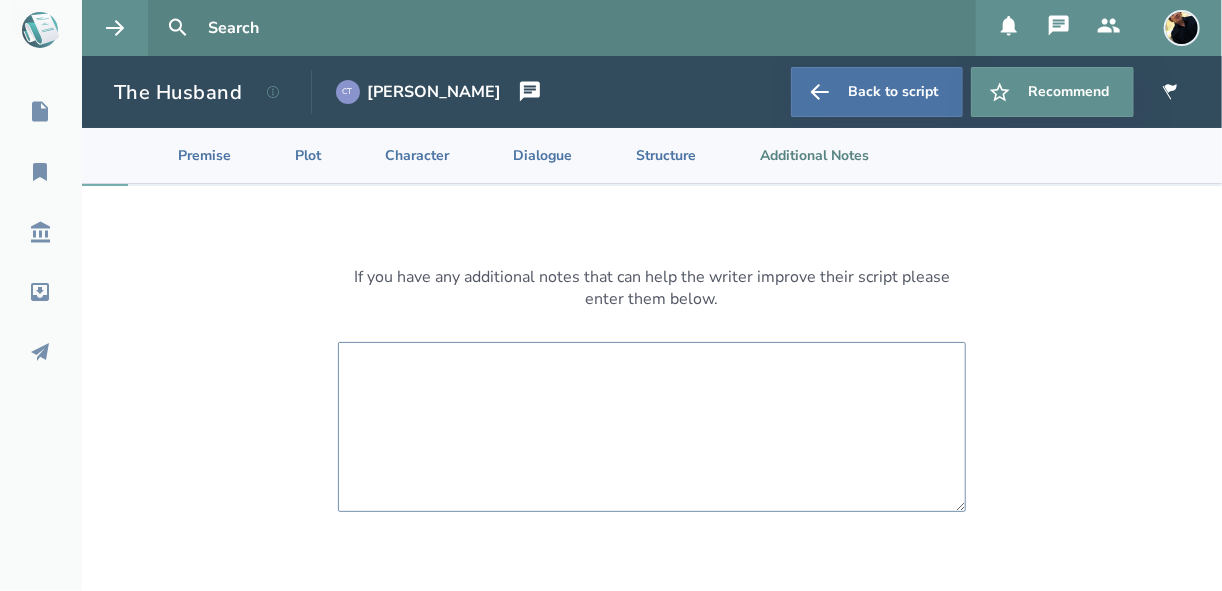 paste on "Hello [PERSON_NAME],
I just figured out how to upload my scripts to the group and also how to comment on everyone else's!
Wow, I didn't see that ending coming! The back and forth between them kept me guessing and wondering what was going on, and what was going to happen.
You set up the mood in the beginning very nicely with how they were at the door and then when they came in the house, and it also helped me to understand the dynamic of their relationship.
Nice work indeed :)" 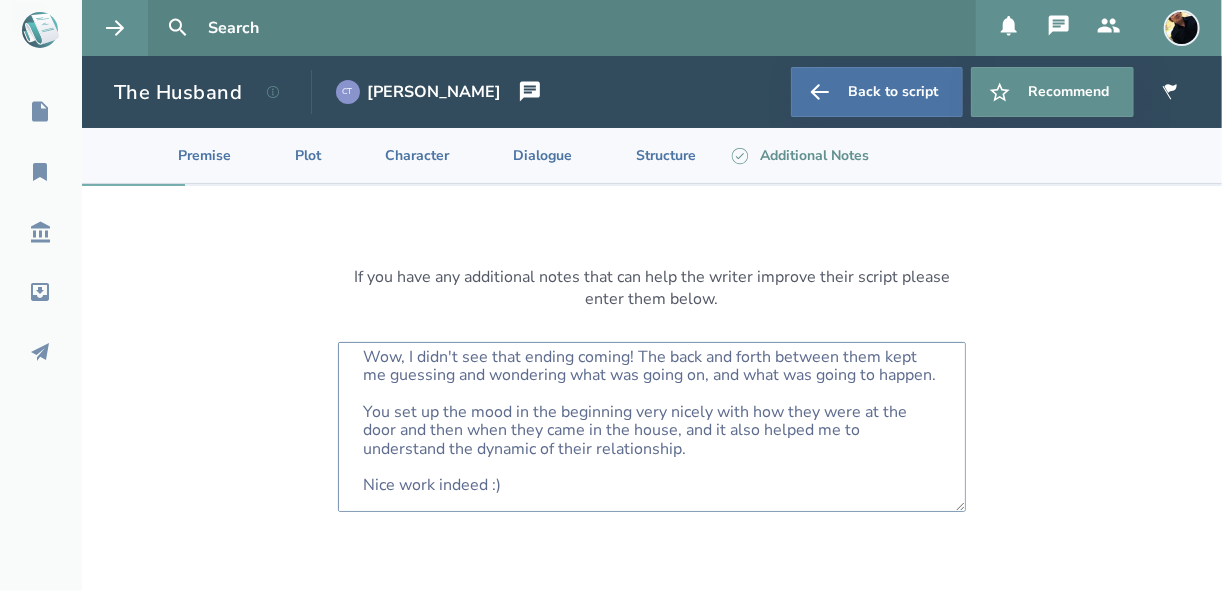 scroll, scrollTop: 184, scrollLeft: 0, axis: vertical 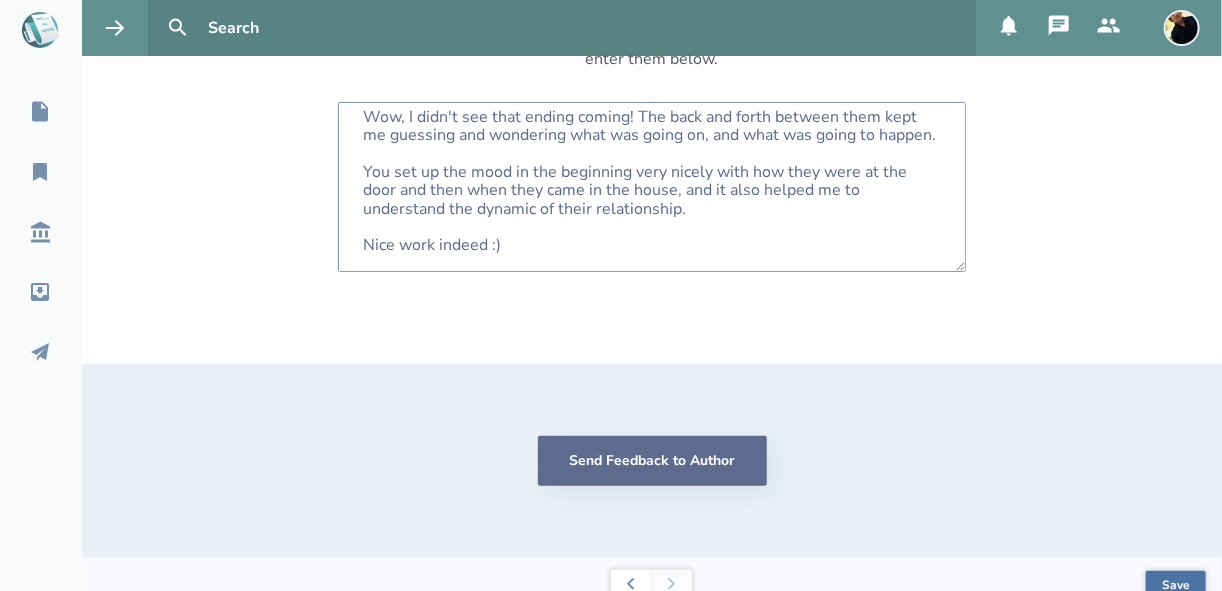 type on "Hello [PERSON_NAME],
I just figured out how to upload my scripts to the group and also how to comment on everyone else's!
Wow, I didn't see that ending coming! The back and forth between them kept me guessing and wondering what was going on, and what was going to happen.
You set up the mood in the beginning very nicely with how they were at the door and then when they came in the house, and it also helped me to understand the dynamic of their relationship.
Nice work indeed :)" 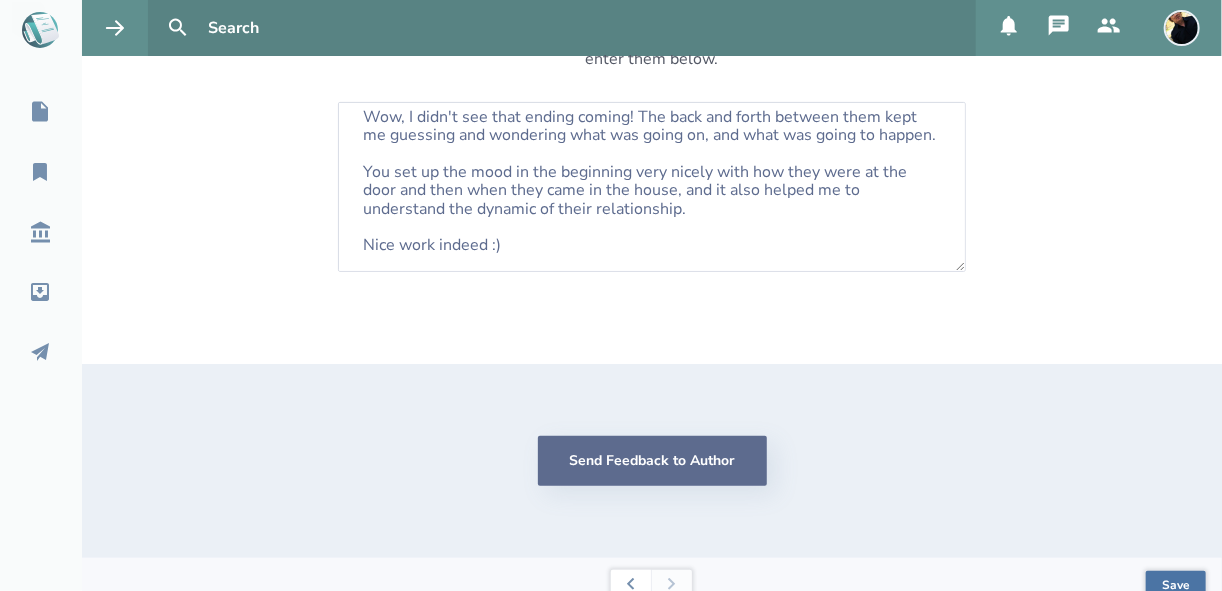 click on "Send Feedback to Author" at bounding box center [652, 461] 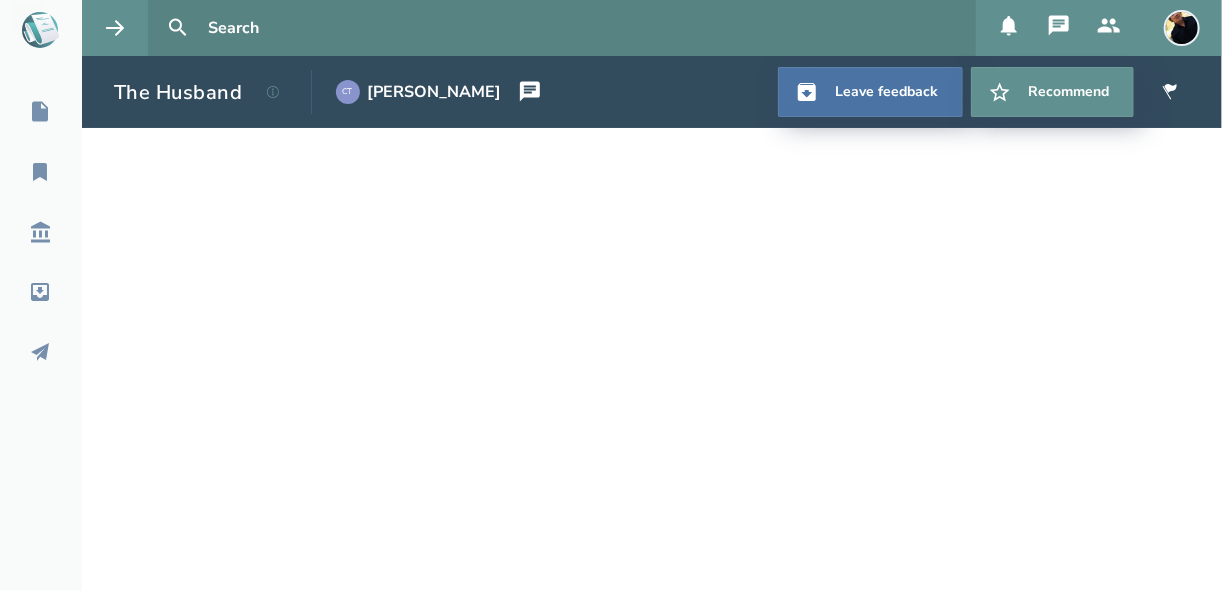 scroll, scrollTop: 0, scrollLeft: 0, axis: both 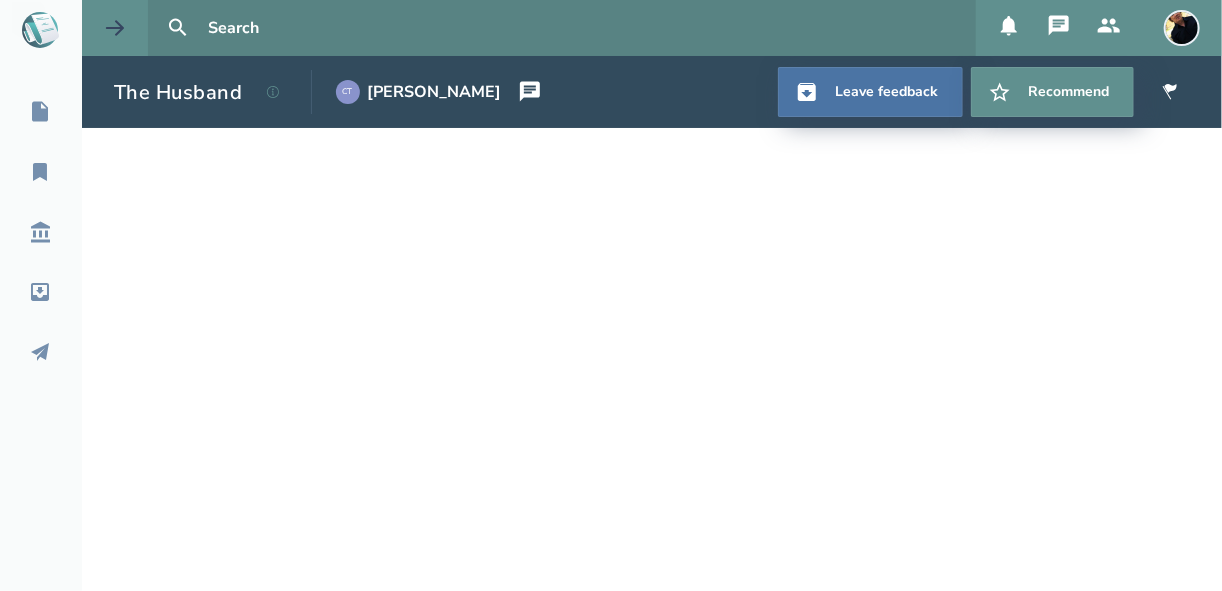 select on "1" 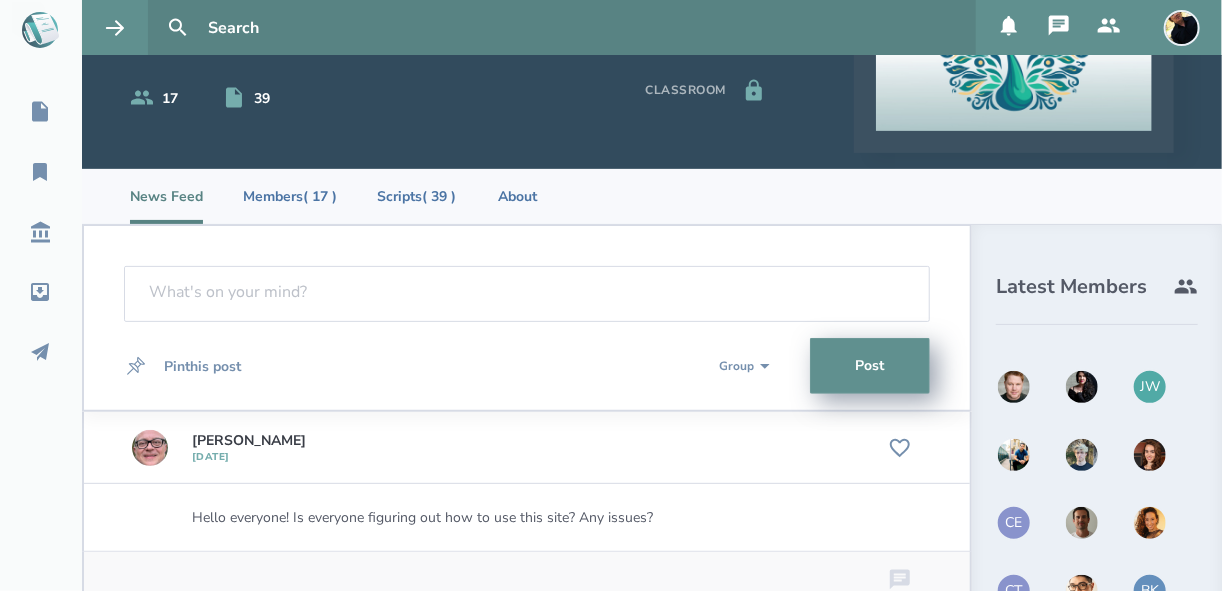 scroll, scrollTop: 160, scrollLeft: 0, axis: vertical 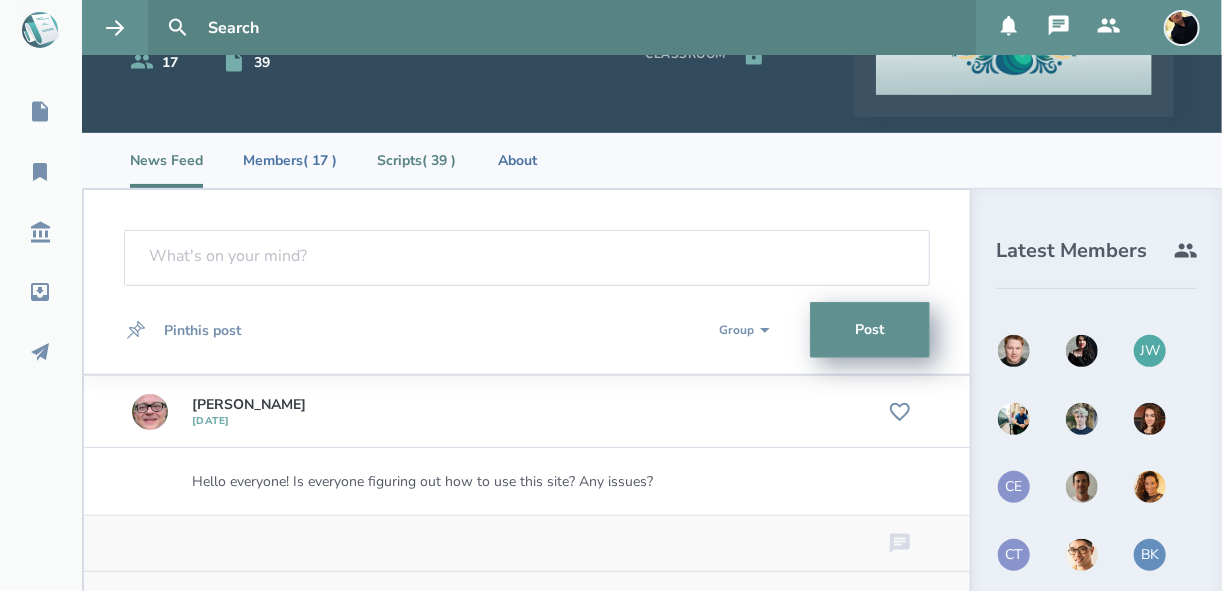 click on "Scripts  ( 39 )" at bounding box center (416, 160) 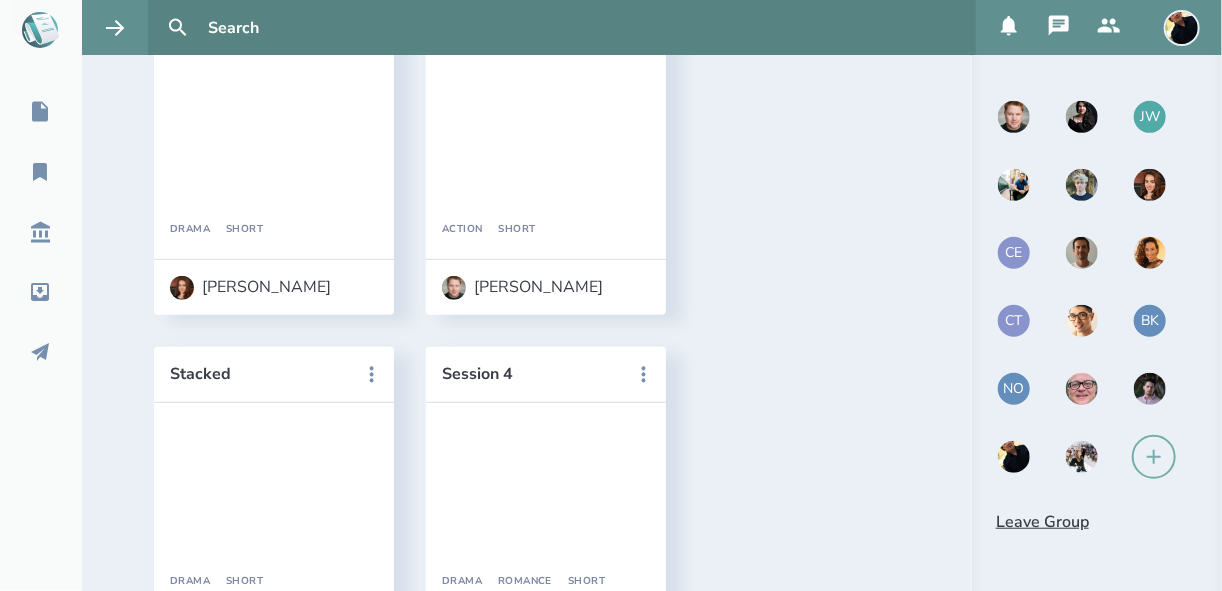 scroll, scrollTop: 560, scrollLeft: 0, axis: vertical 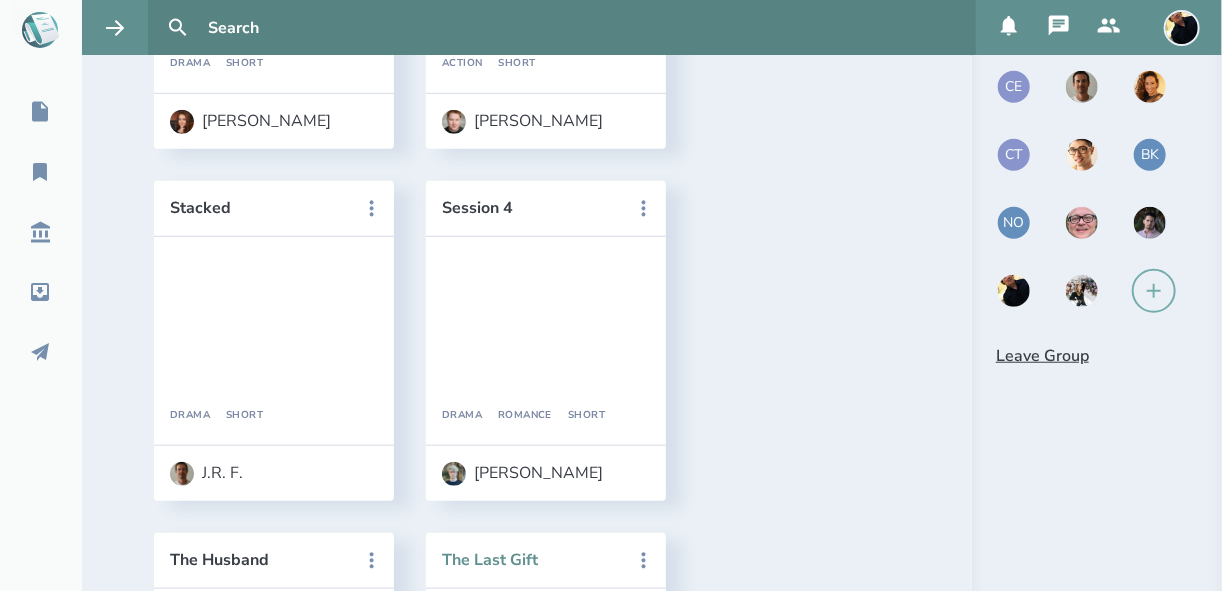 click on "The Last Gift" at bounding box center (532, 560) 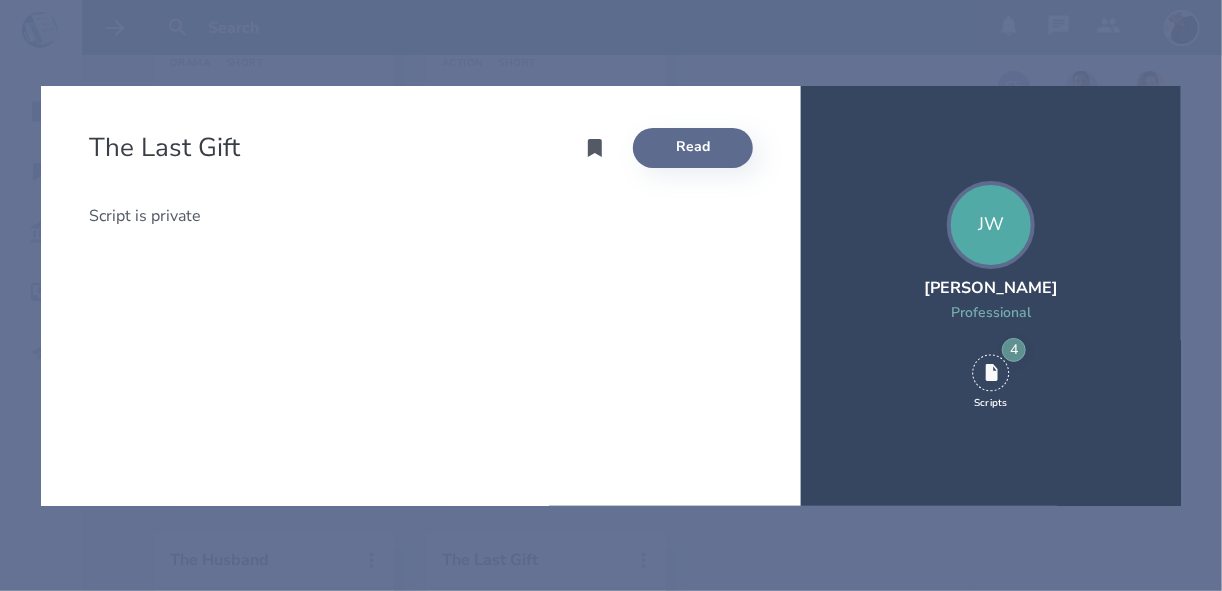 click on "Read" at bounding box center (693, 148) 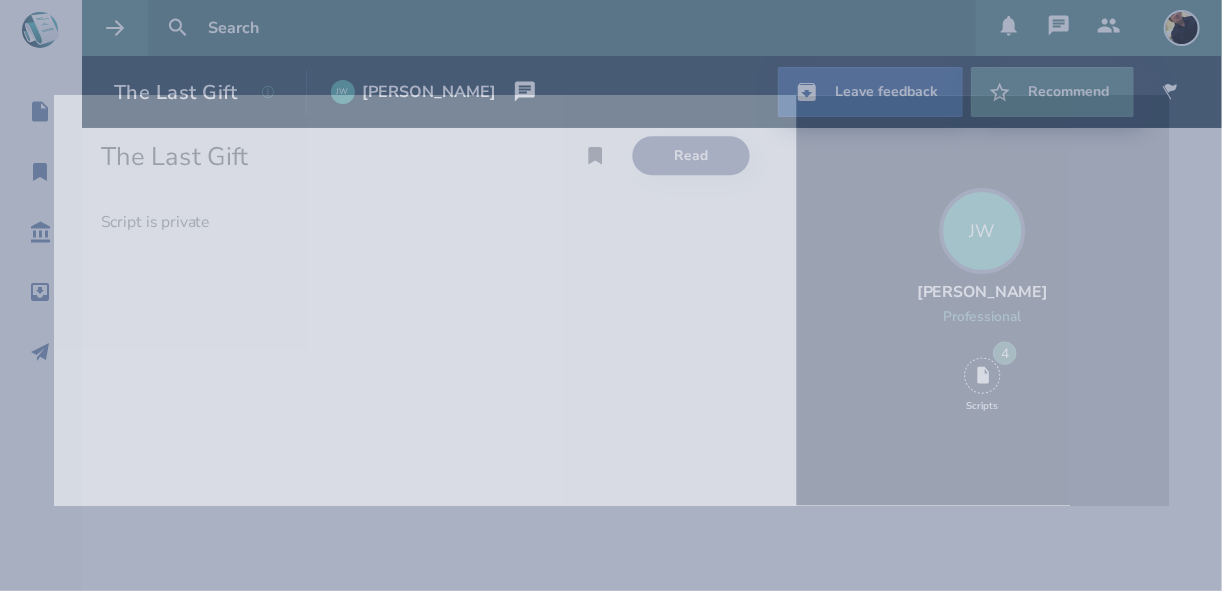scroll, scrollTop: 0, scrollLeft: 0, axis: both 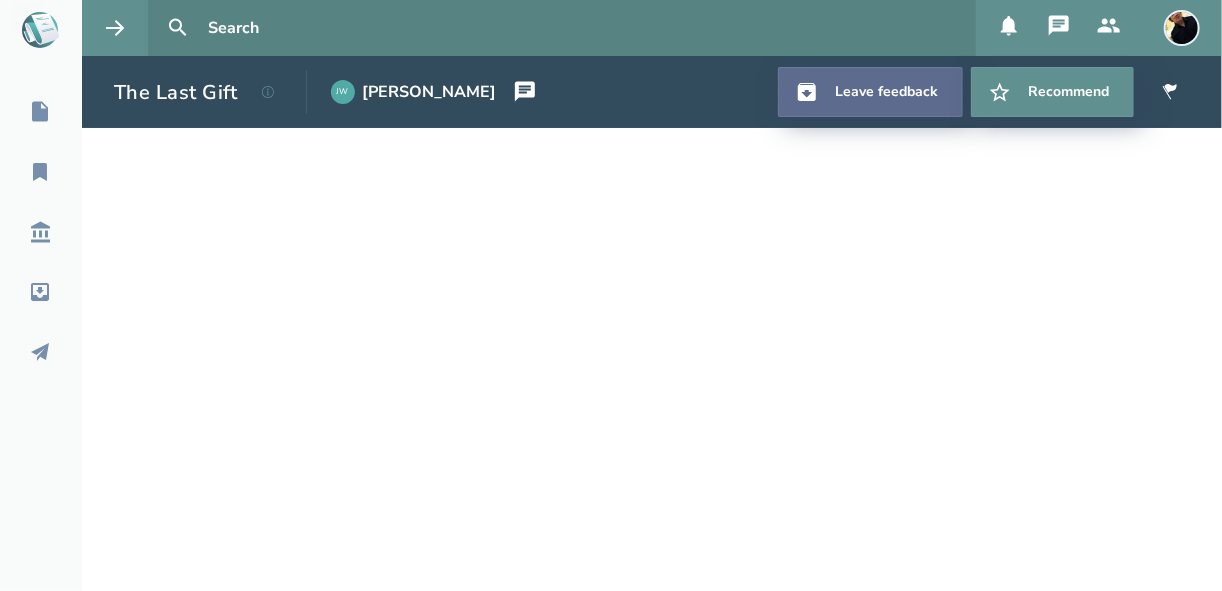 click on "Leave feedback" at bounding box center [870, 92] 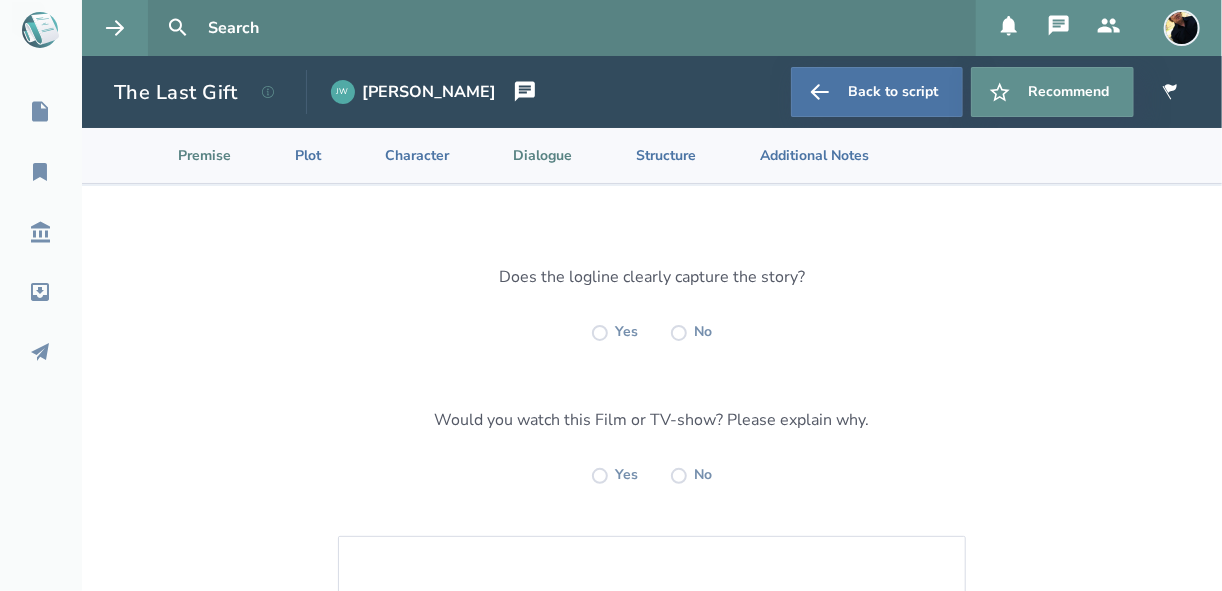 click on "Dialogue" at bounding box center [526, 155] 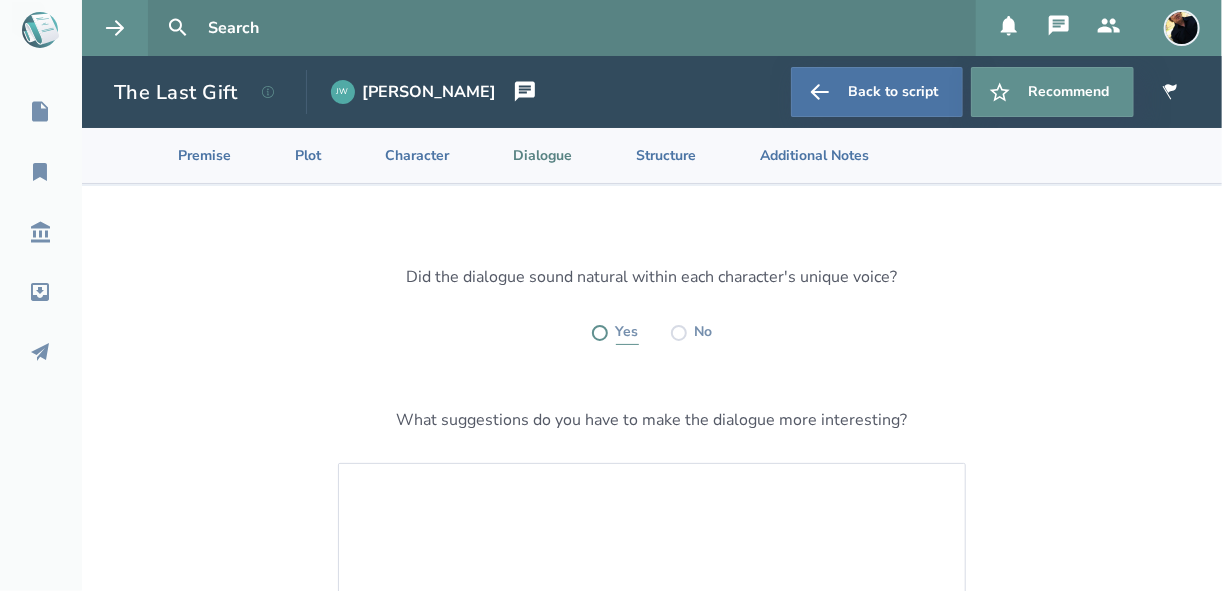 click at bounding box center [600, 333] 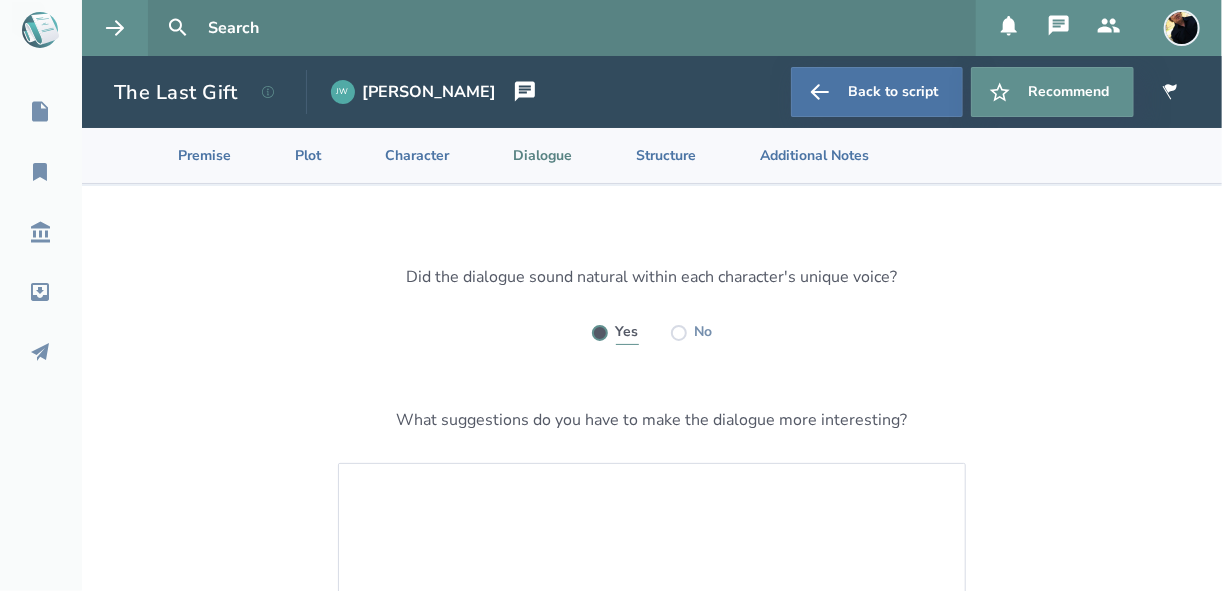 radio on "true" 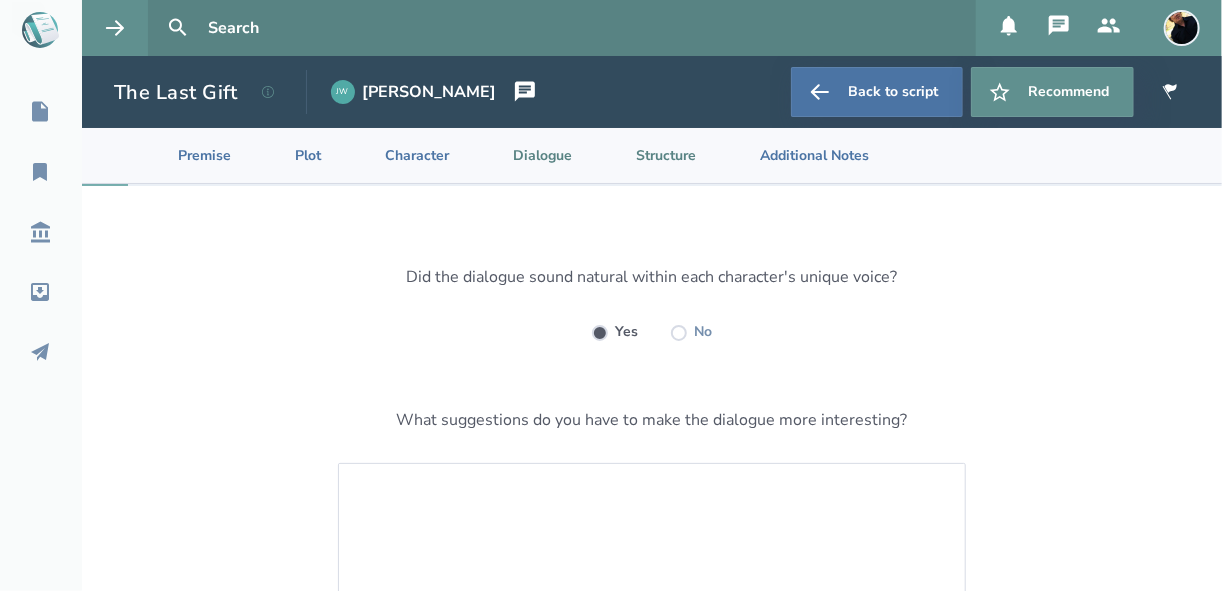 click on "Structure" at bounding box center (650, 155) 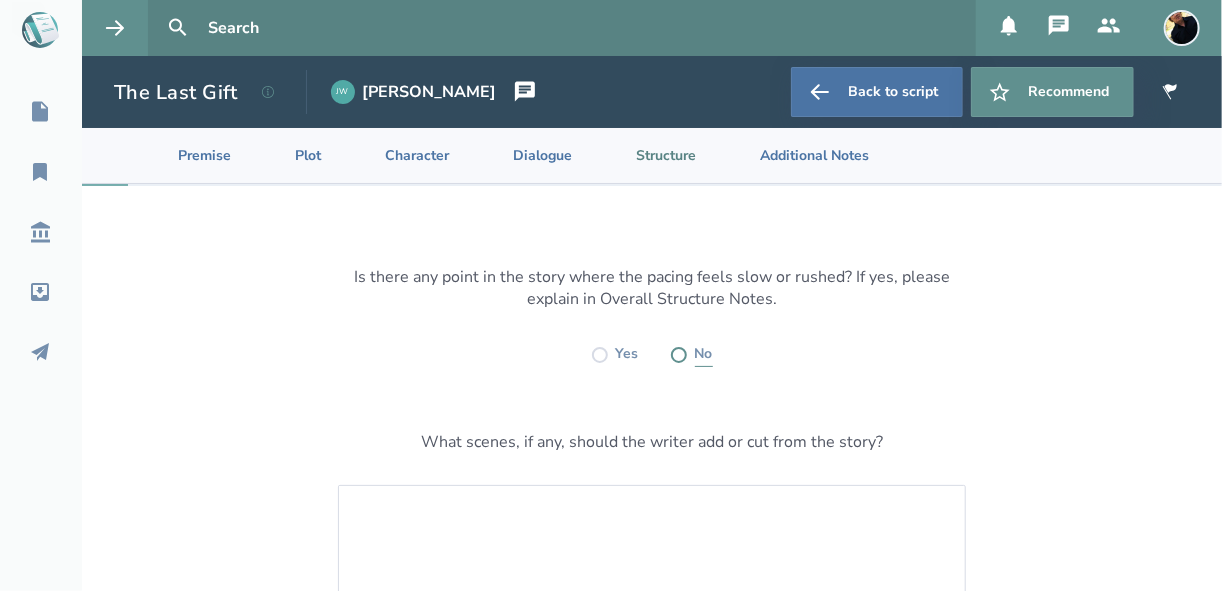 click on "No" at bounding box center [692, 354] 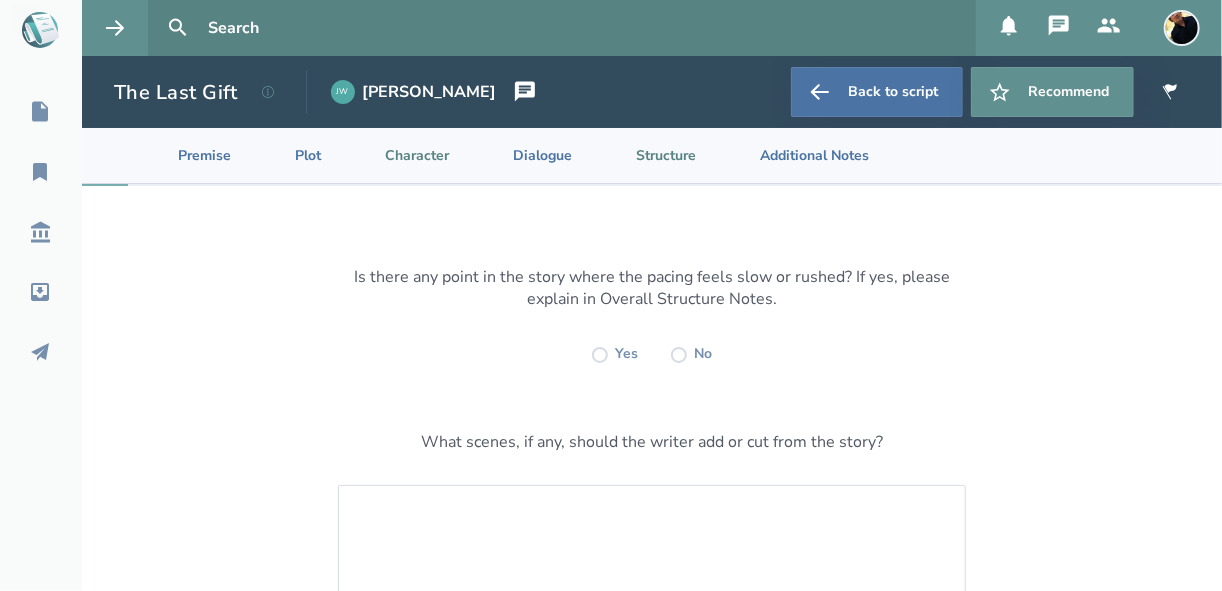 click on "Character" at bounding box center [401, 155] 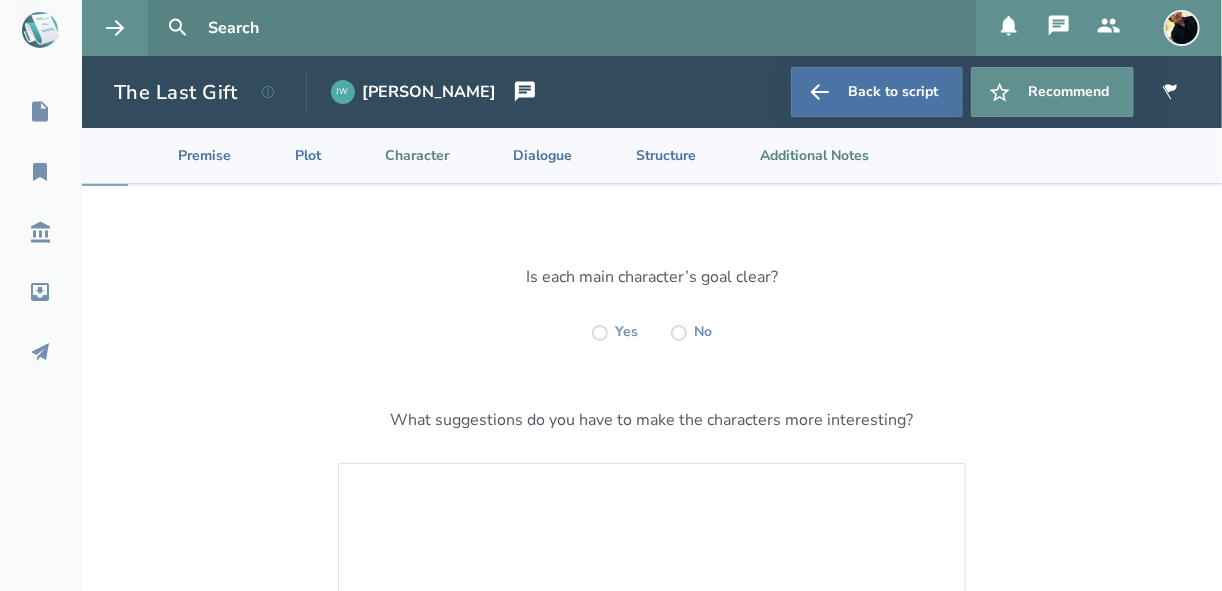 click on "Additional Notes" at bounding box center (798, 155) 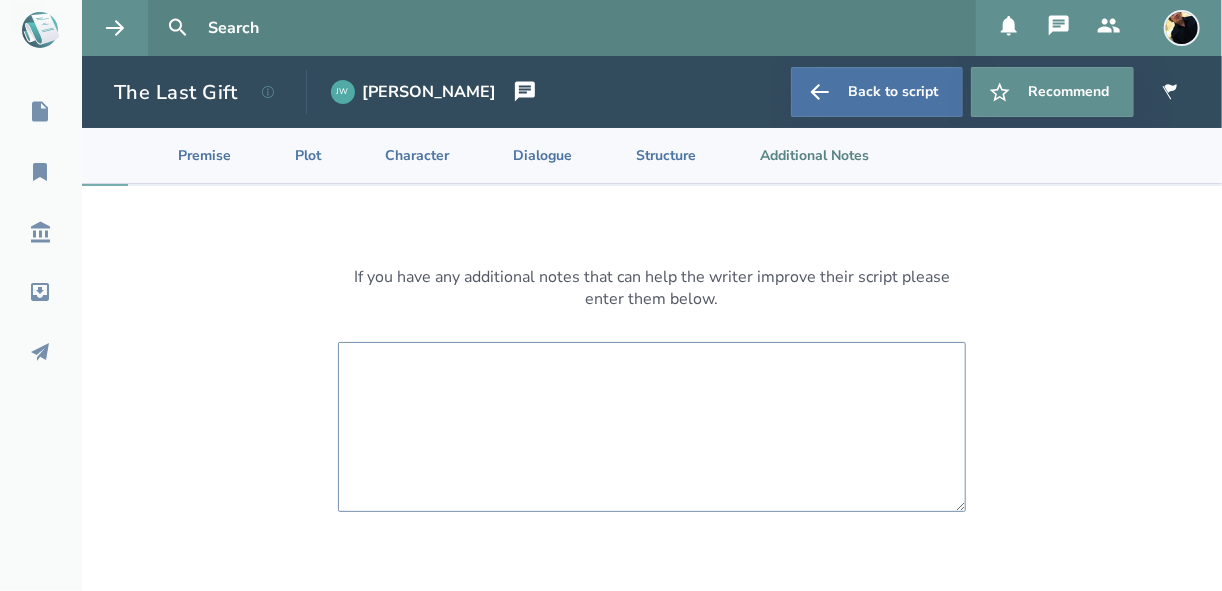 click at bounding box center (652, 427) 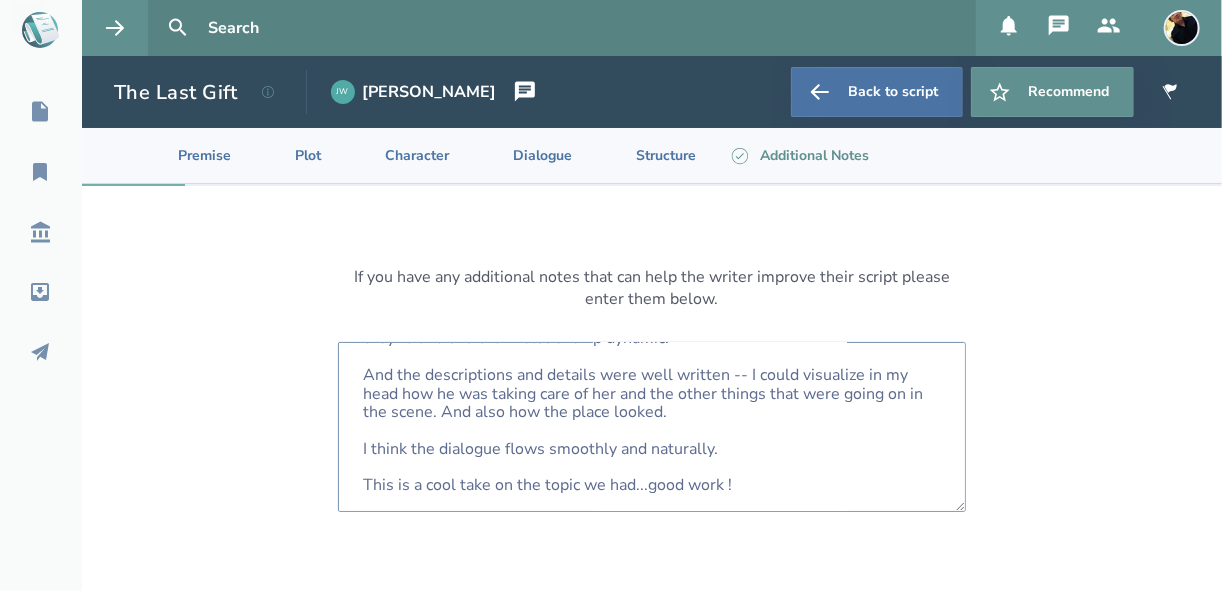 scroll, scrollTop: 300, scrollLeft: 0, axis: vertical 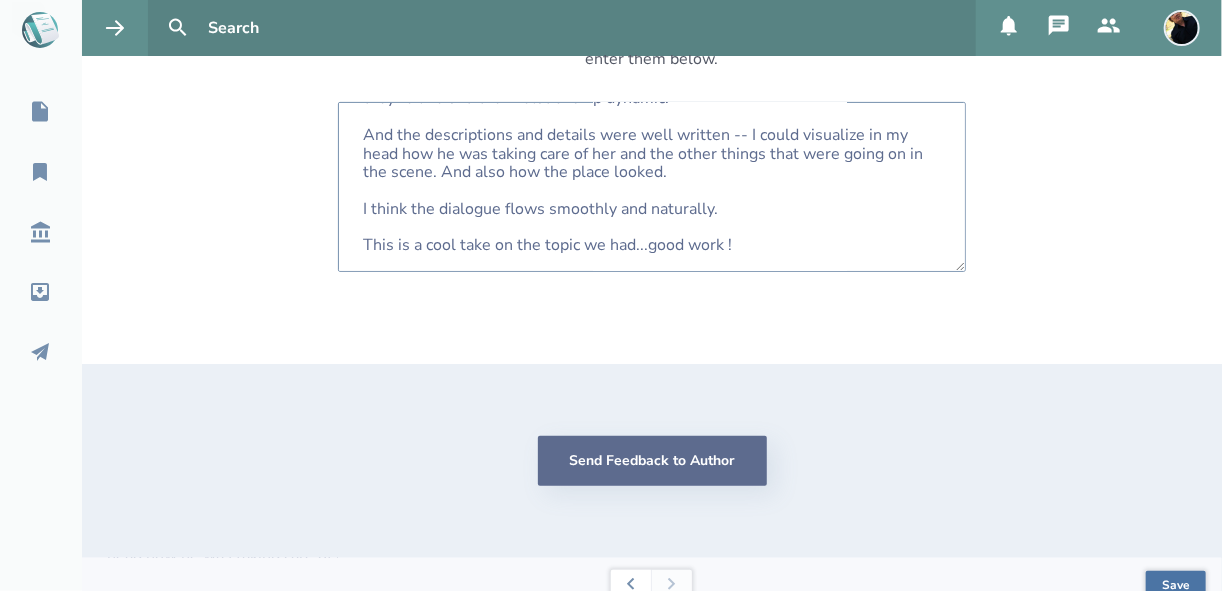 type on "Hello [PERSON_NAME],
I just figured out how to upload my scripts to the group and also how to comment on everyone else's!
You constructed a very nice set up in the beginning...I like how you took your time to establish the characters and give us a sense of who they are and what they're like and their relationship dynamic.
And the descriptions and details were well written -- I could visualize in my head how he was taking care of her and the other things that were going on in the scene. And also how the place looked.
I think the dialogue flows smoothly and naturally.
This is a cool take on the topic we had...good work !" 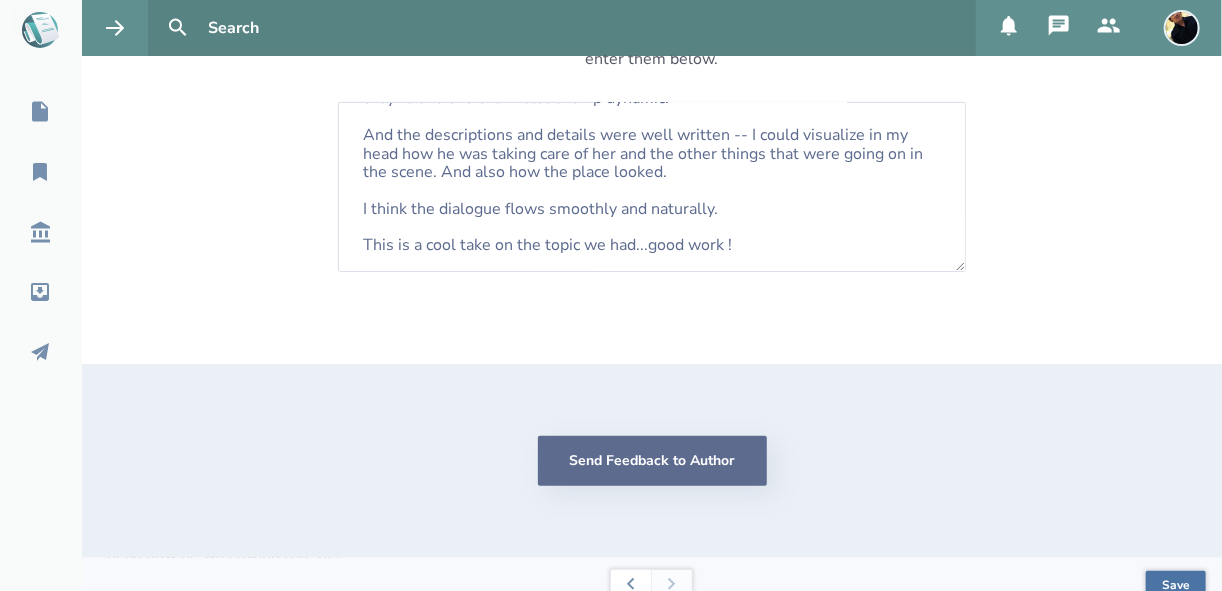 click on "Send Feedback to Author" at bounding box center [652, 461] 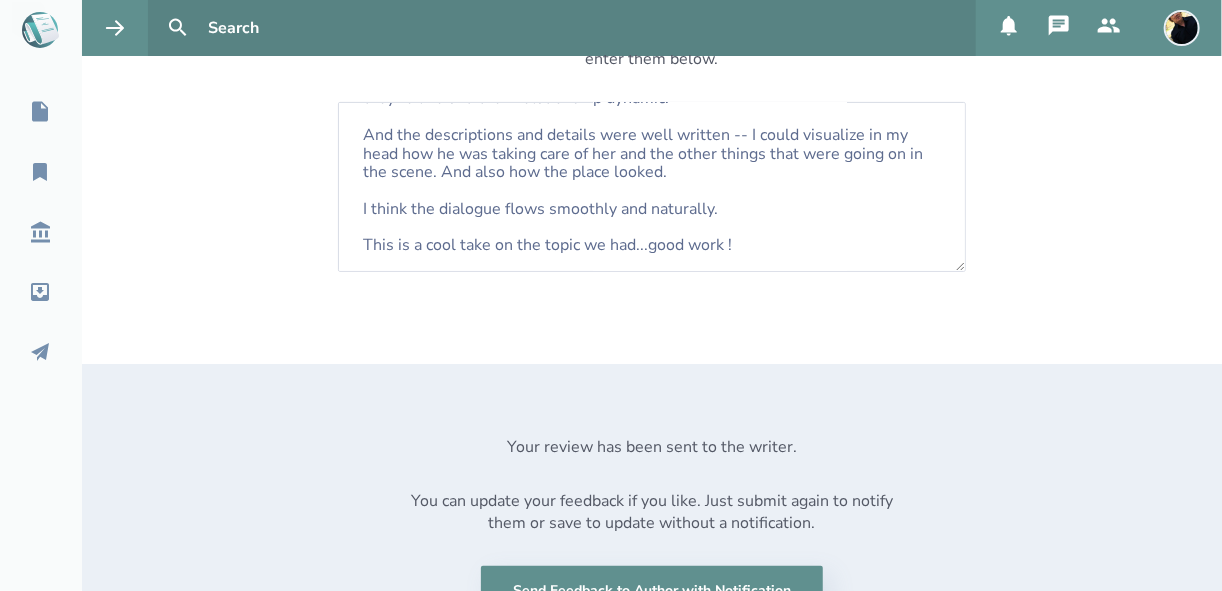 scroll, scrollTop: 0, scrollLeft: 0, axis: both 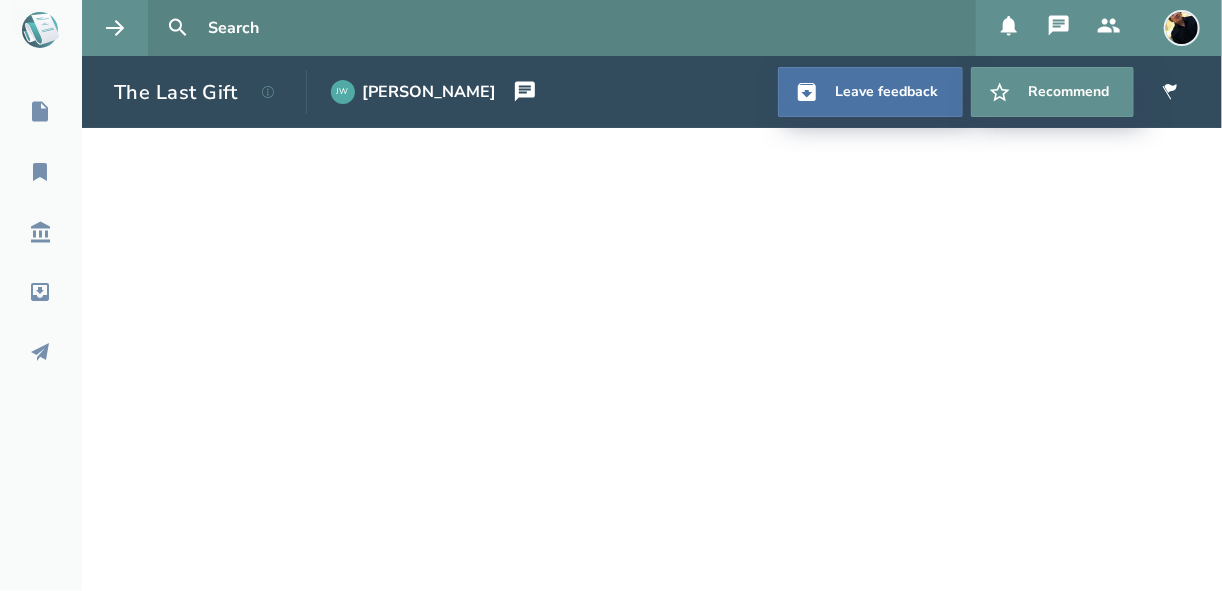 select on "1" 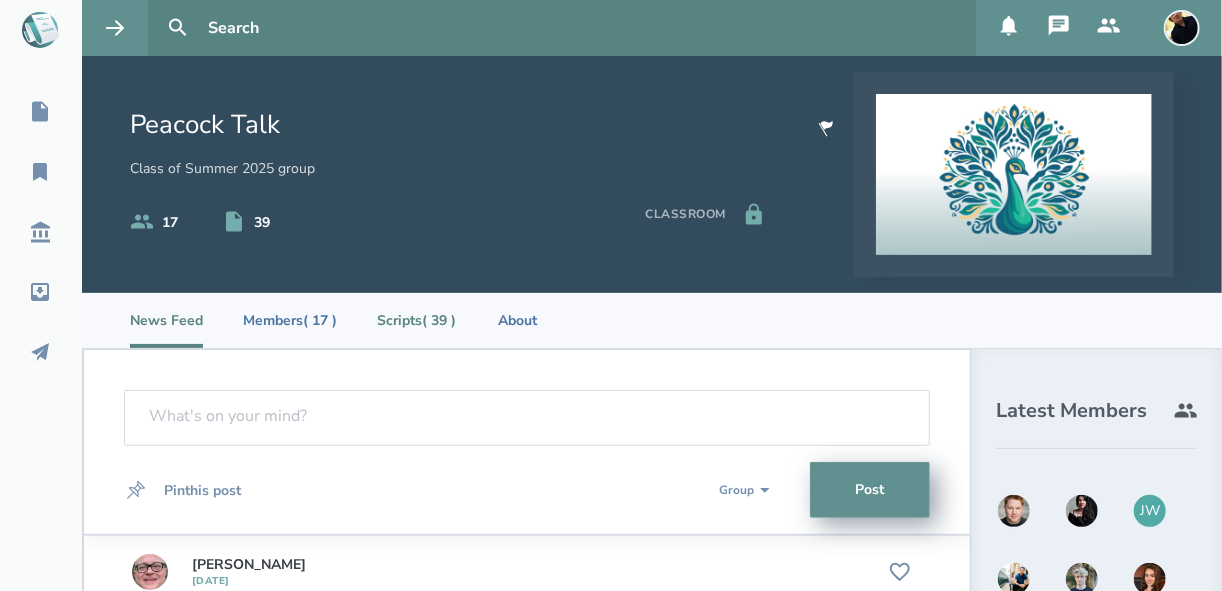 click on "Scripts  ( 39 )" at bounding box center (416, 320) 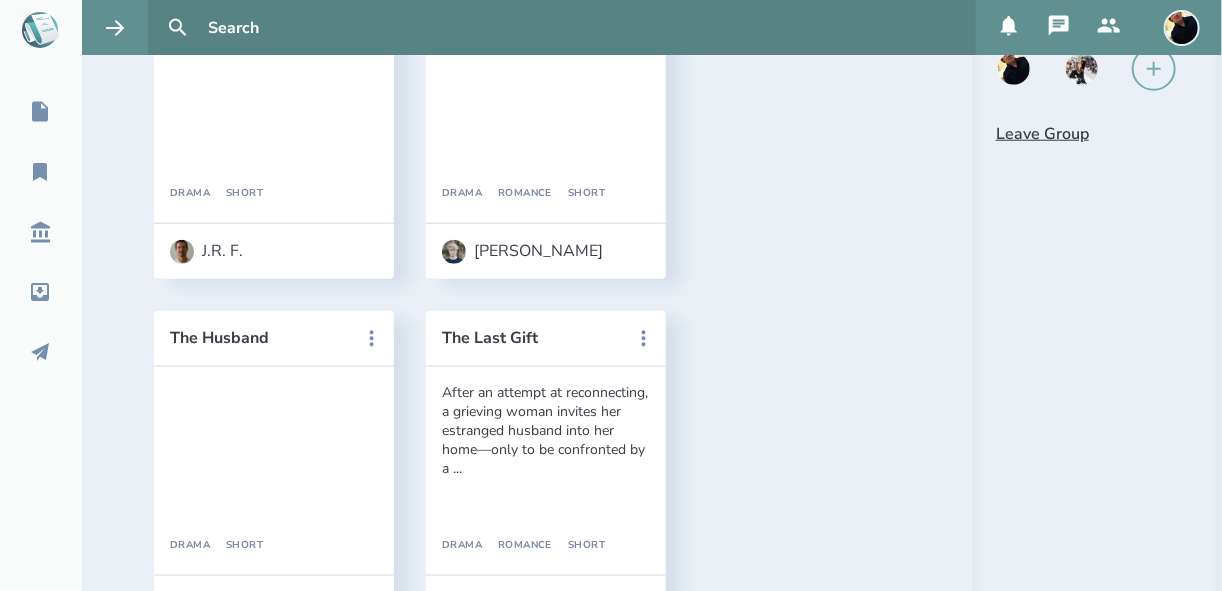 scroll, scrollTop: 942, scrollLeft: 0, axis: vertical 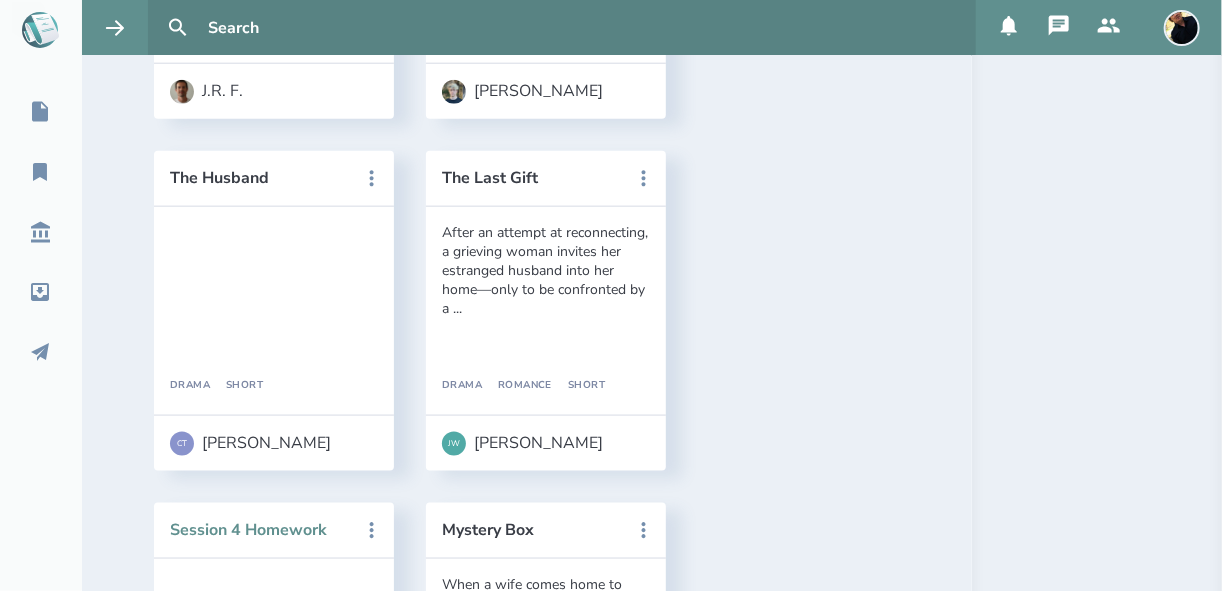 click on "Session 4 Homework" at bounding box center (260, 530) 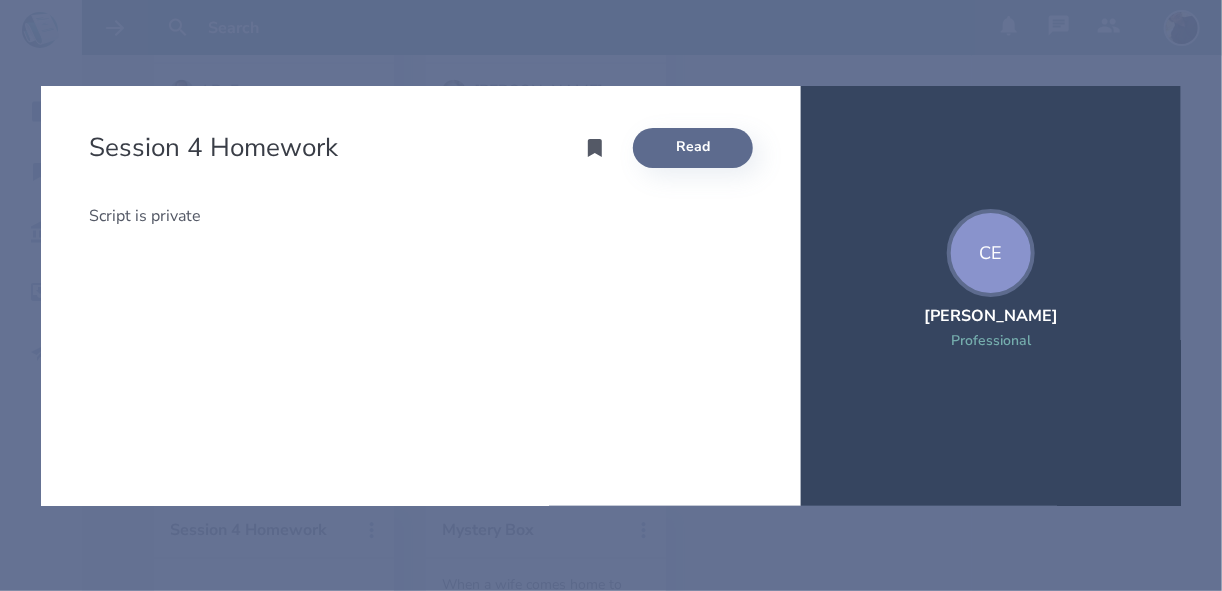 click on "Read" at bounding box center [693, 148] 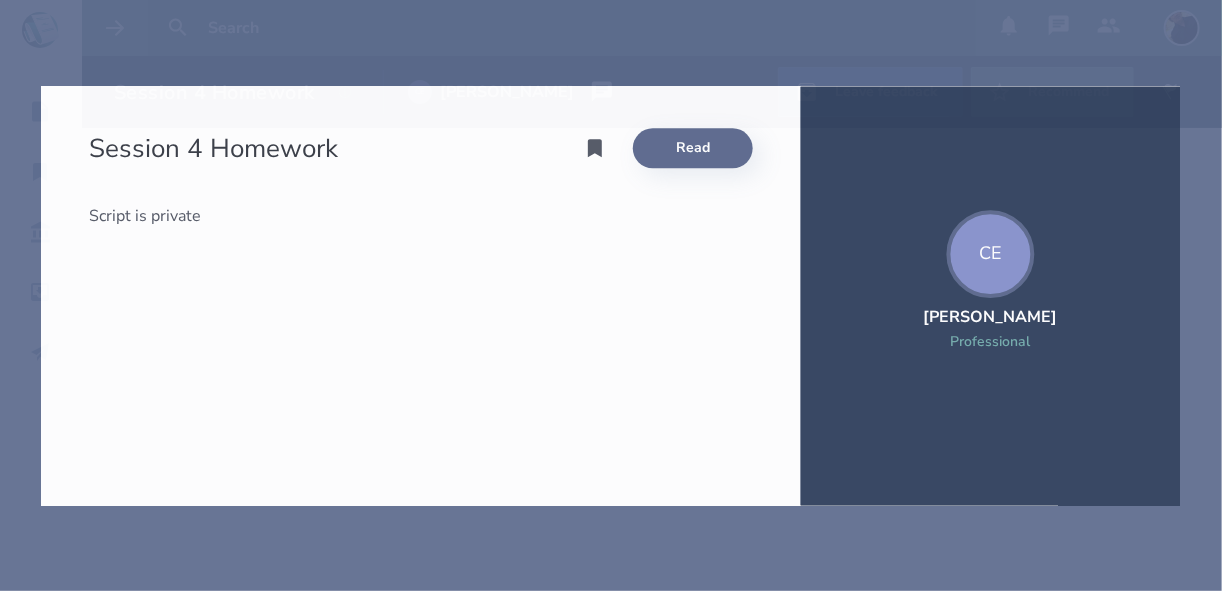 scroll, scrollTop: 0, scrollLeft: 0, axis: both 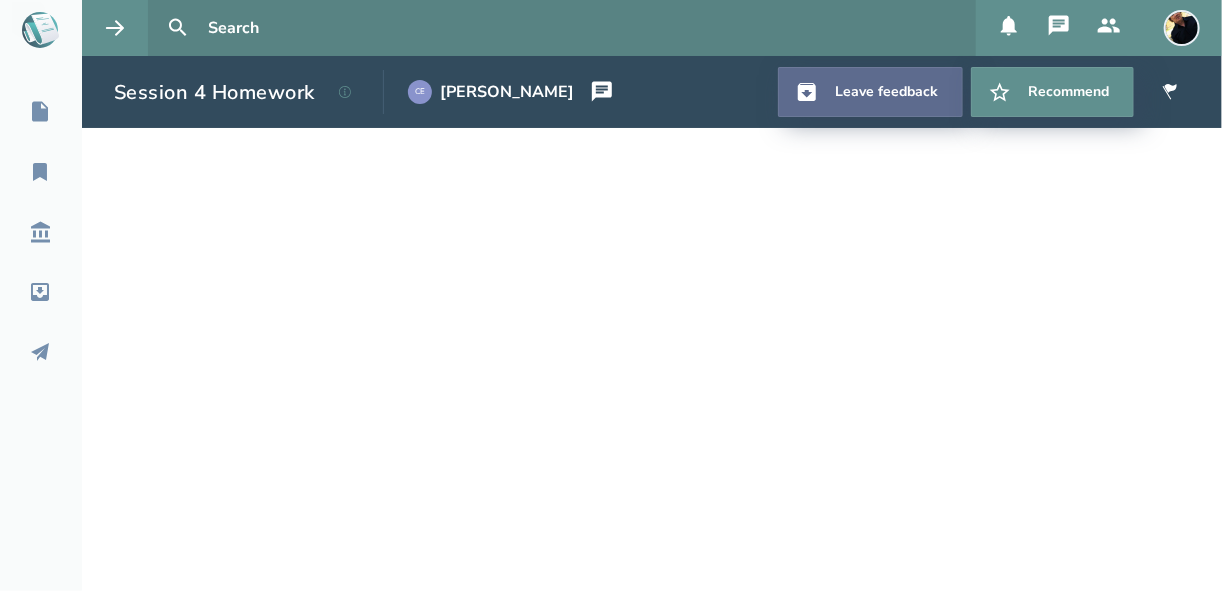 click on "Leave feedback" at bounding box center [870, 92] 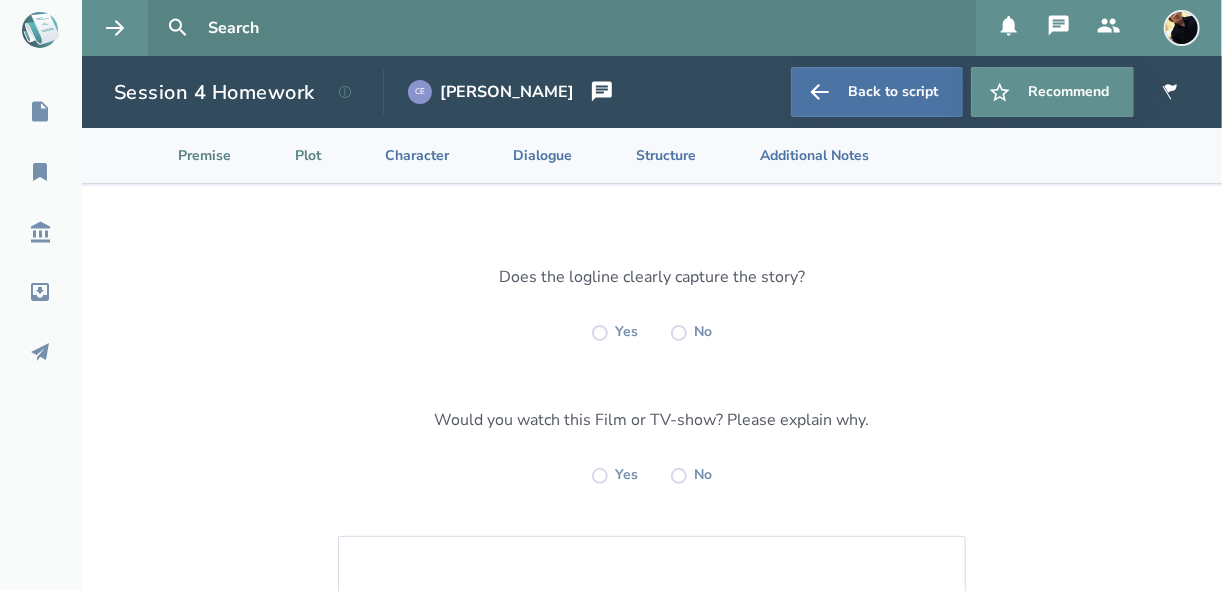 click on "Plot" at bounding box center [292, 155] 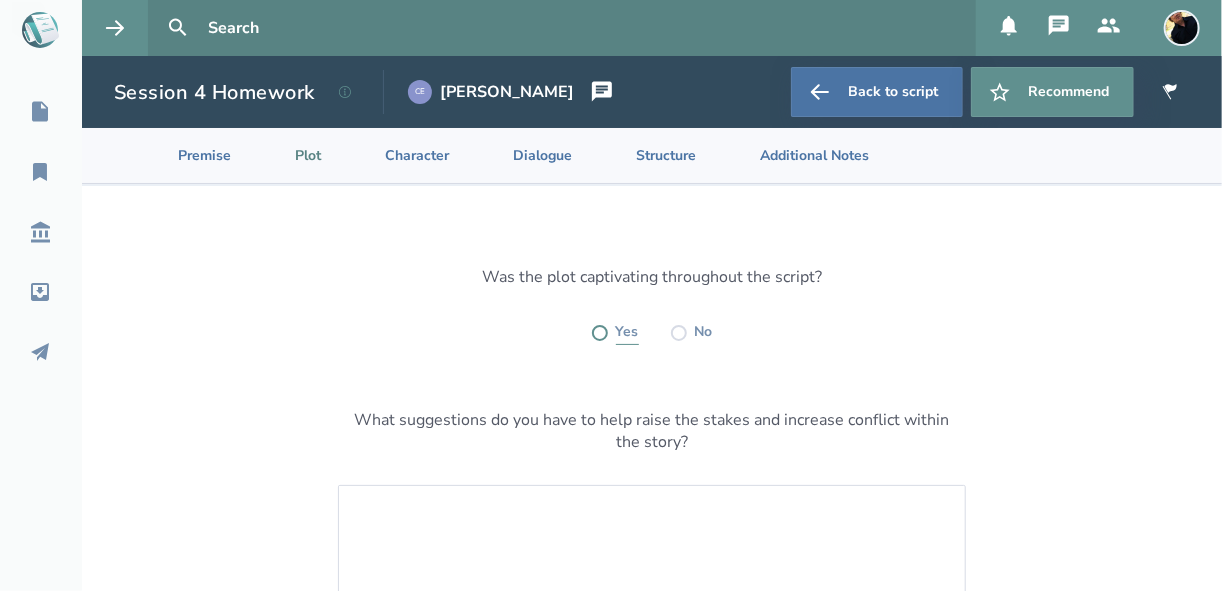 click at bounding box center (600, 333) 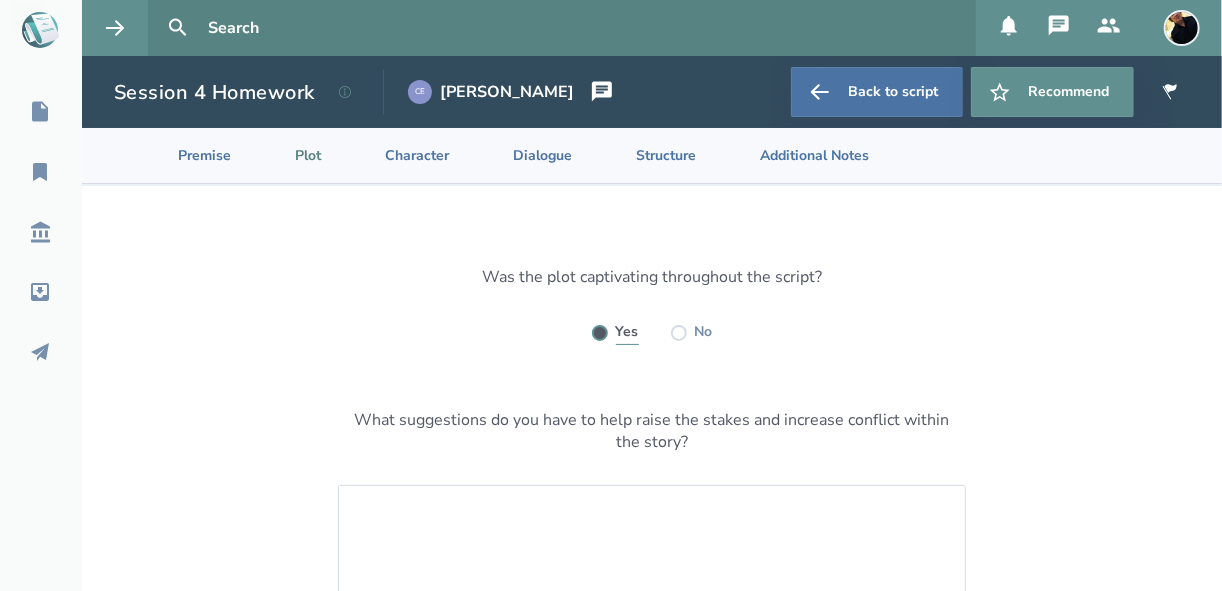 radio on "true" 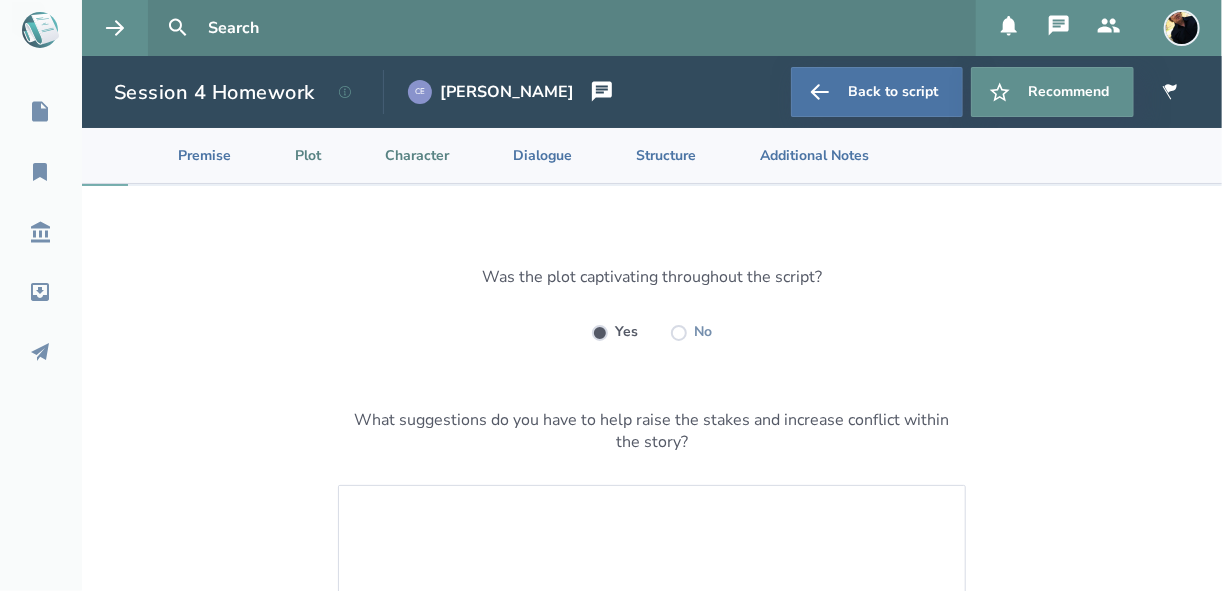 click on "Character" at bounding box center (401, 155) 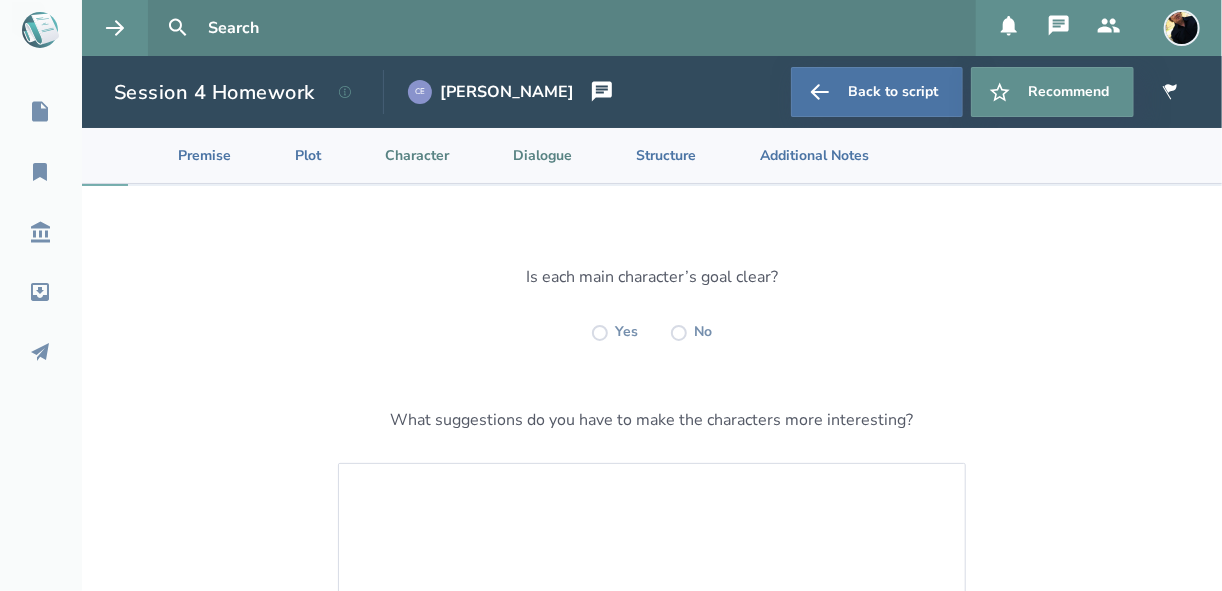 click on "Dialogue" at bounding box center (526, 155) 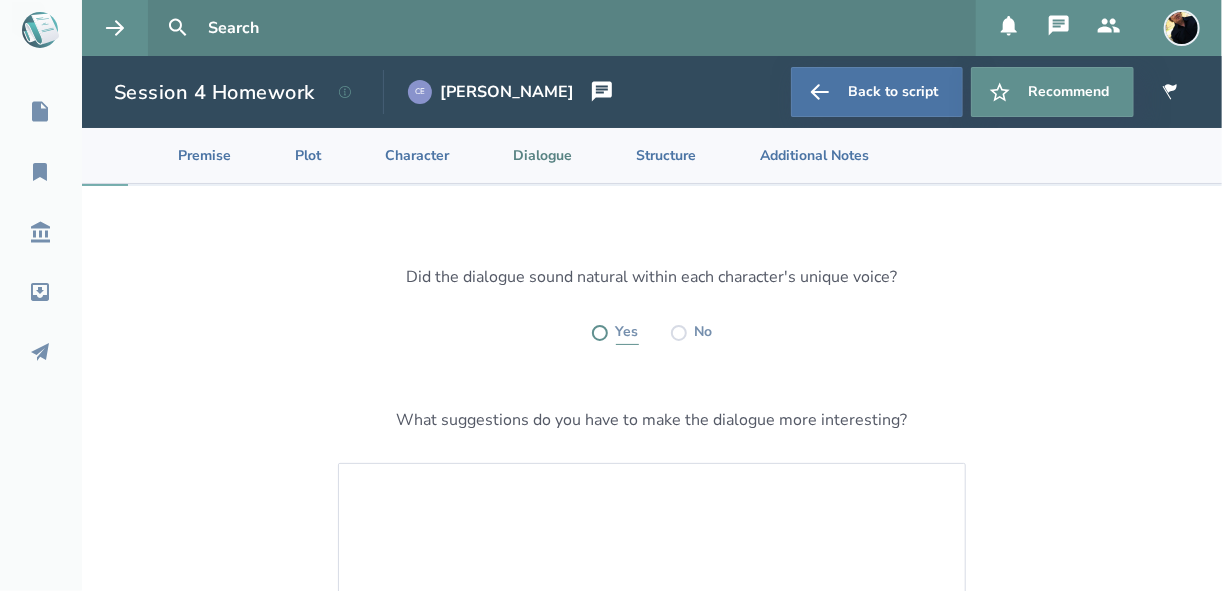 click at bounding box center (600, 333) 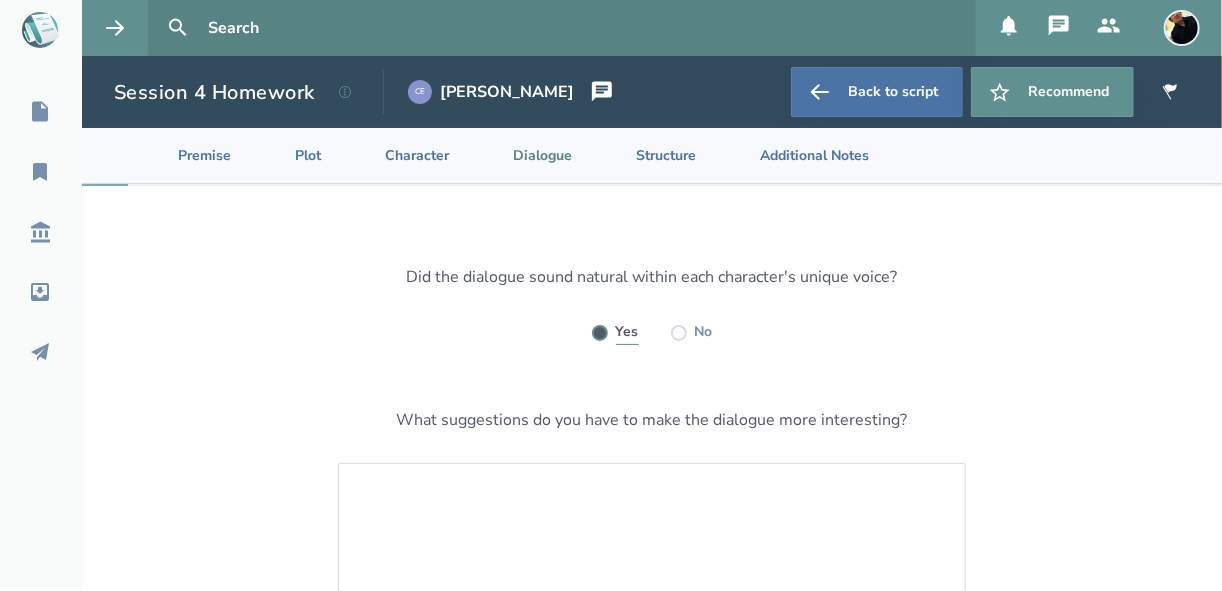 radio on "true" 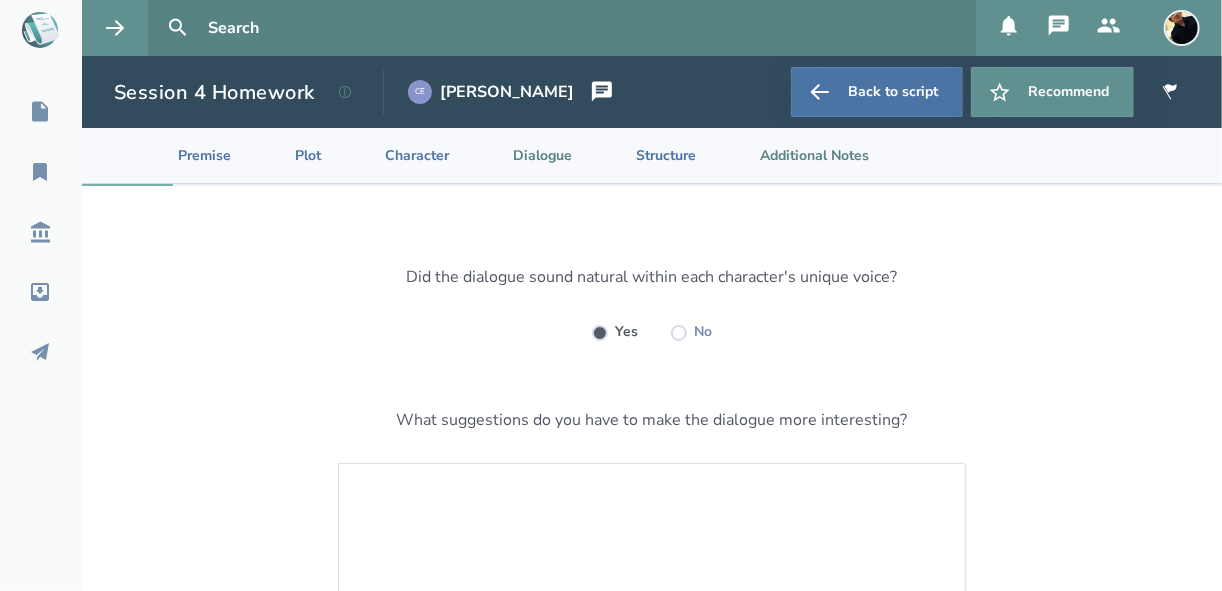 click on "Additional Notes" at bounding box center (798, 155) 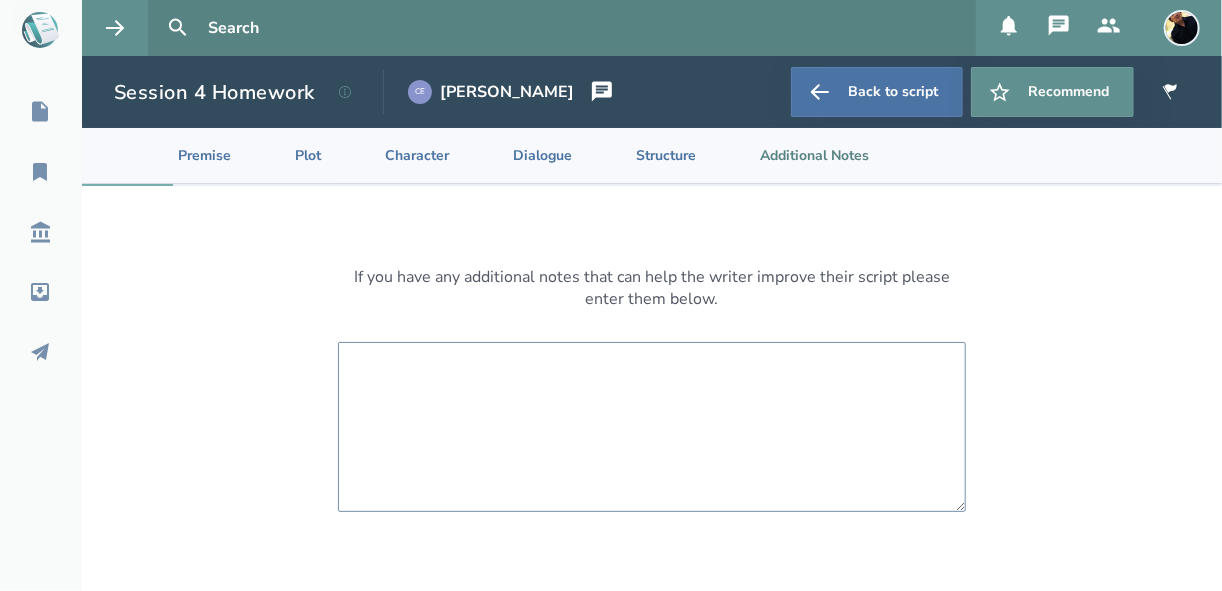 click at bounding box center (652, 427) 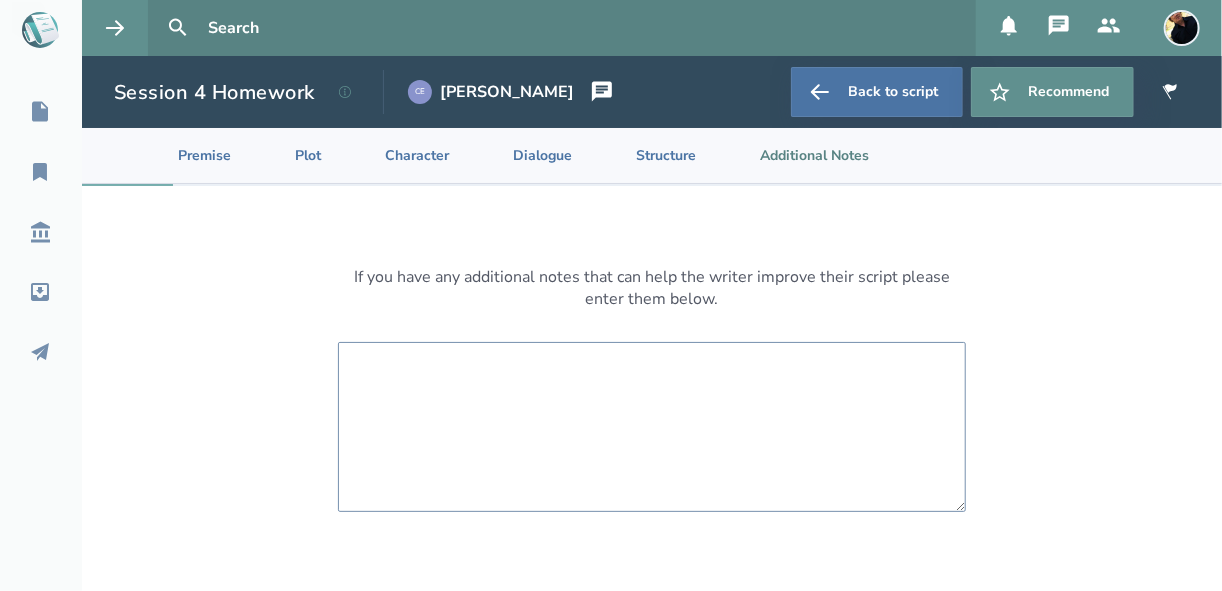 paste on "Hello [PERSON_NAME],
I just figured out how to upload my scripts to the group and also how to comment on everyone else's!
You wrote a good scene, I could feel the tension building up and was trying to figure who the gift could've been from, if the [DEMOGRAPHIC_DATA] lead was playing games or telling the truth, and what was going to happen next. And with that knock at the door, I guess their day is about to get pretty interesting!" 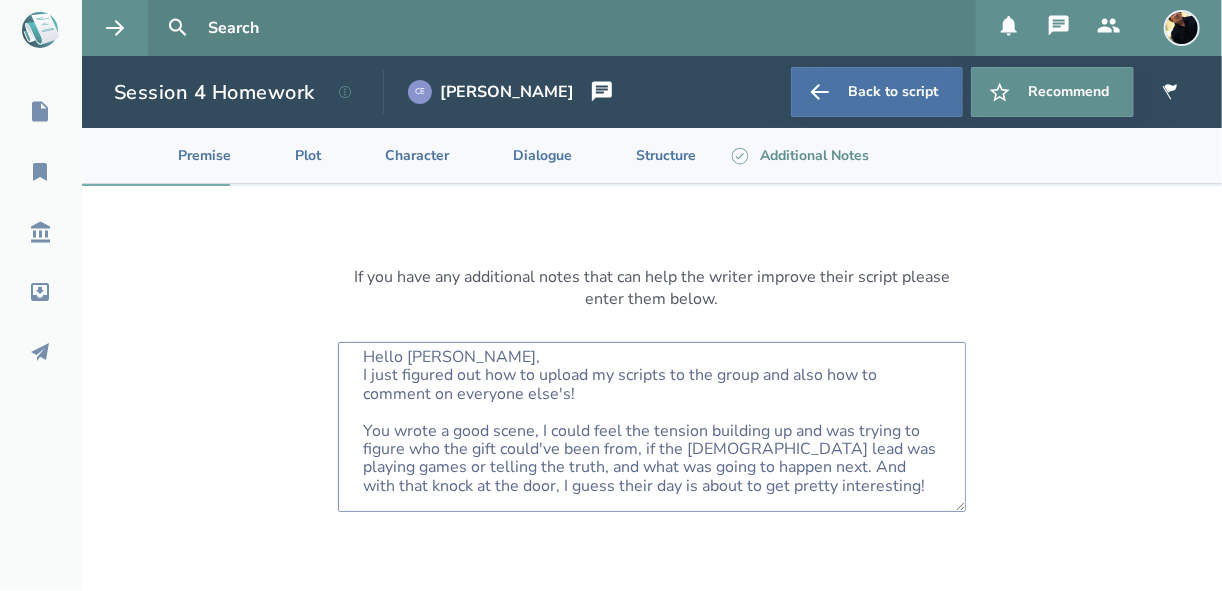 scroll, scrollTop: 92, scrollLeft: 0, axis: vertical 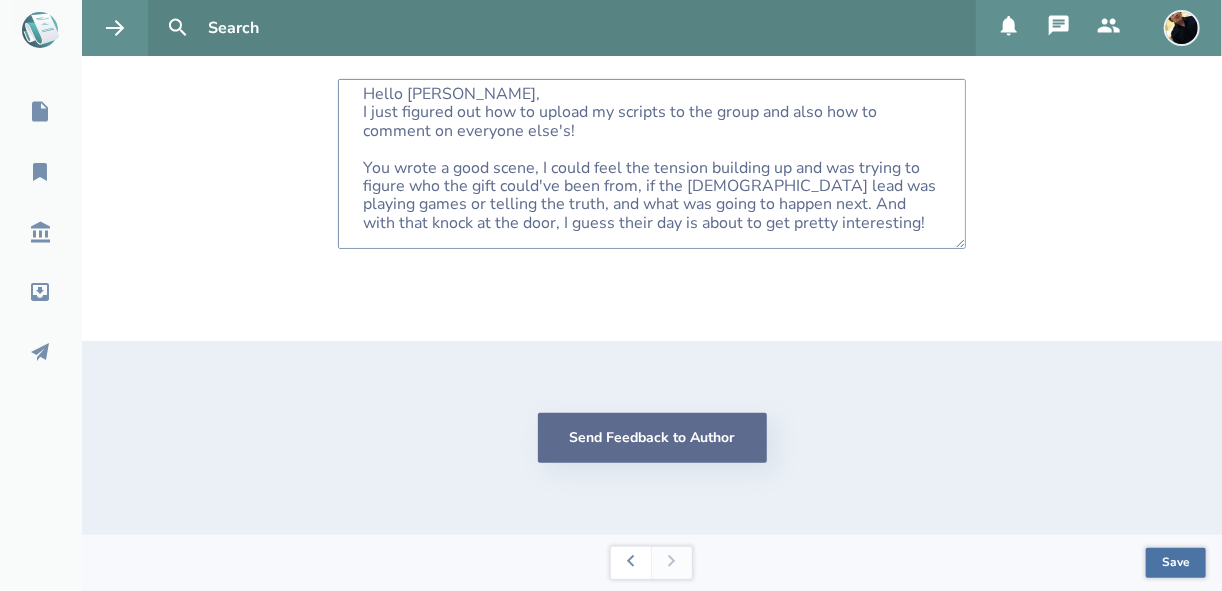 type on "Hello [PERSON_NAME],
I just figured out how to upload my scripts to the group and also how to comment on everyone else's!
You wrote a good scene, I could feel the tension building up and was trying to figure who the gift could've been from, if the [DEMOGRAPHIC_DATA] lead was playing games or telling the truth, and what was going to happen next. And with that knock at the door, I guess their day is about to get pretty interesting!" 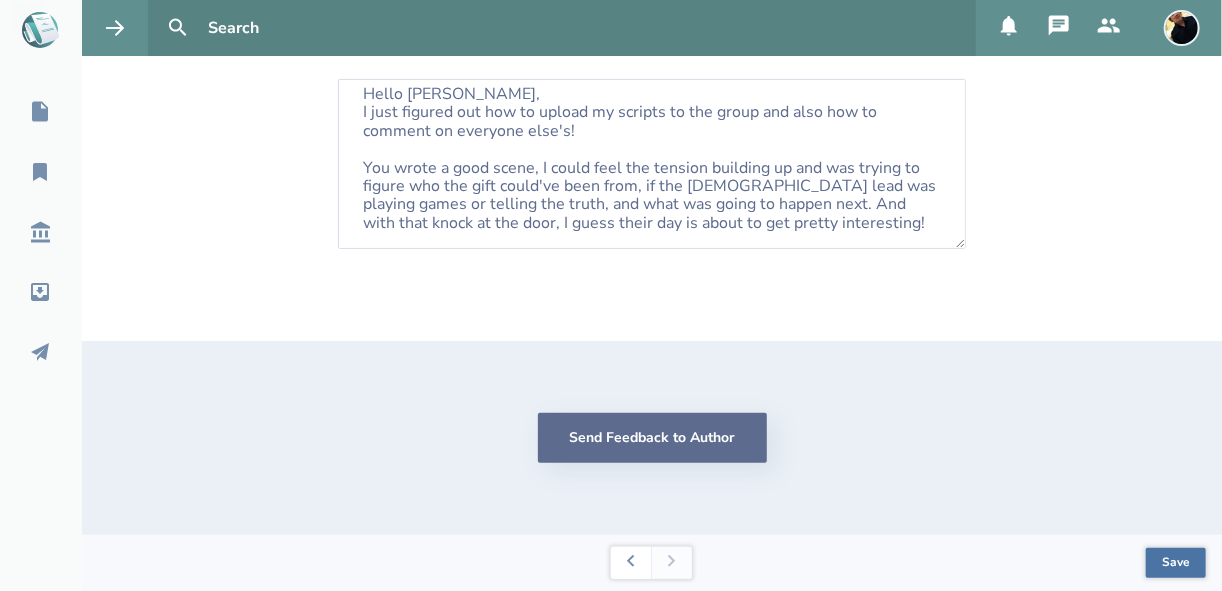 click on "Send Feedback to Author" at bounding box center (652, 438) 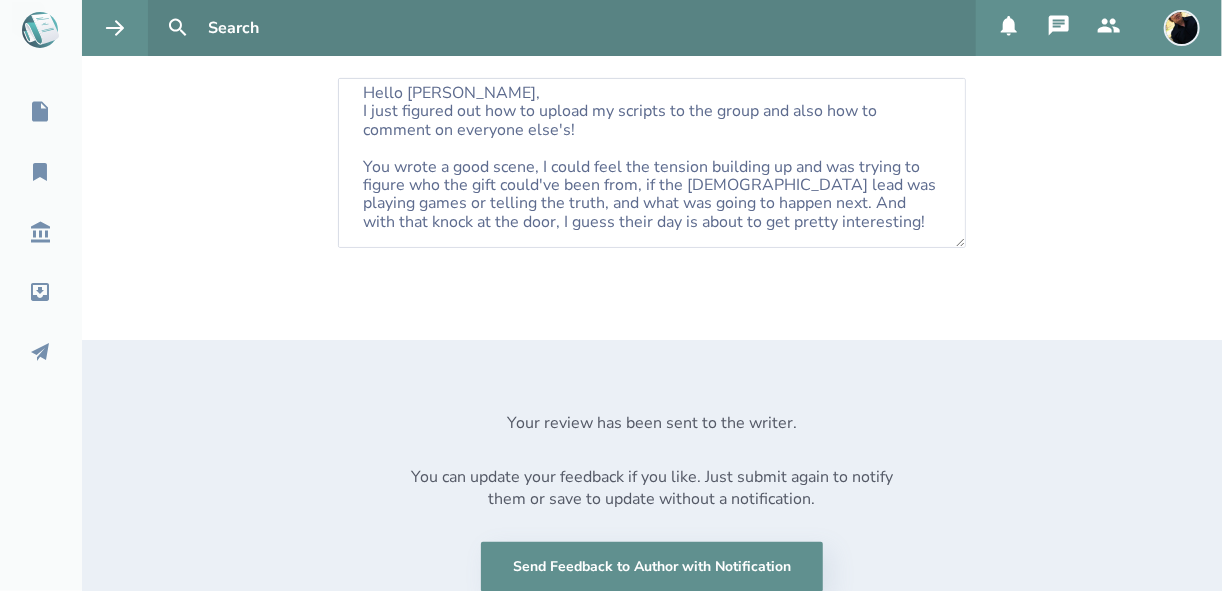scroll, scrollTop: 0, scrollLeft: 0, axis: both 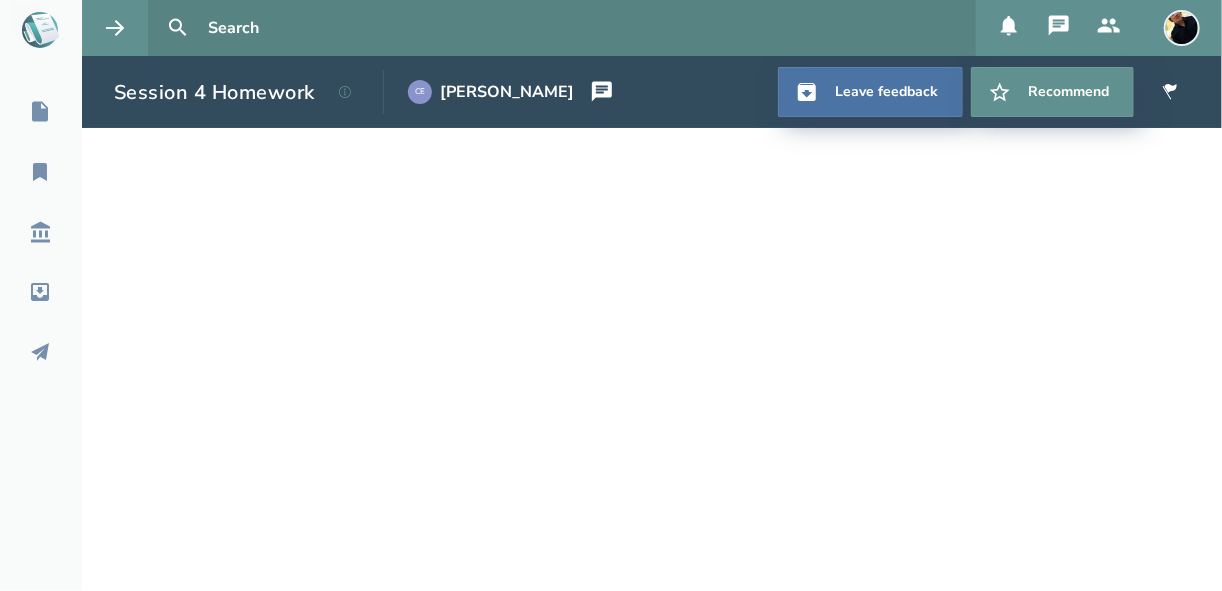 select on "1" 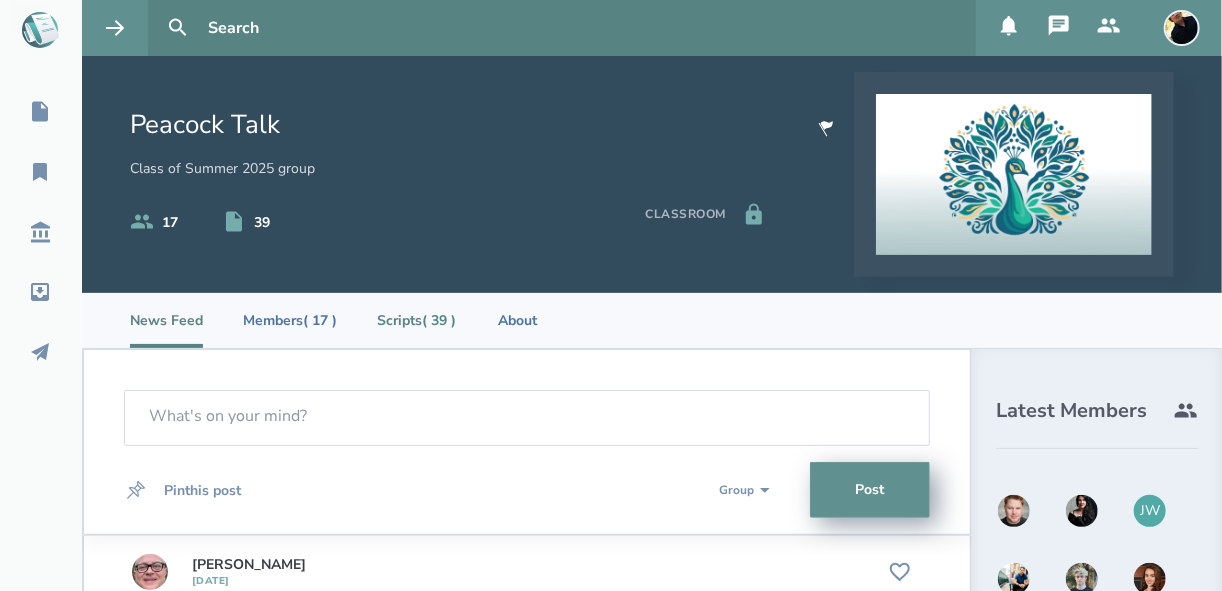 click on "Scripts  ( 39 )" at bounding box center (416, 320) 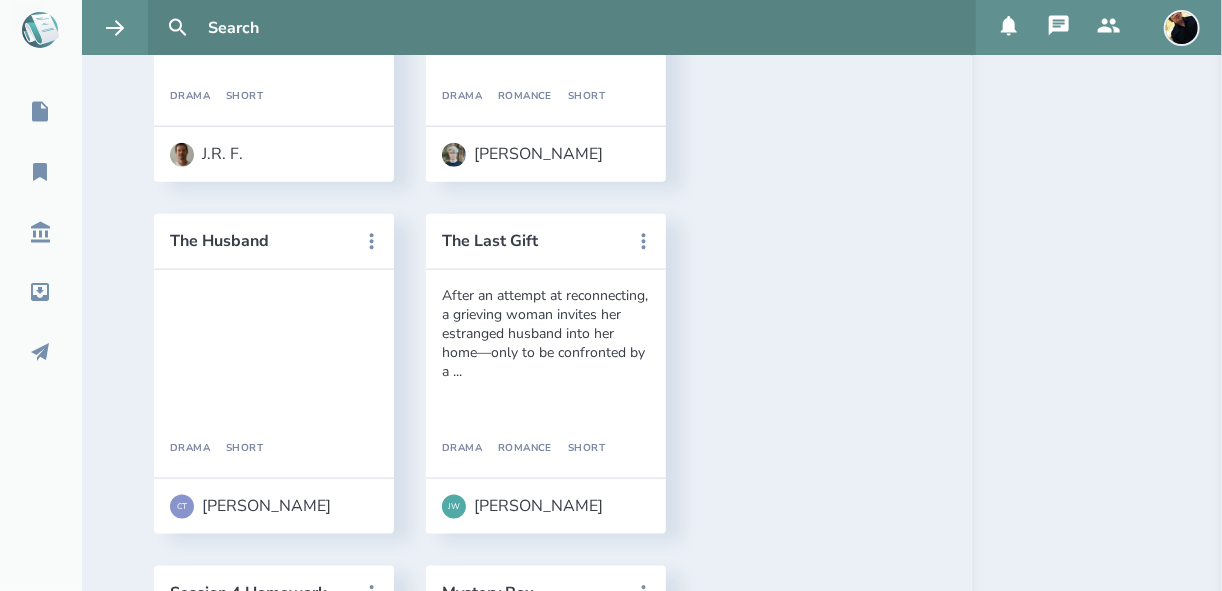 scroll, scrollTop: 880, scrollLeft: 0, axis: vertical 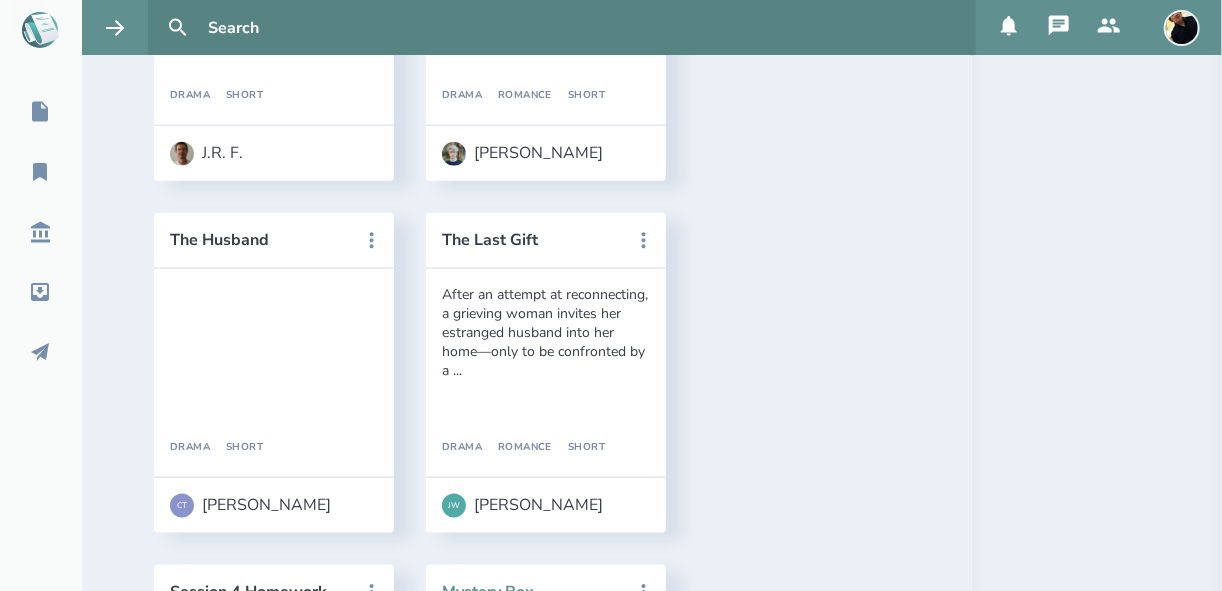 click on "Mystery Box" at bounding box center (532, 592) 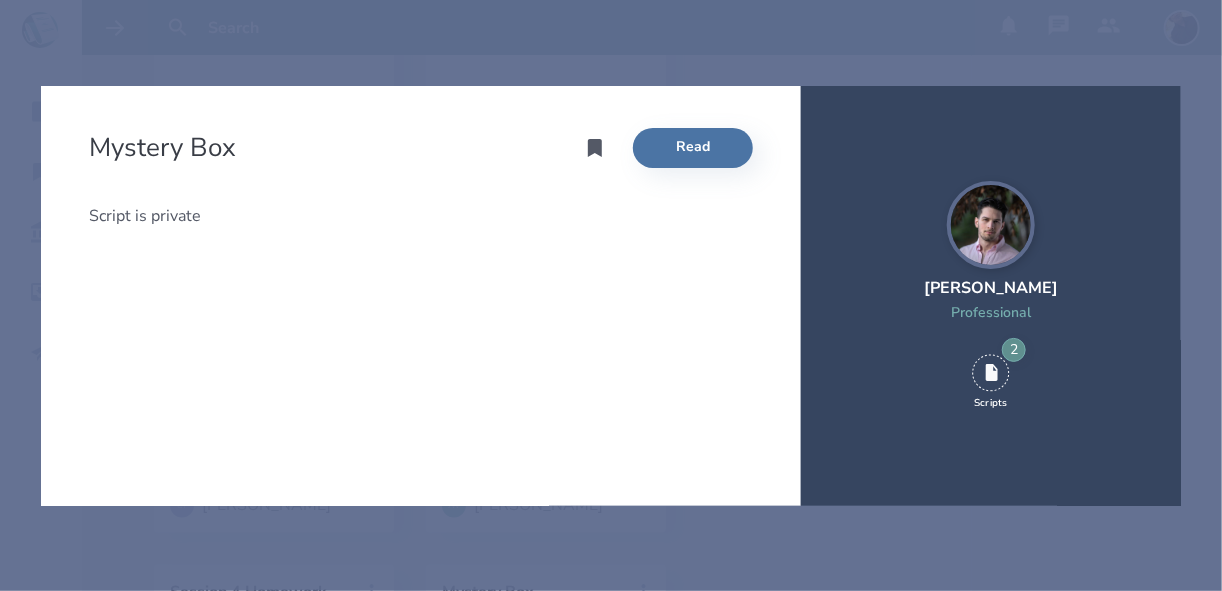 scroll, scrollTop: 89, scrollLeft: 0, axis: vertical 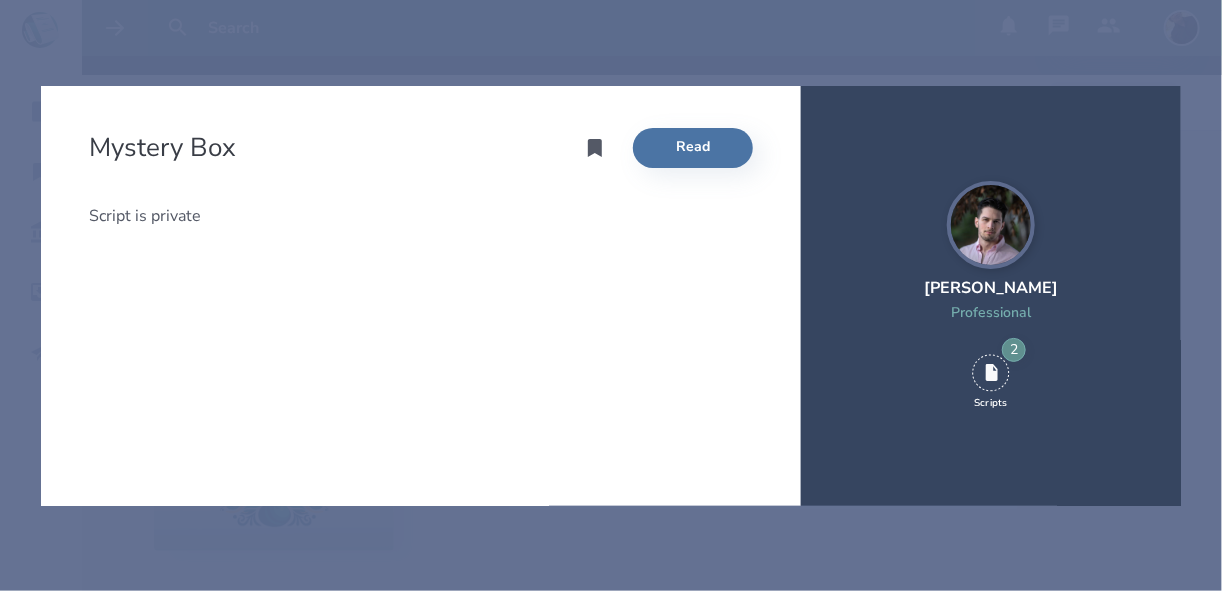 select on "1" 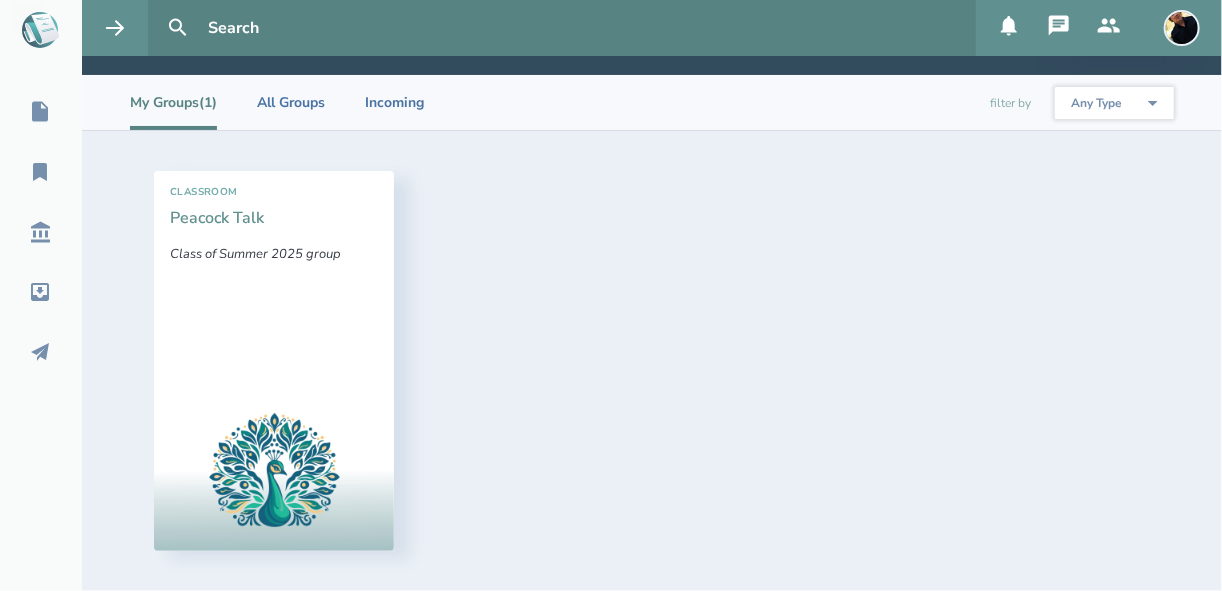 click on "Peacock Talk" at bounding box center (217, 218) 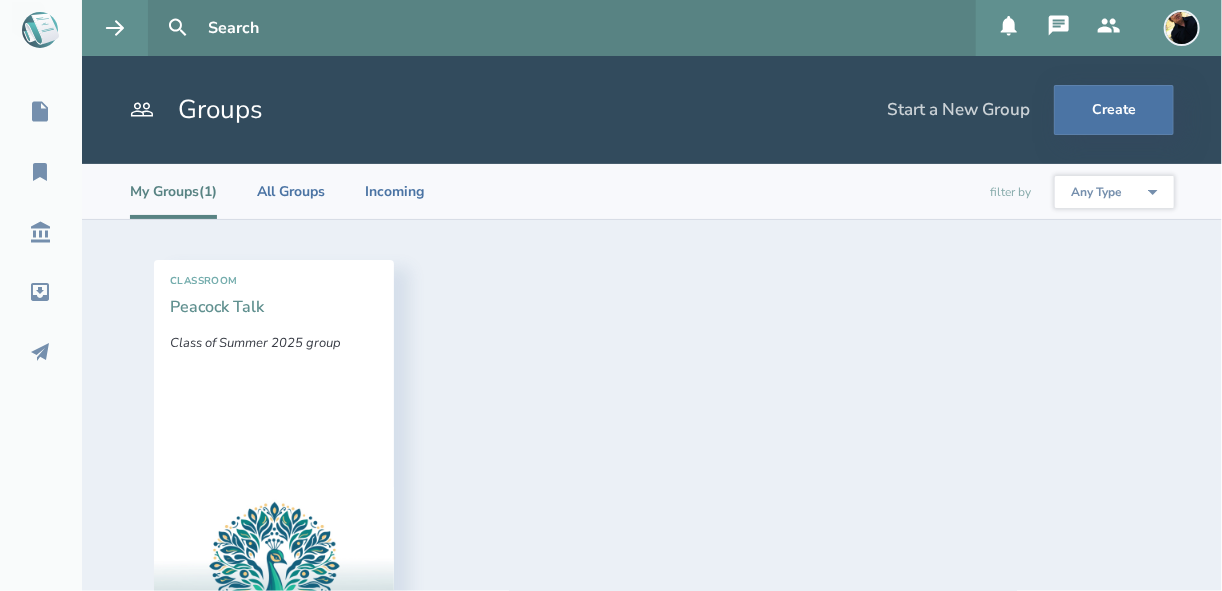 select on "1" 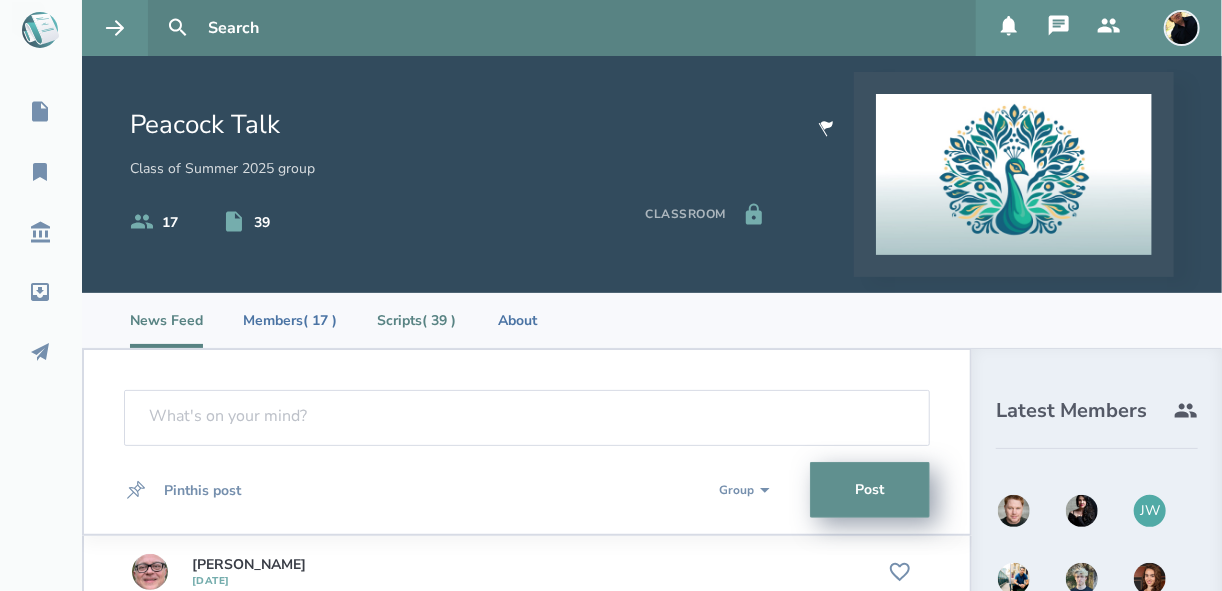 click on "Scripts  ( 39 )" at bounding box center (416, 320) 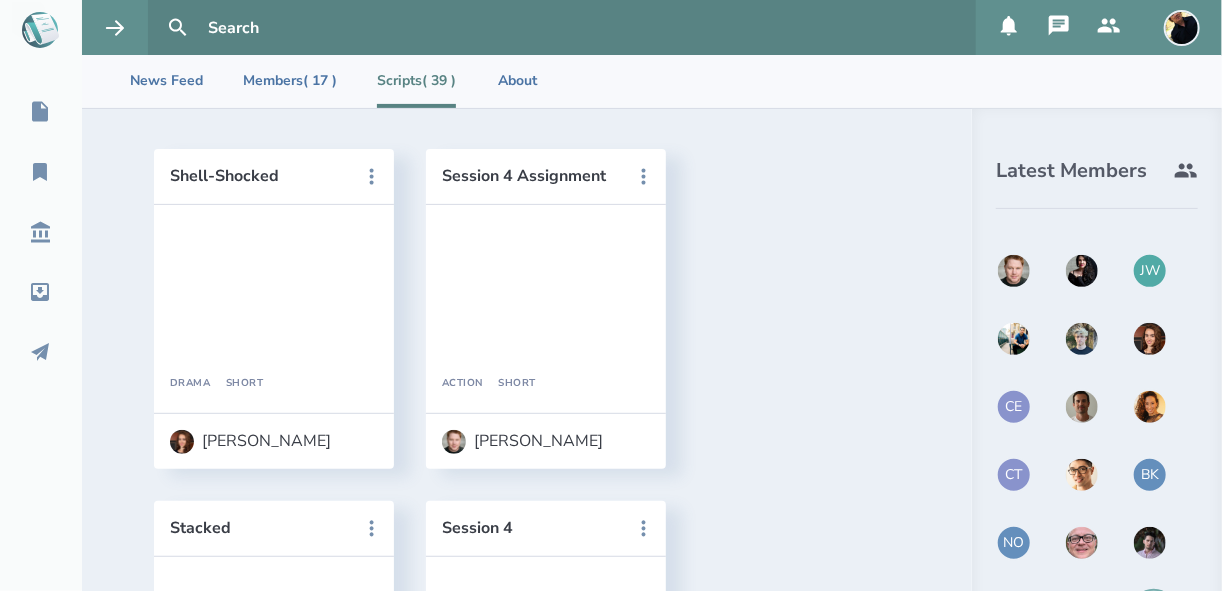 scroll, scrollTop: 400, scrollLeft: 0, axis: vertical 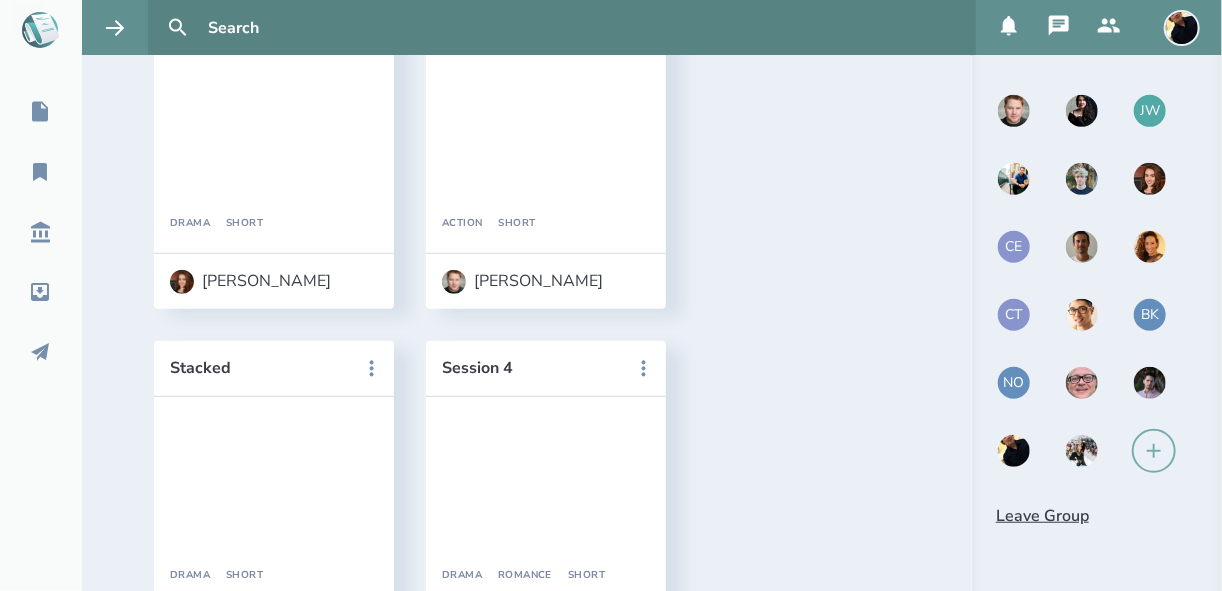 click on "After an attempt at reconnecting, a grieving woman invites her estranged husband into her home—only to be confronted by a ..." at bounding box center [546, 812] 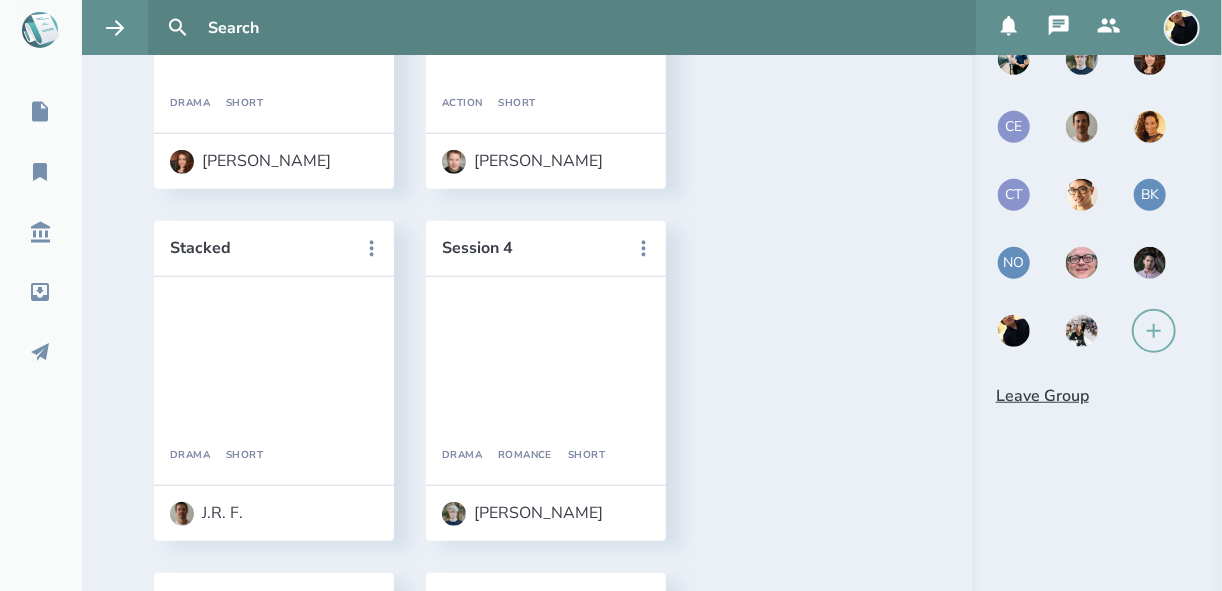 scroll, scrollTop: 560, scrollLeft: 0, axis: vertical 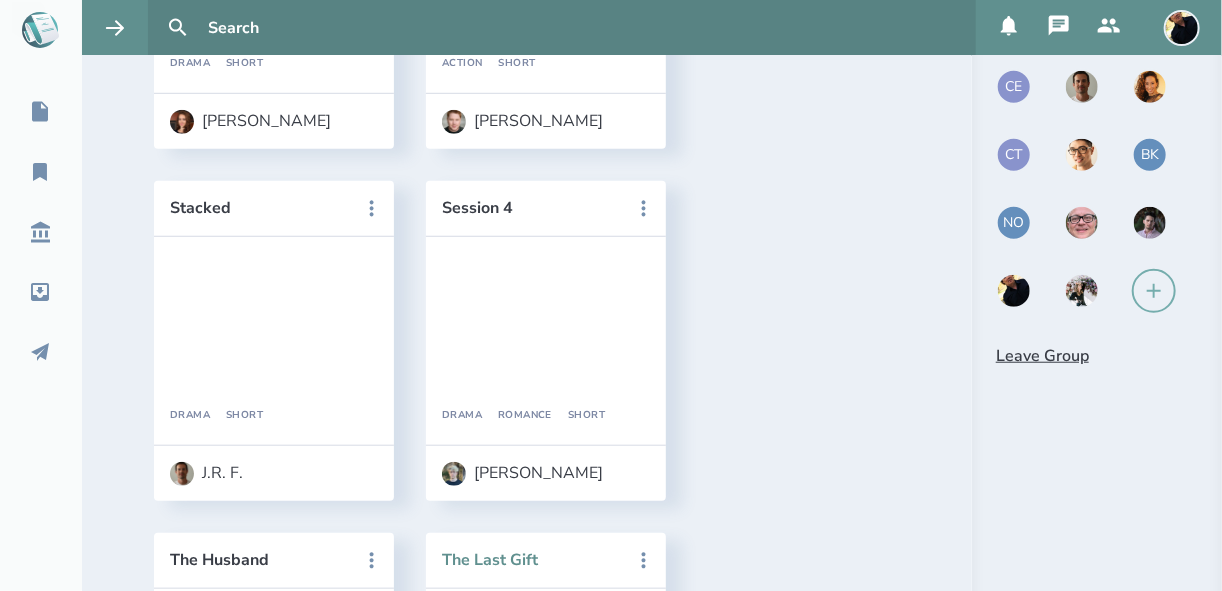 click on "The Last Gift" at bounding box center [532, 560] 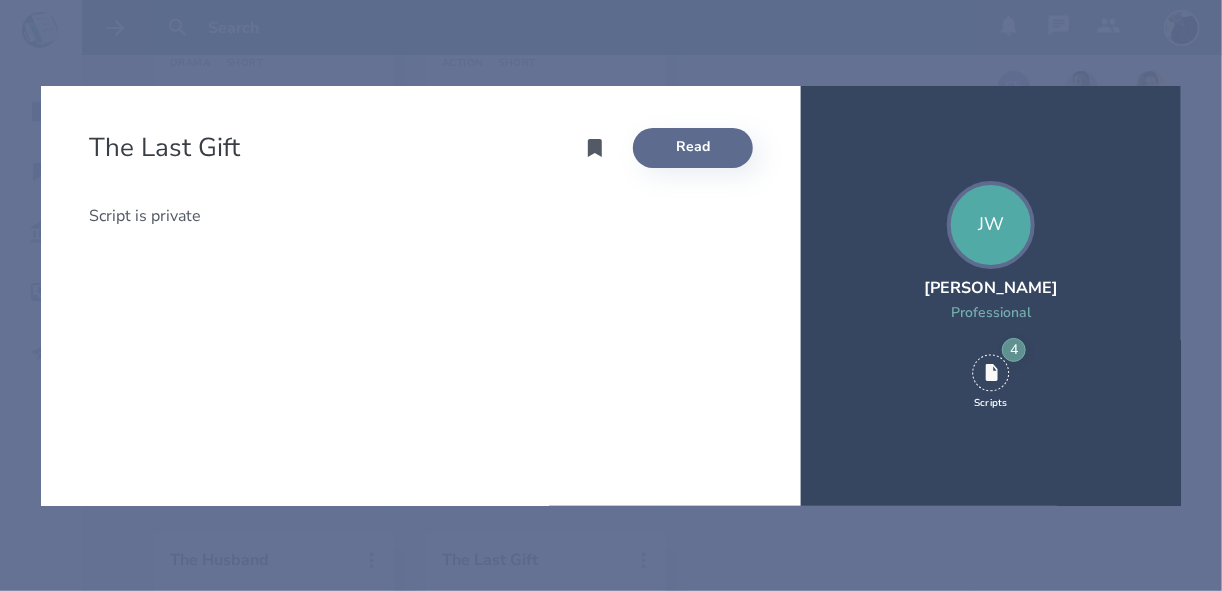 click on "Read" at bounding box center [693, 148] 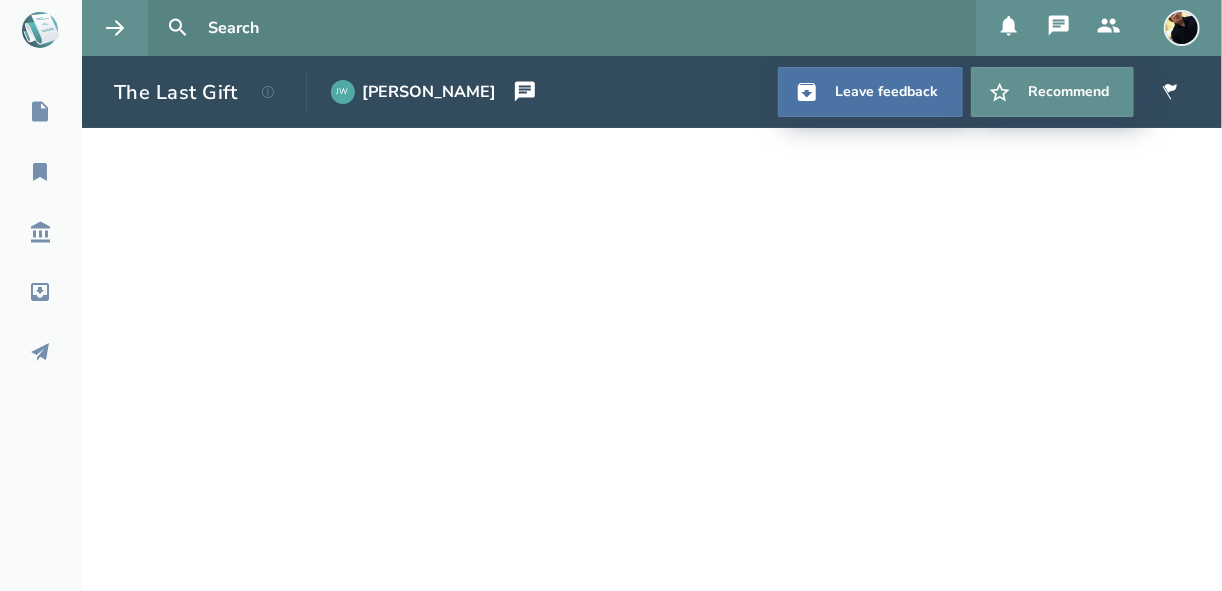select on "1" 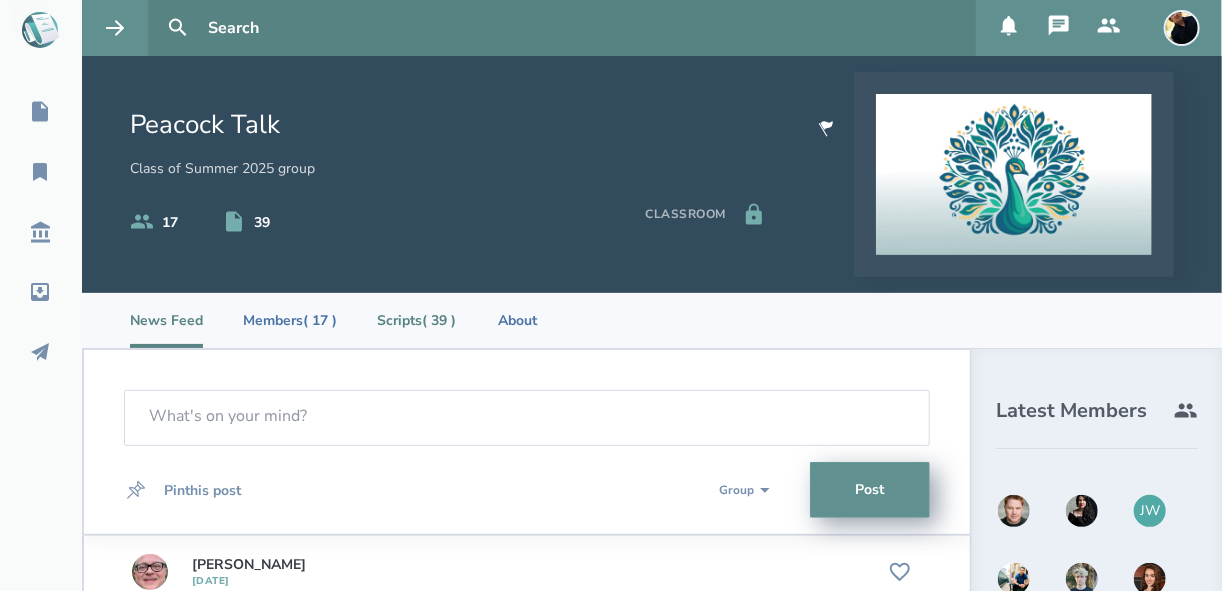 click on "Scripts  ( 39 )" at bounding box center (416, 320) 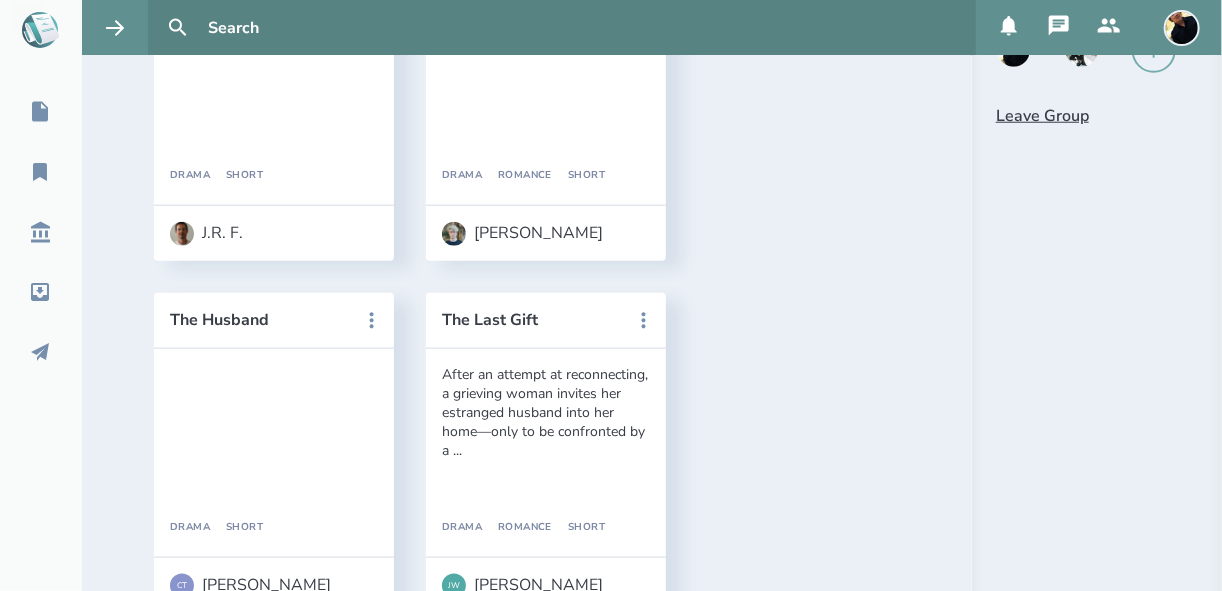 scroll, scrollTop: 1040, scrollLeft: 0, axis: vertical 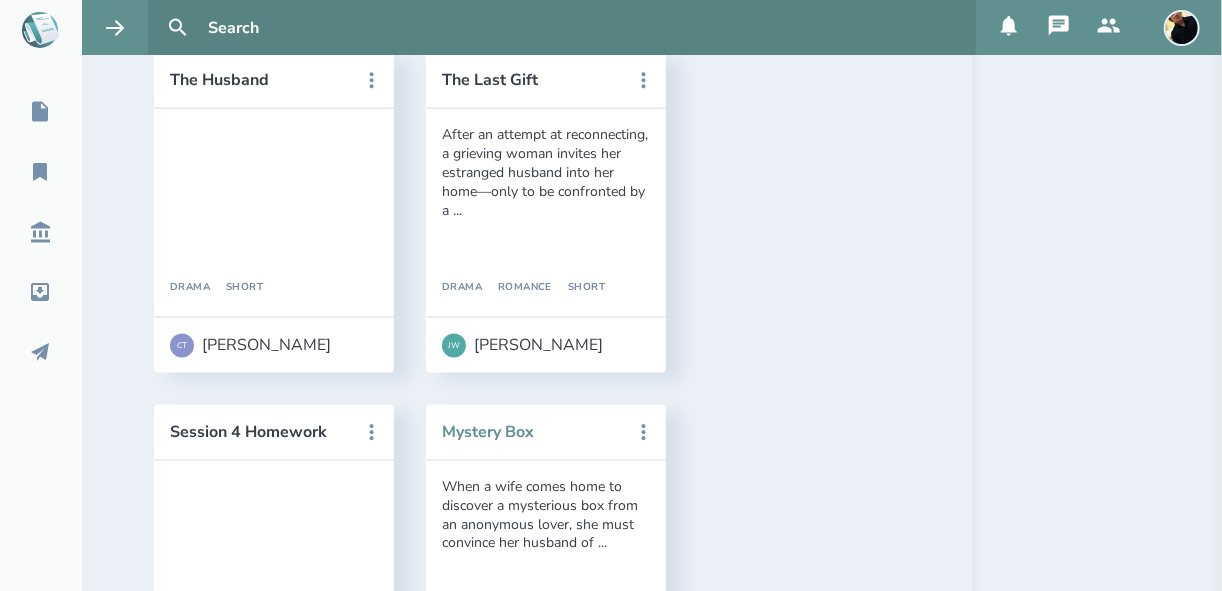 click on "Mystery Box" at bounding box center [532, 432] 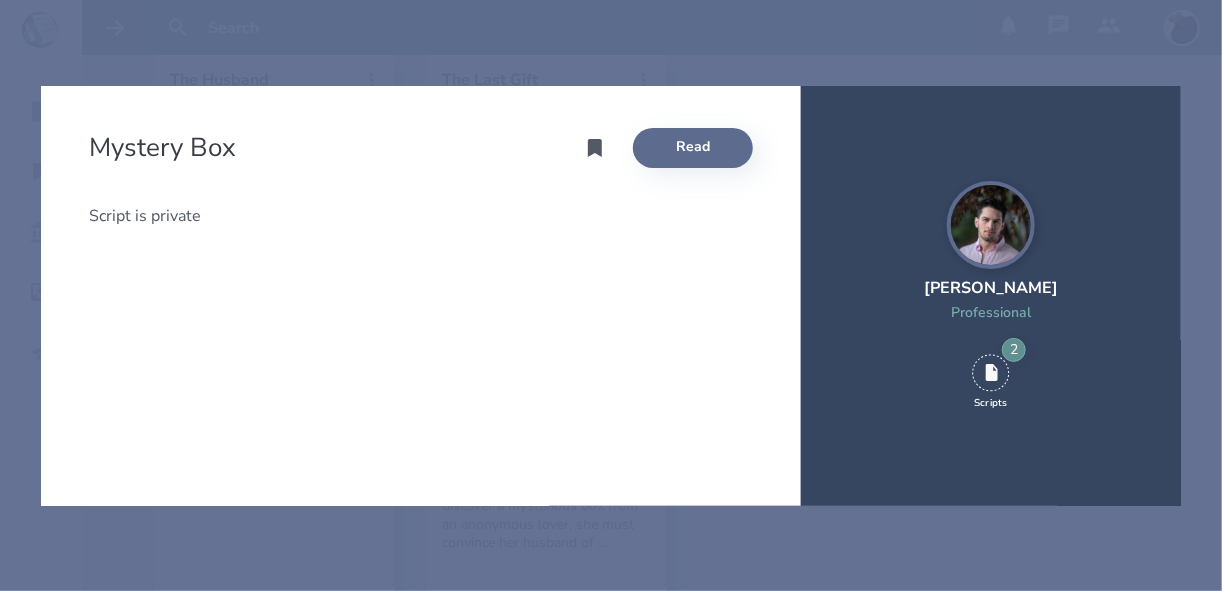 click on "Read" at bounding box center [693, 148] 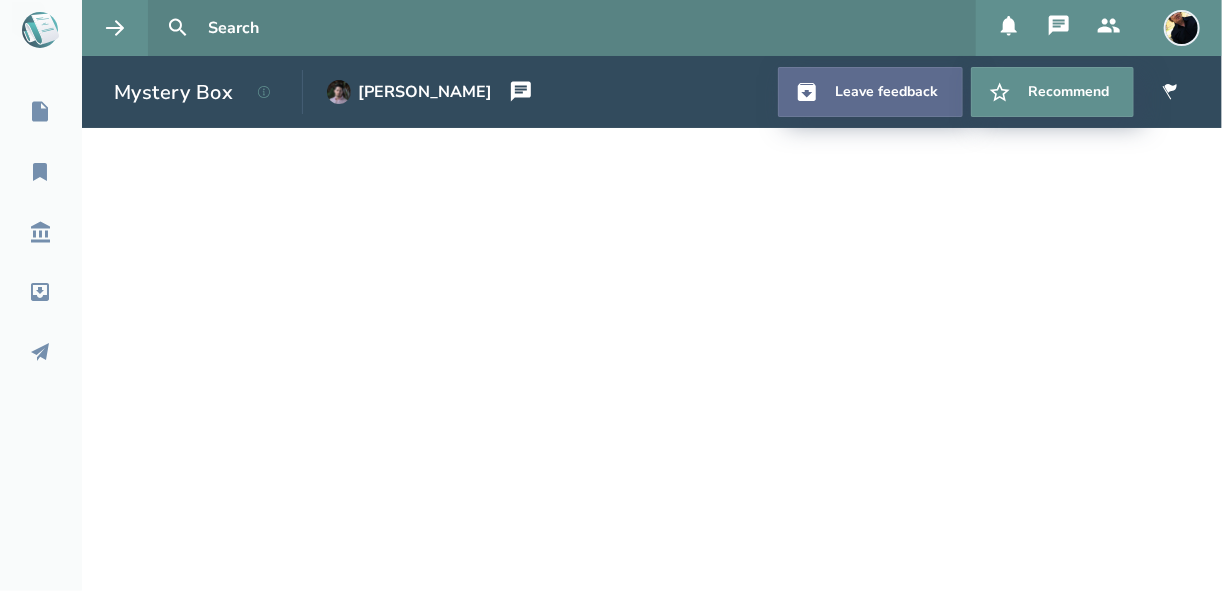 click on "Leave feedback" at bounding box center (870, 92) 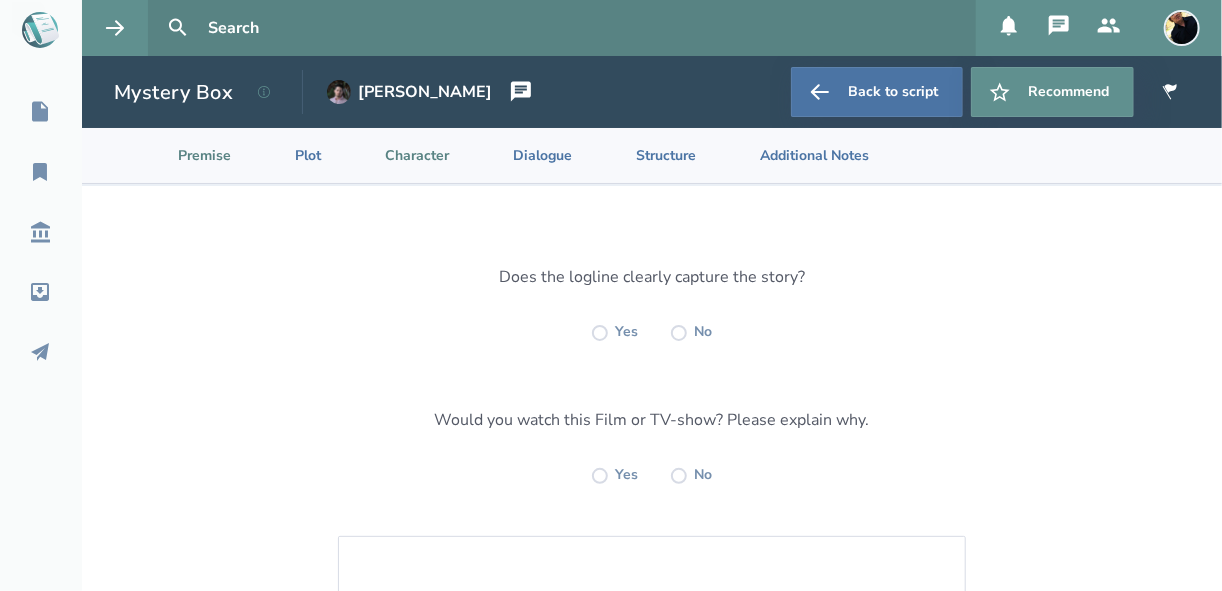 click on "Character" at bounding box center [401, 155] 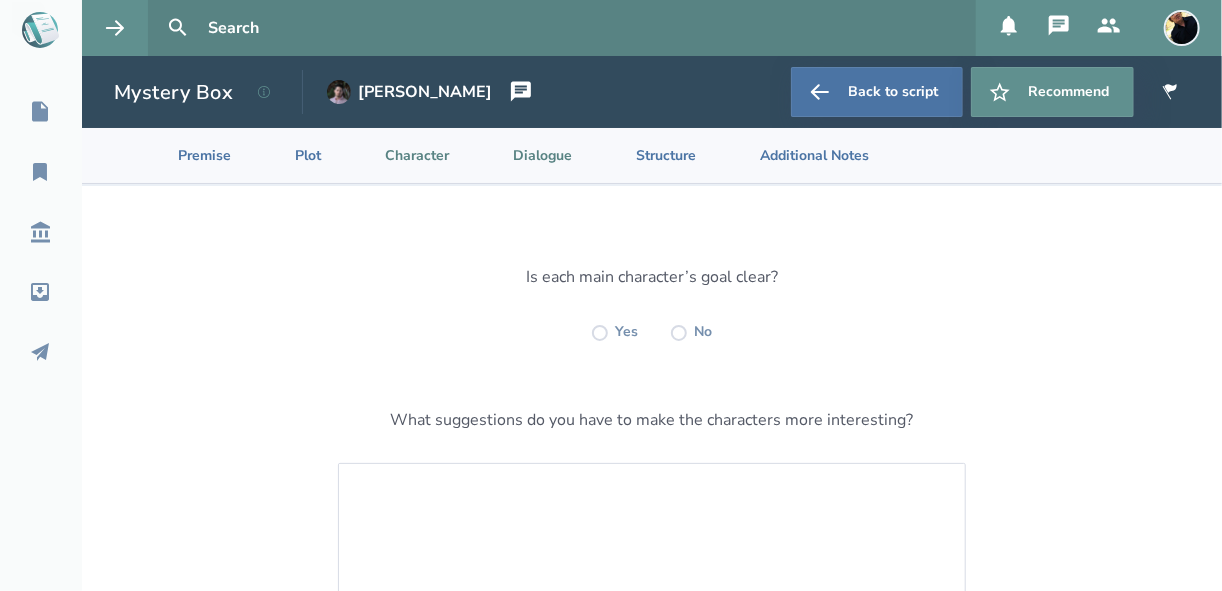 click on "Dialogue" at bounding box center (526, 155) 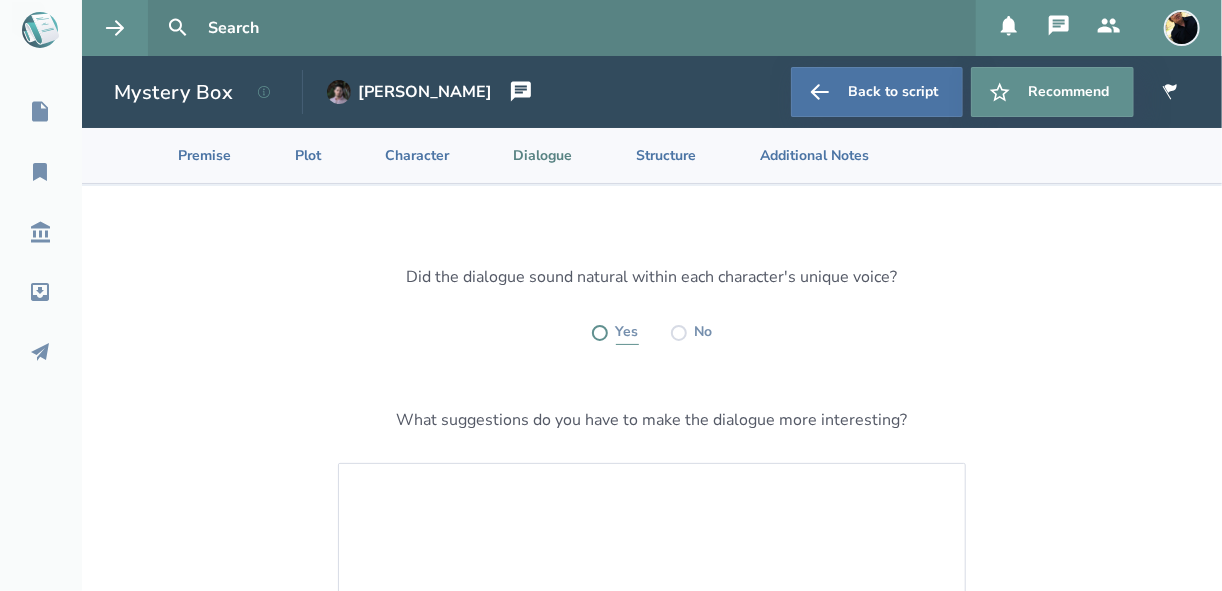 click at bounding box center (600, 333) 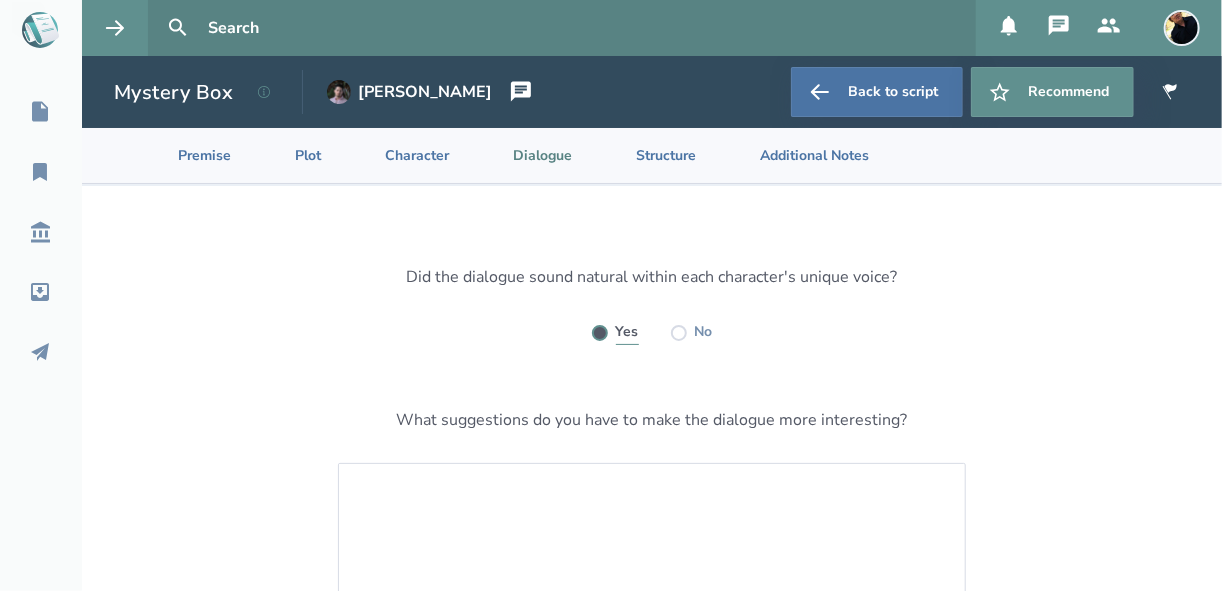 radio on "true" 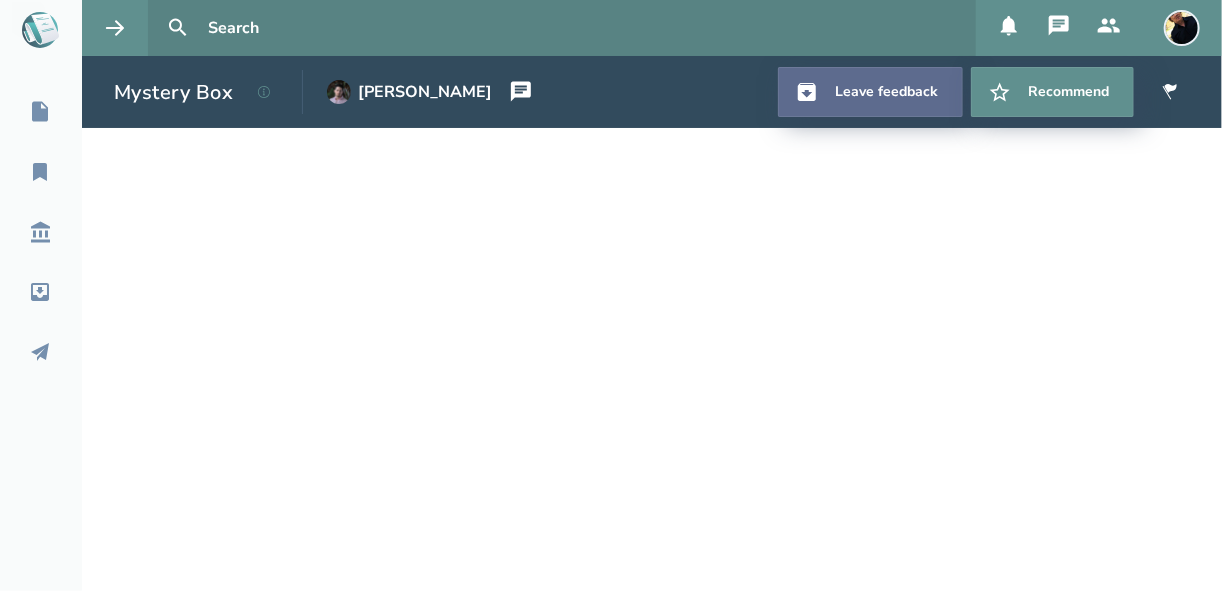 click on "Leave feedback" at bounding box center [870, 92] 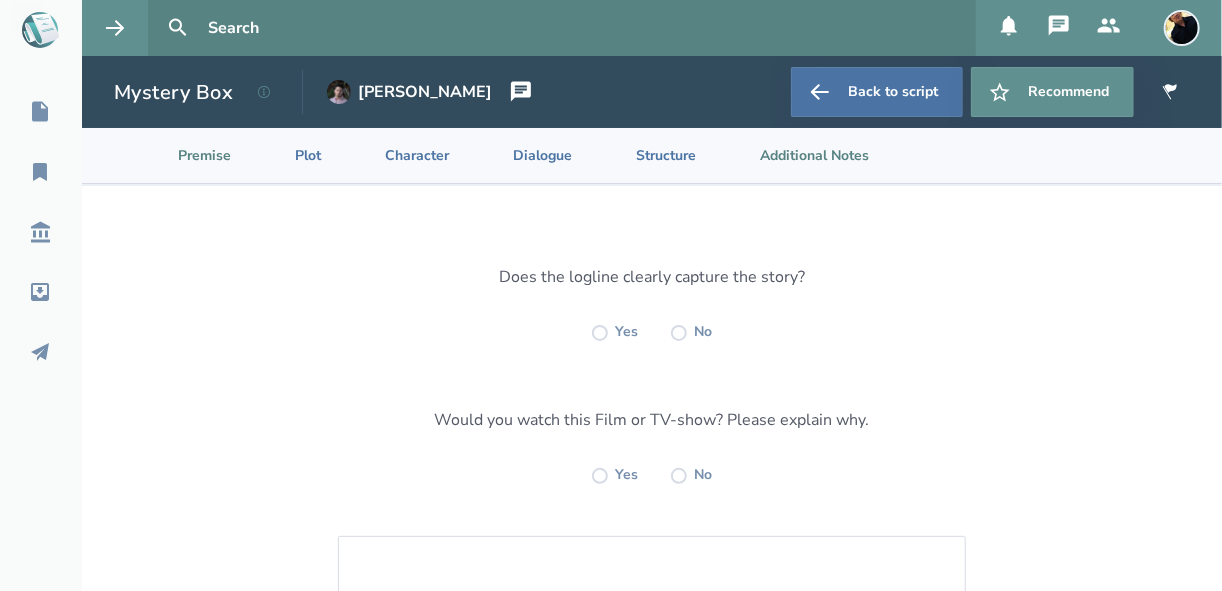 click on "Additional Notes" at bounding box center [798, 155] 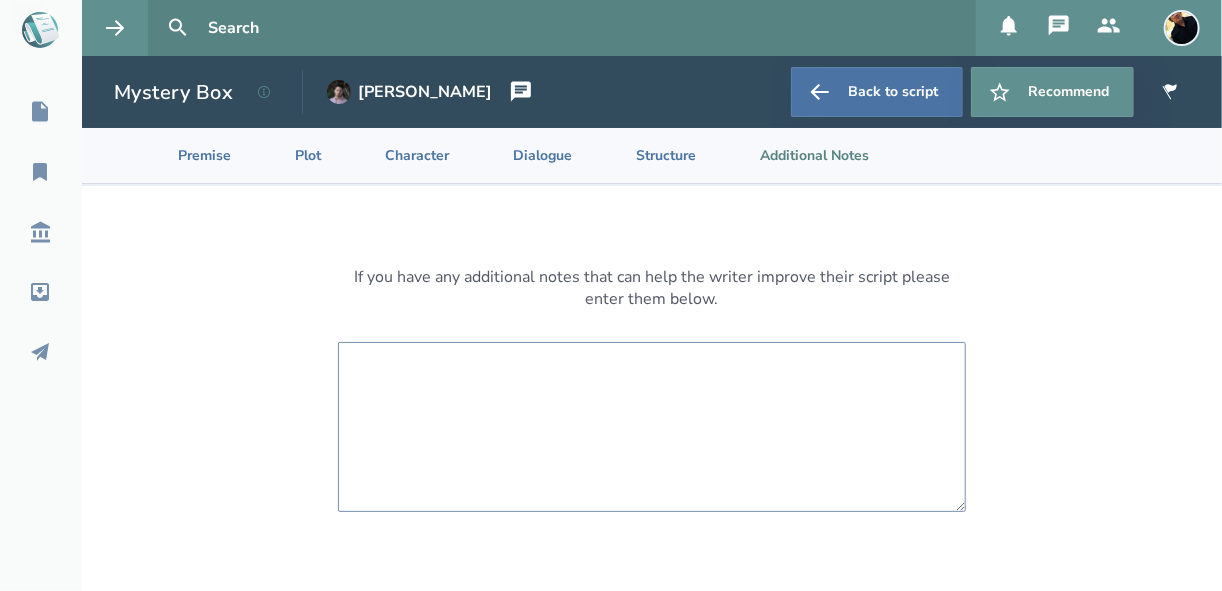 click at bounding box center [652, 427] 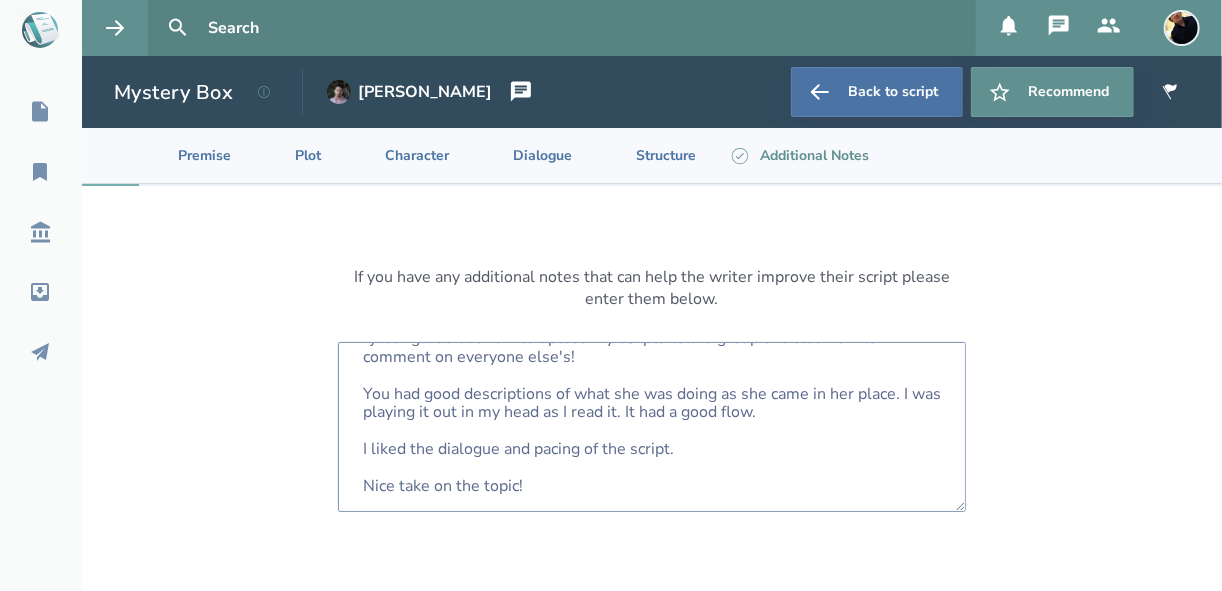 scroll, scrollTop: 138, scrollLeft: 0, axis: vertical 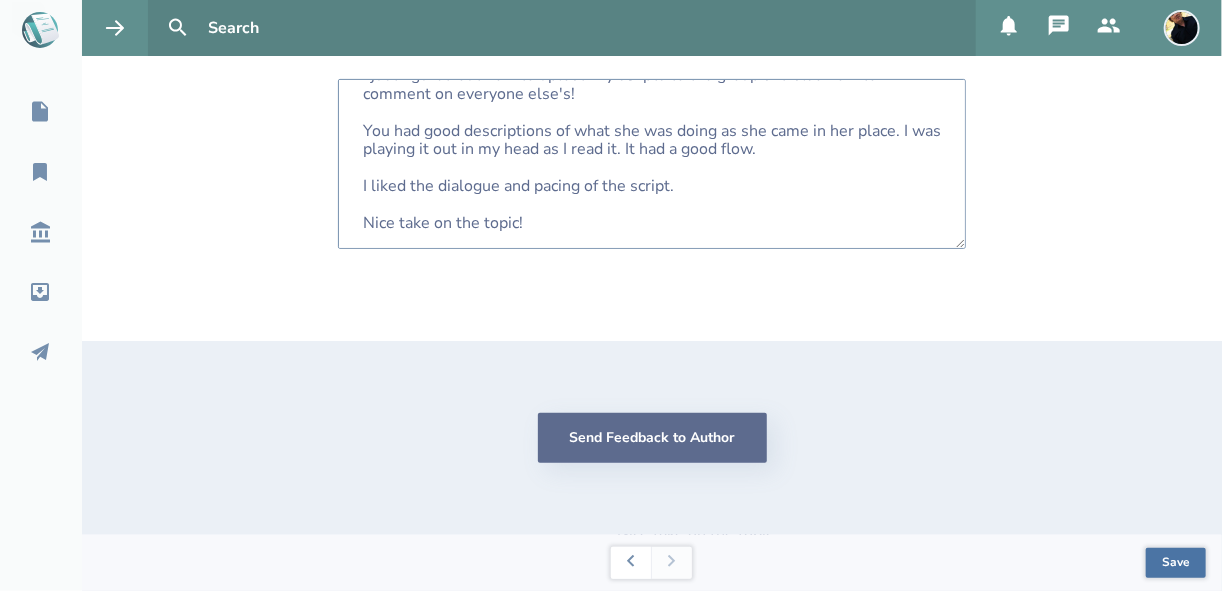 type on "Hello [PERSON_NAME],
I just figured out how to upload my scripts to the group and also how to comment on everyone else's!
You had good descriptions of what she was doing as she came in her place. I was playing it out in my head as I read it. It had a good flow.
I liked the dialogue and pacing of the script.
Nice take on the topic!" 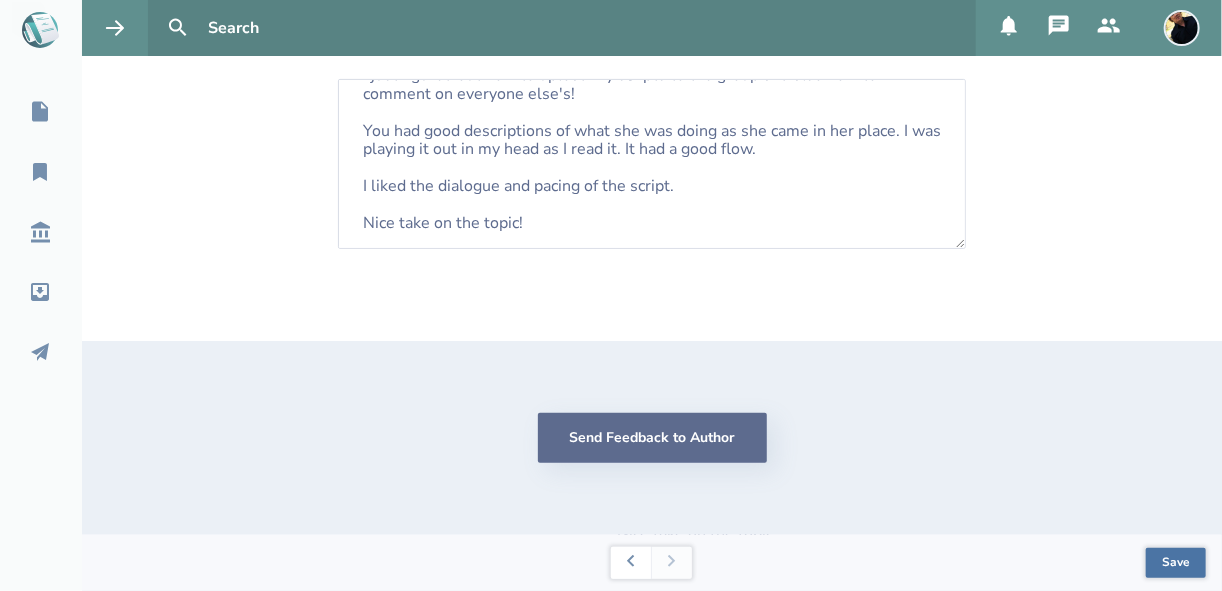 click on "Send Feedback to Author" at bounding box center (652, 438) 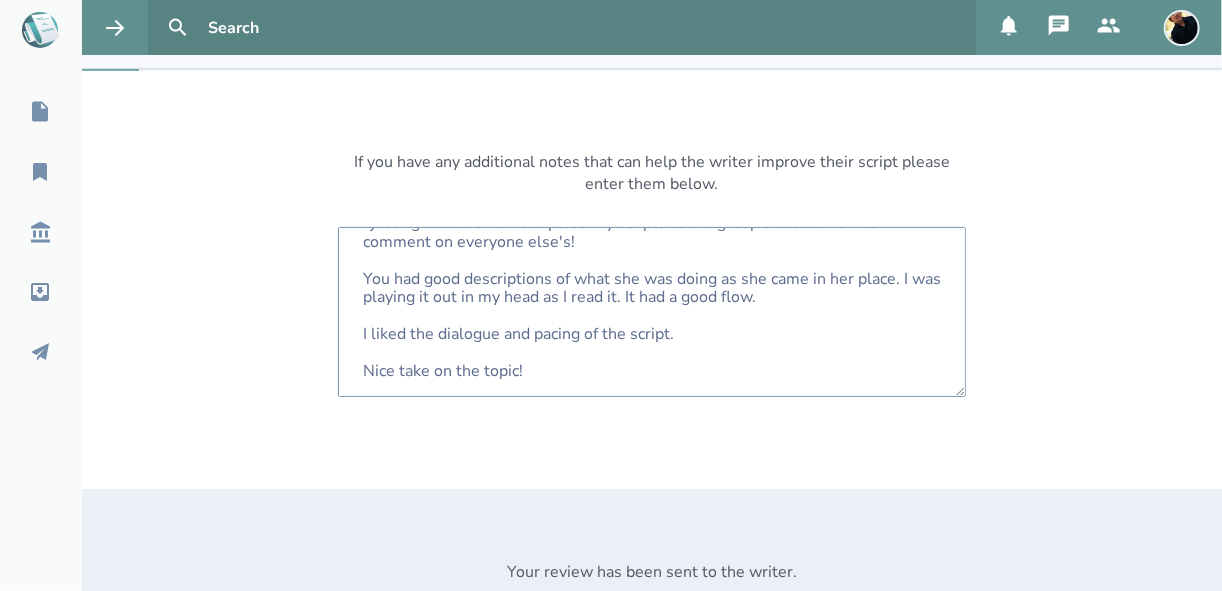 scroll, scrollTop: 0, scrollLeft: 0, axis: both 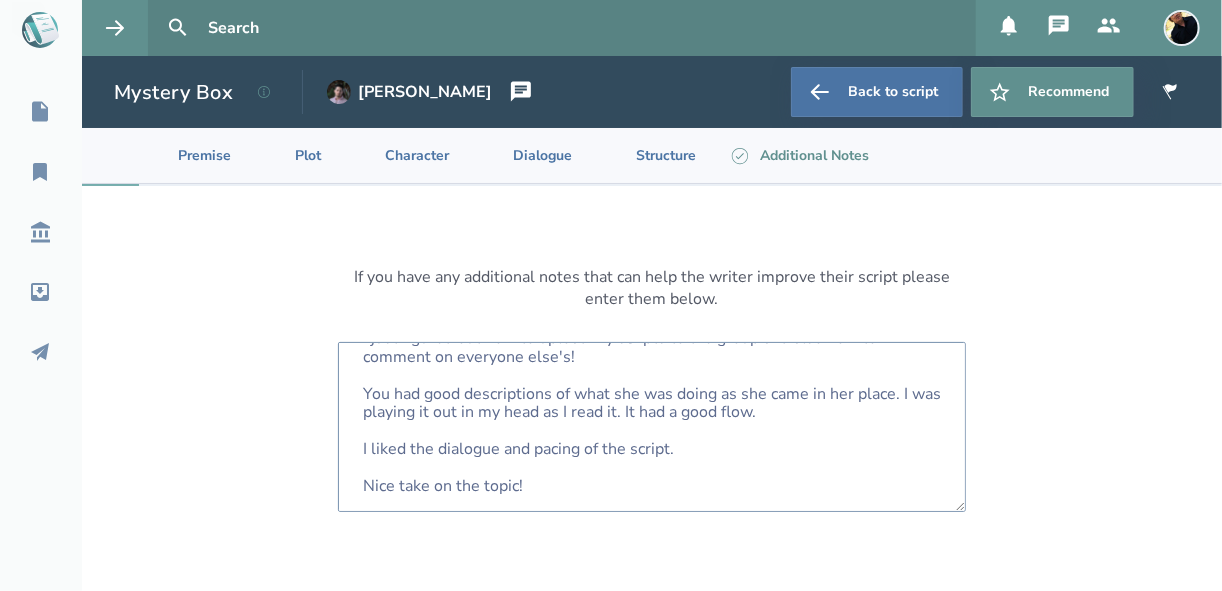 click on "Hello [PERSON_NAME],
I just figured out how to upload my scripts to the group and also how to comment on everyone else's!
You had good descriptions of what she was doing as she came in her place. I was playing it out in my head as I read it. It had a good flow.
I liked the dialogue and pacing of the script.
Nice take on the topic!" at bounding box center [652, 427] 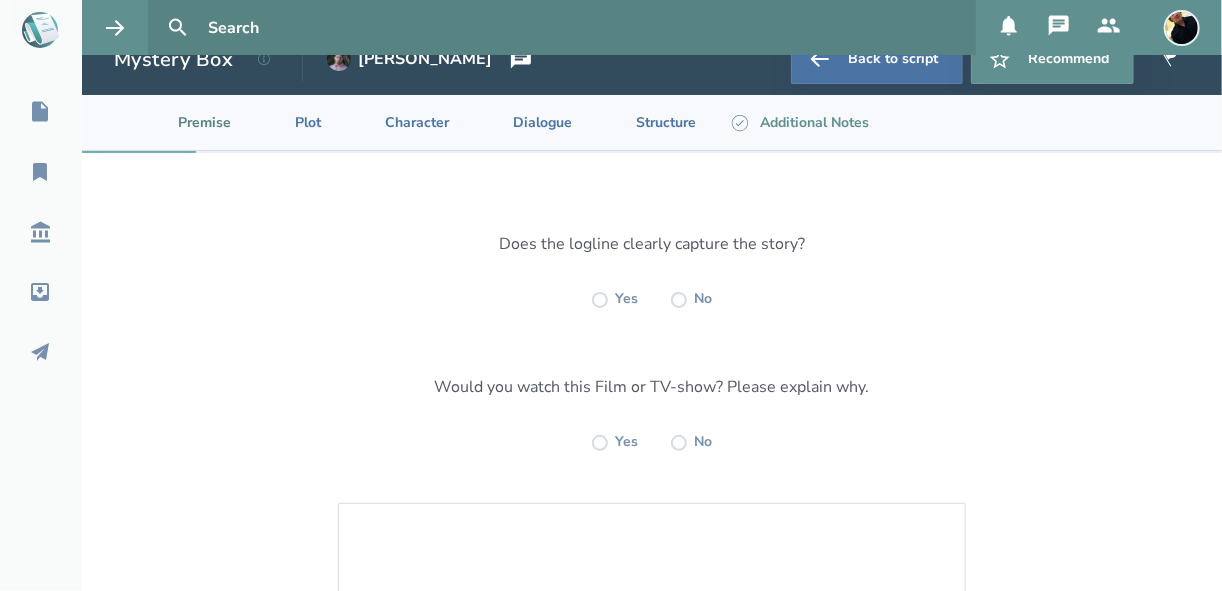 scroll, scrollTop: 80, scrollLeft: 0, axis: vertical 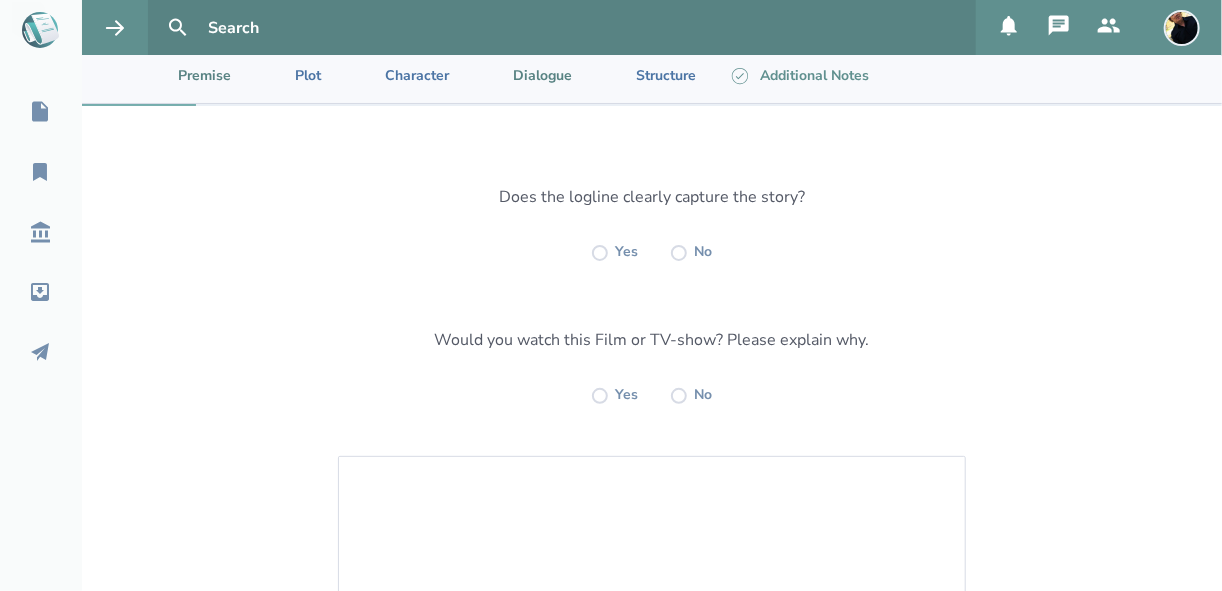click on "Dialogue" at bounding box center [526, 75] 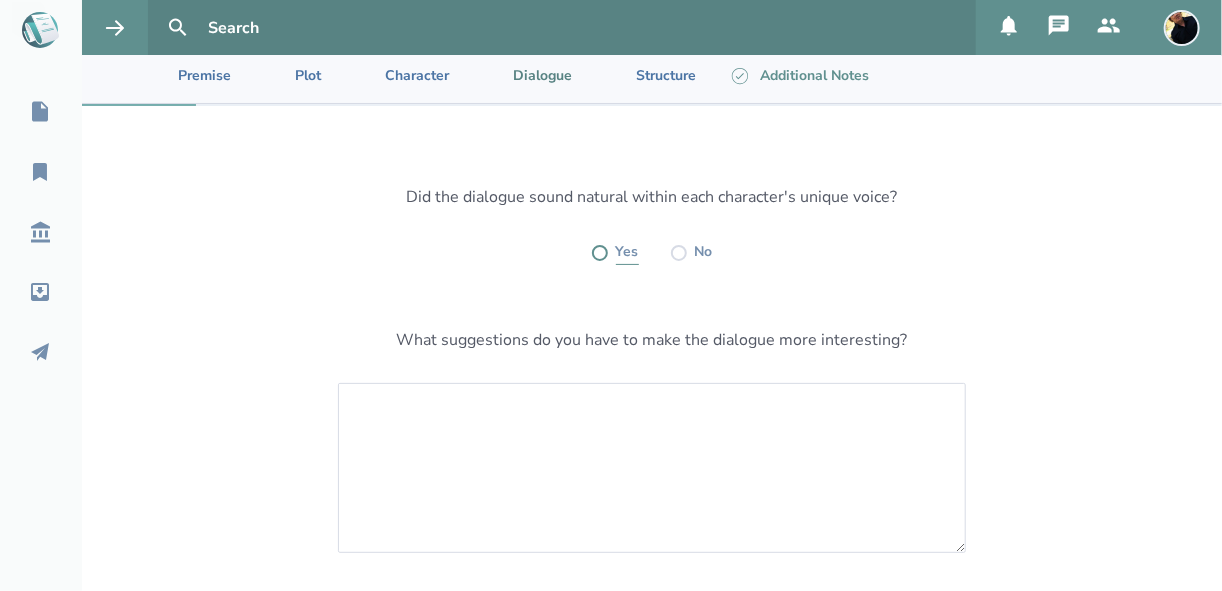 click at bounding box center (600, 253) 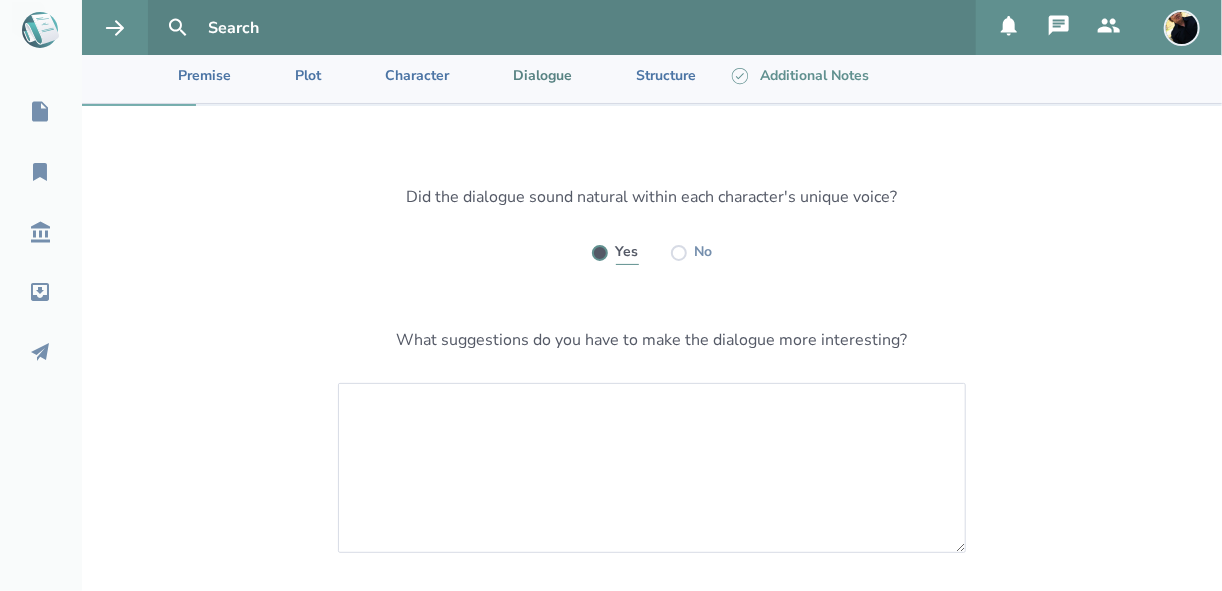 radio on "true" 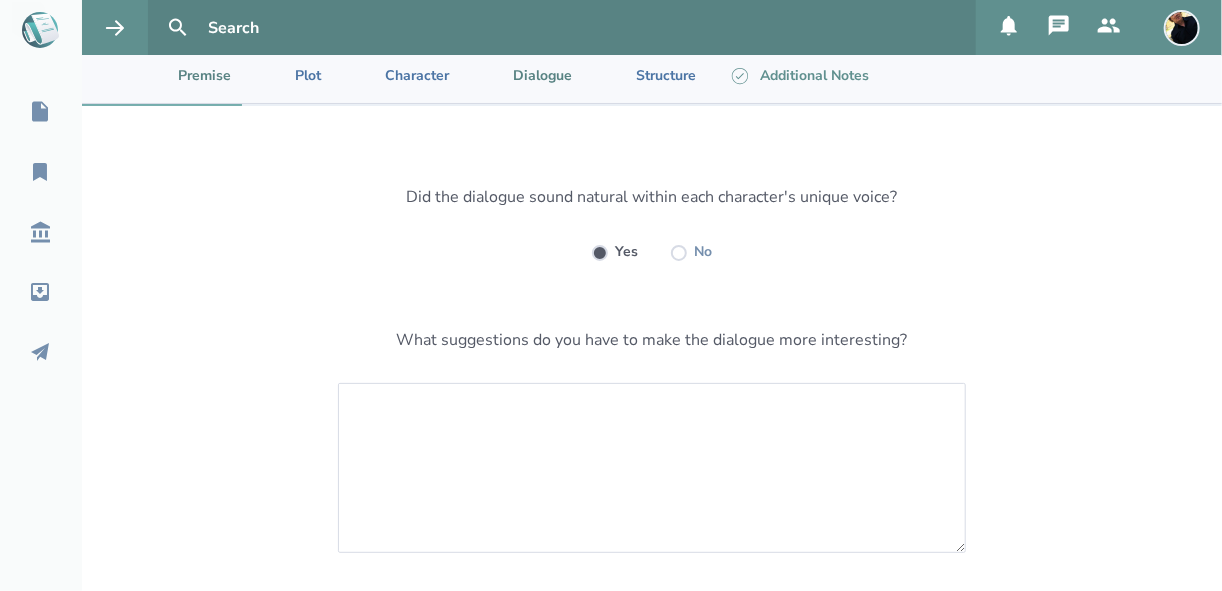 click on "Premise" at bounding box center (188, 75) 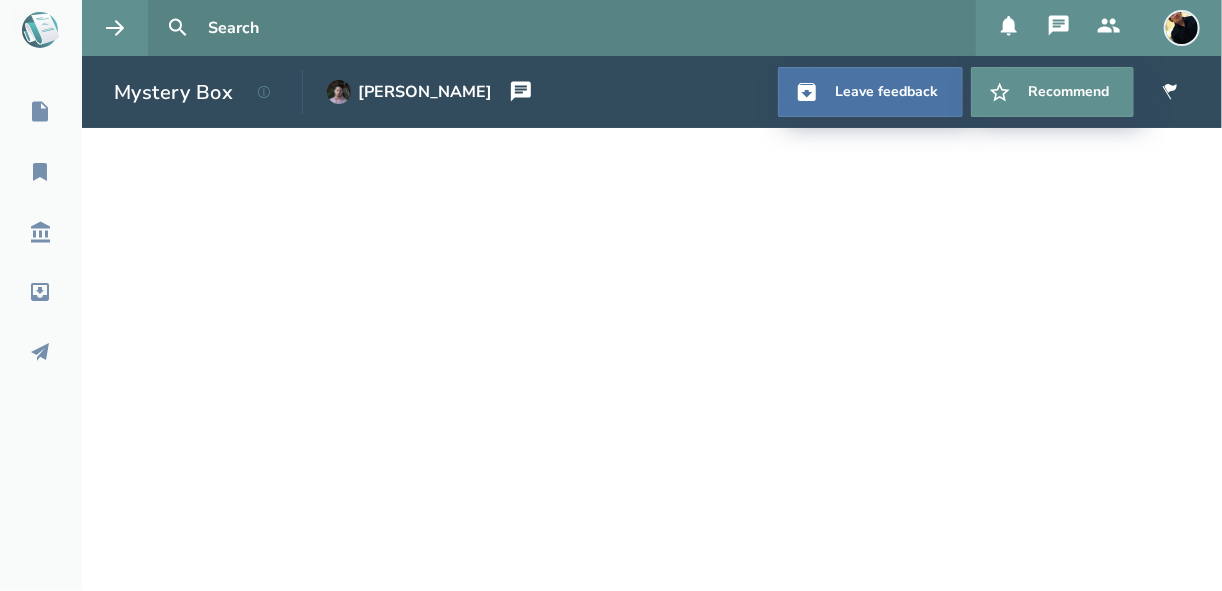 scroll, scrollTop: 0, scrollLeft: 0, axis: both 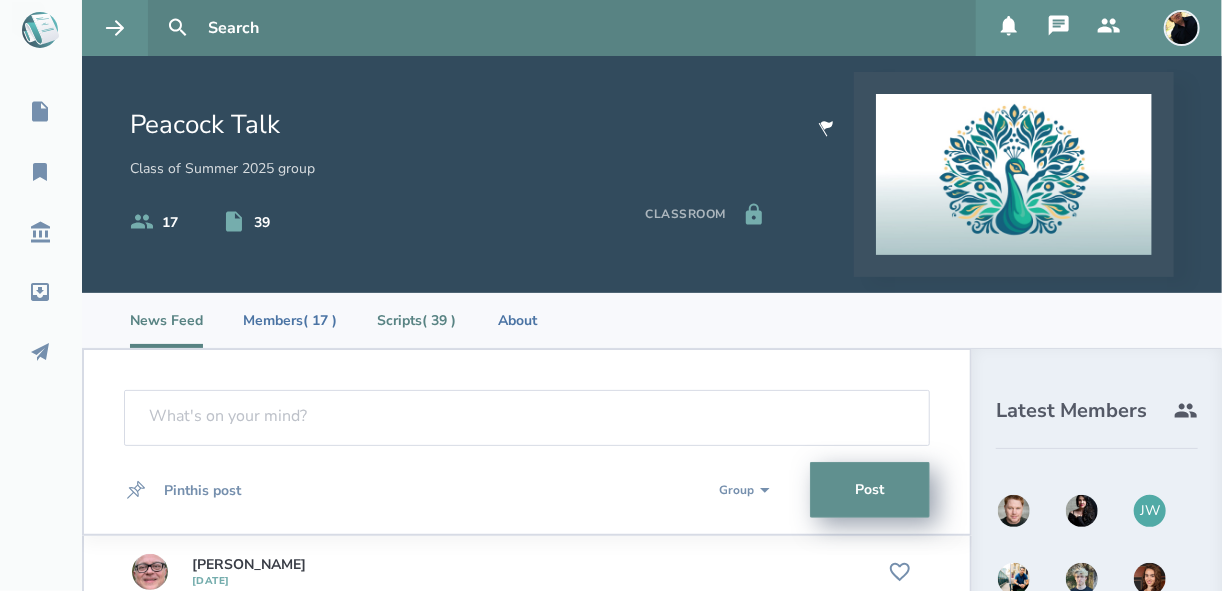 click on "Scripts  ( 39 )" at bounding box center [416, 320] 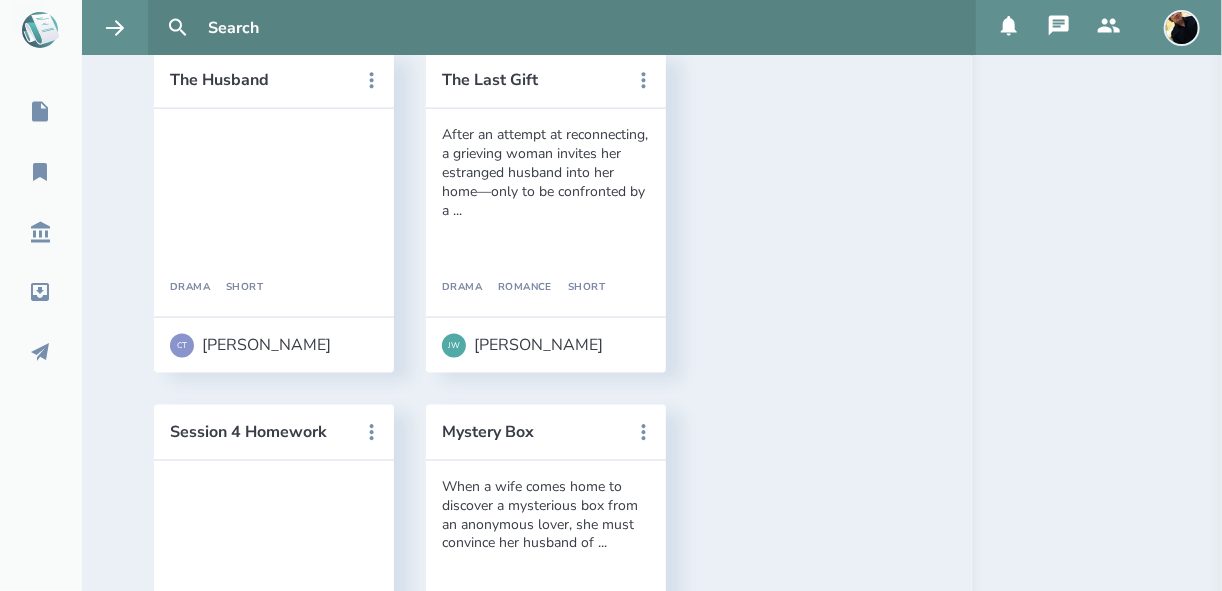 scroll, scrollTop: 880, scrollLeft: 0, axis: vertical 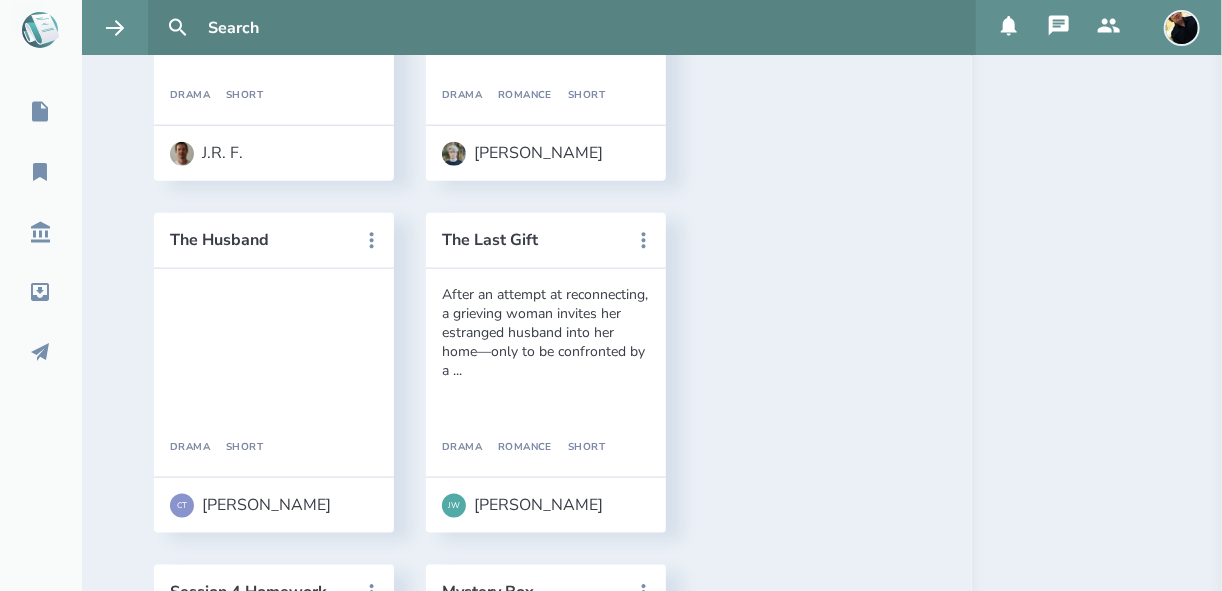 click 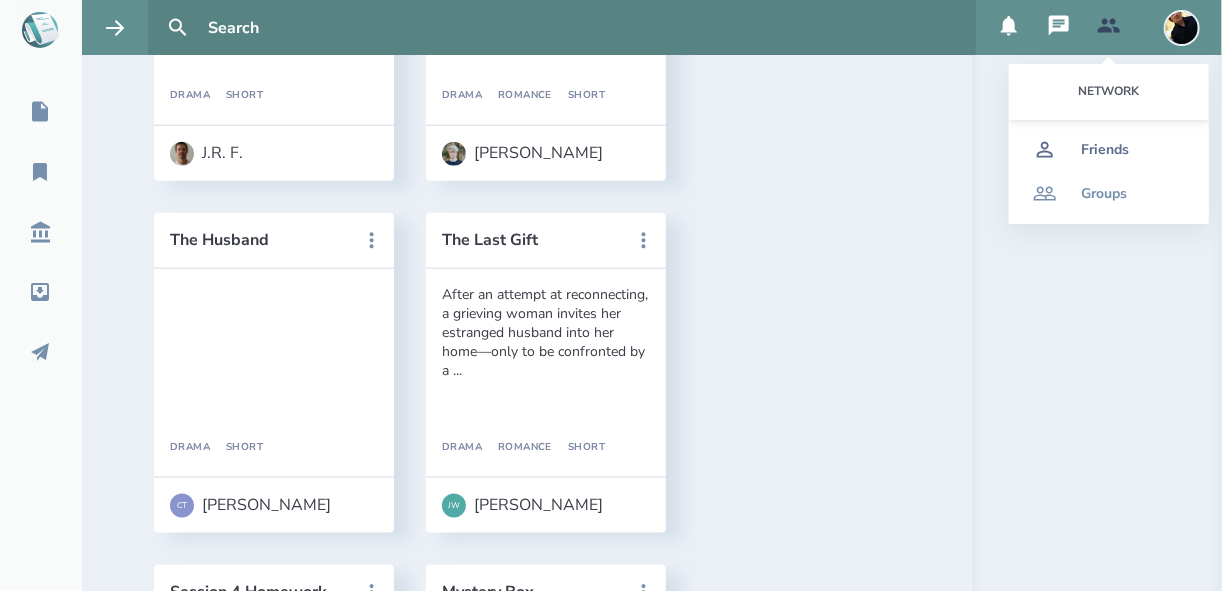 click on "Friends" at bounding box center [1105, 150] 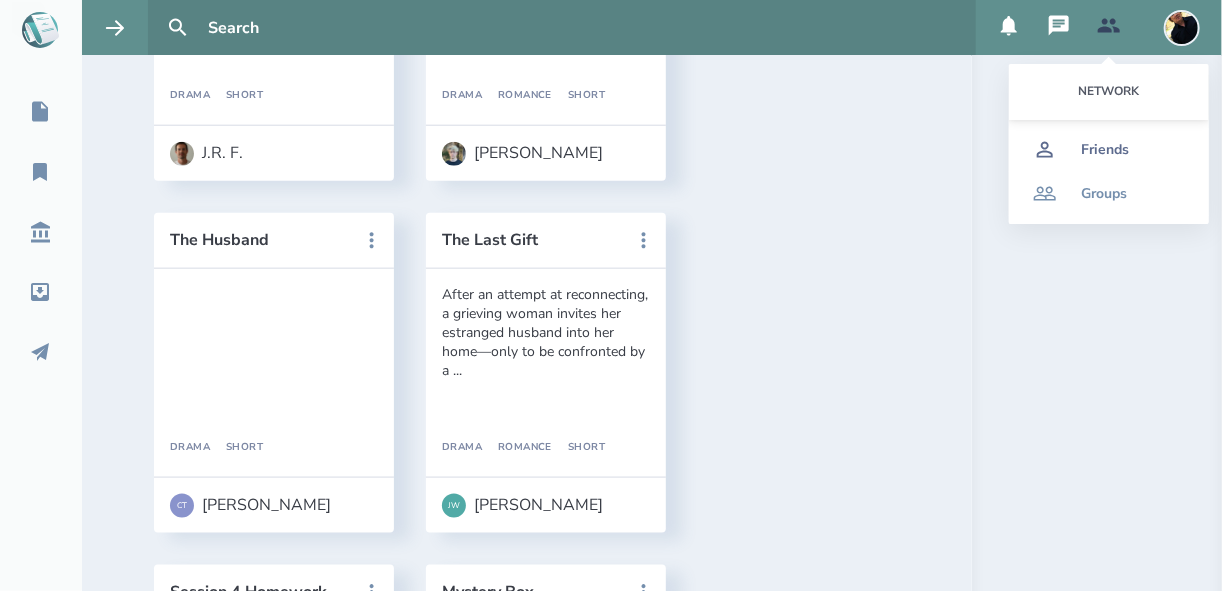 scroll, scrollTop: 13, scrollLeft: 0, axis: vertical 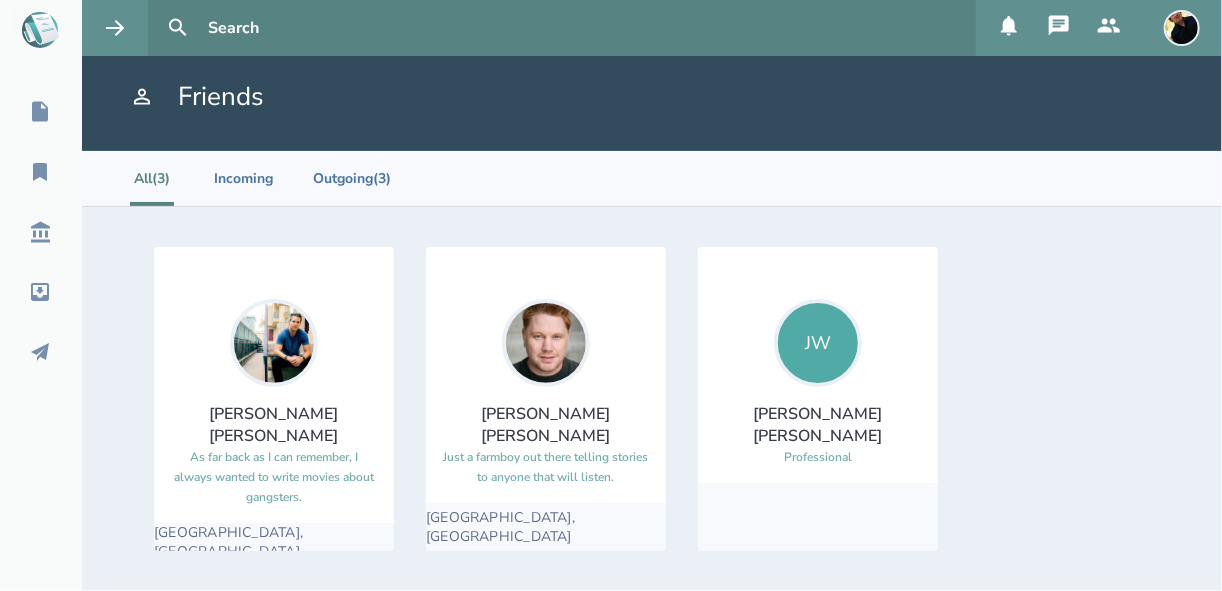 select on "1" 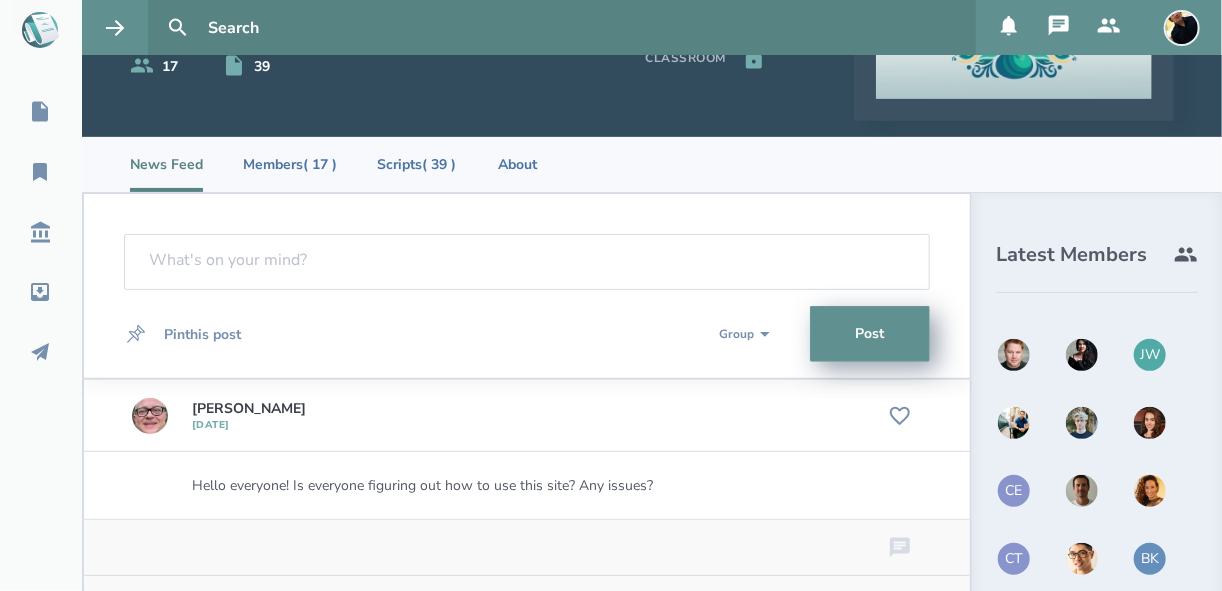 scroll, scrollTop: 65, scrollLeft: 0, axis: vertical 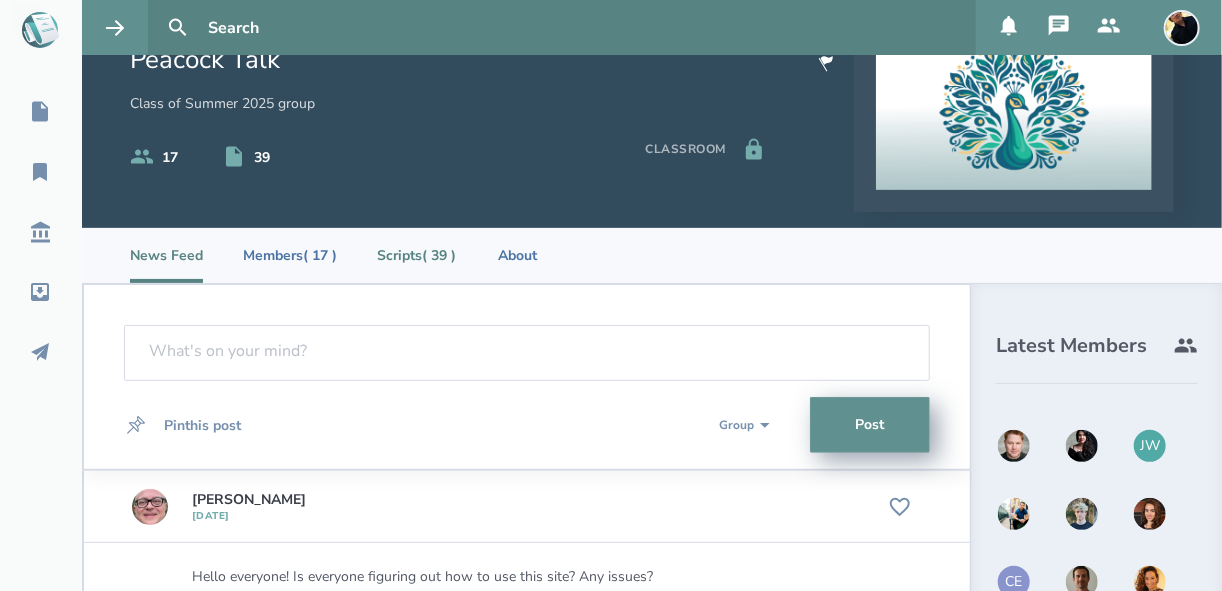 click on "Scripts  ( 39 )" at bounding box center [416, 255] 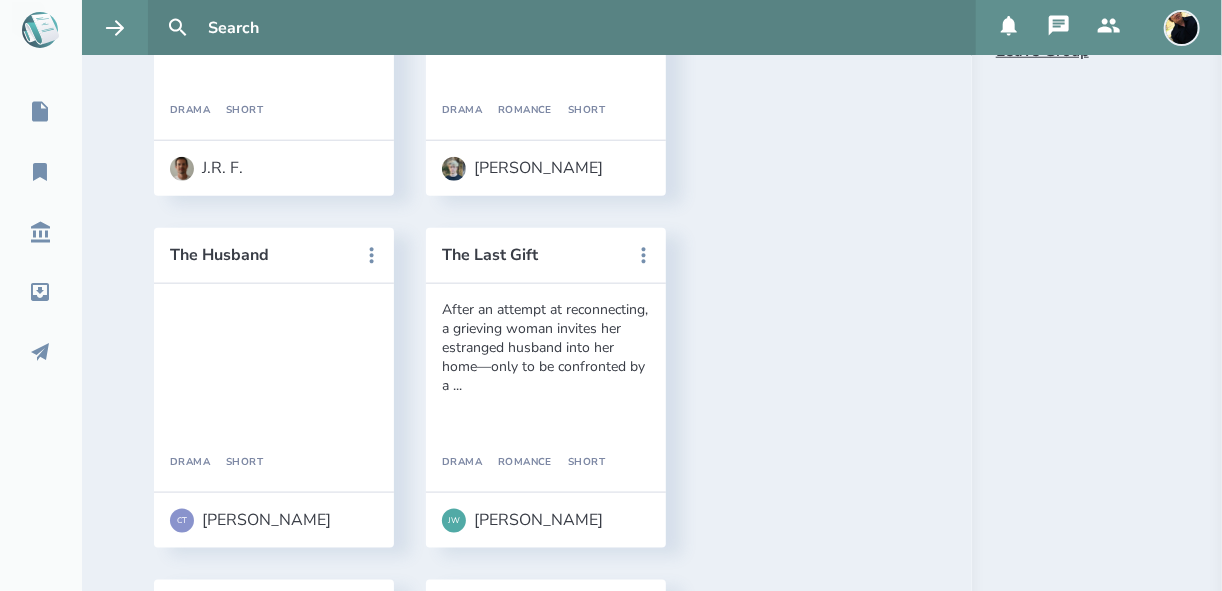 scroll, scrollTop: 1025, scrollLeft: 0, axis: vertical 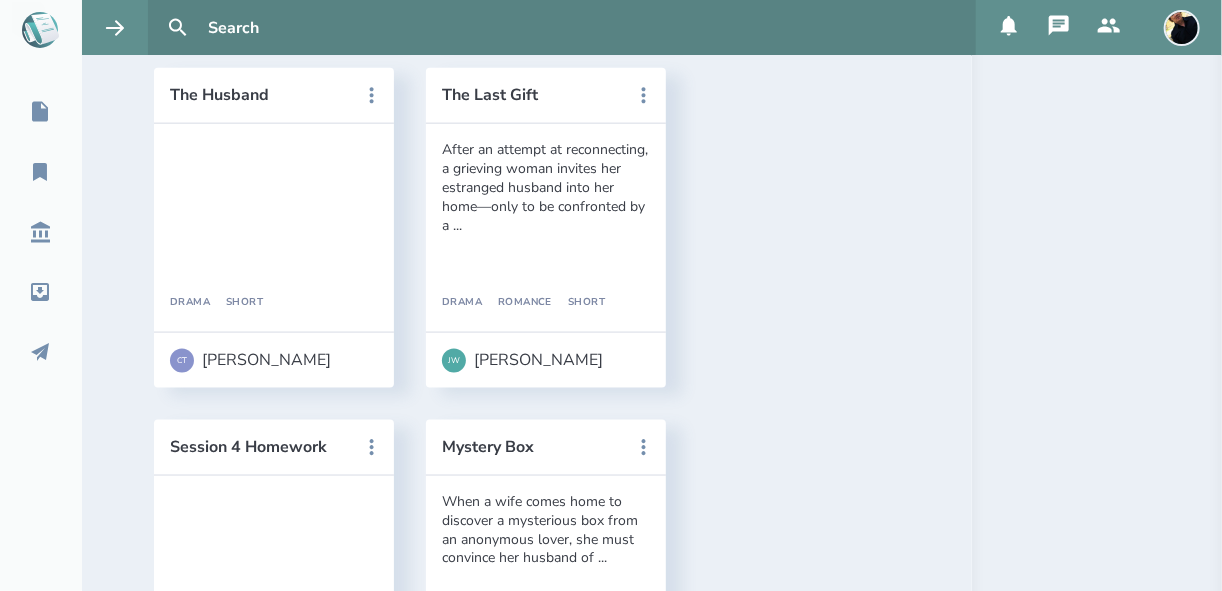 click on "Class 4 - Faithful" at bounding box center [260, 799] 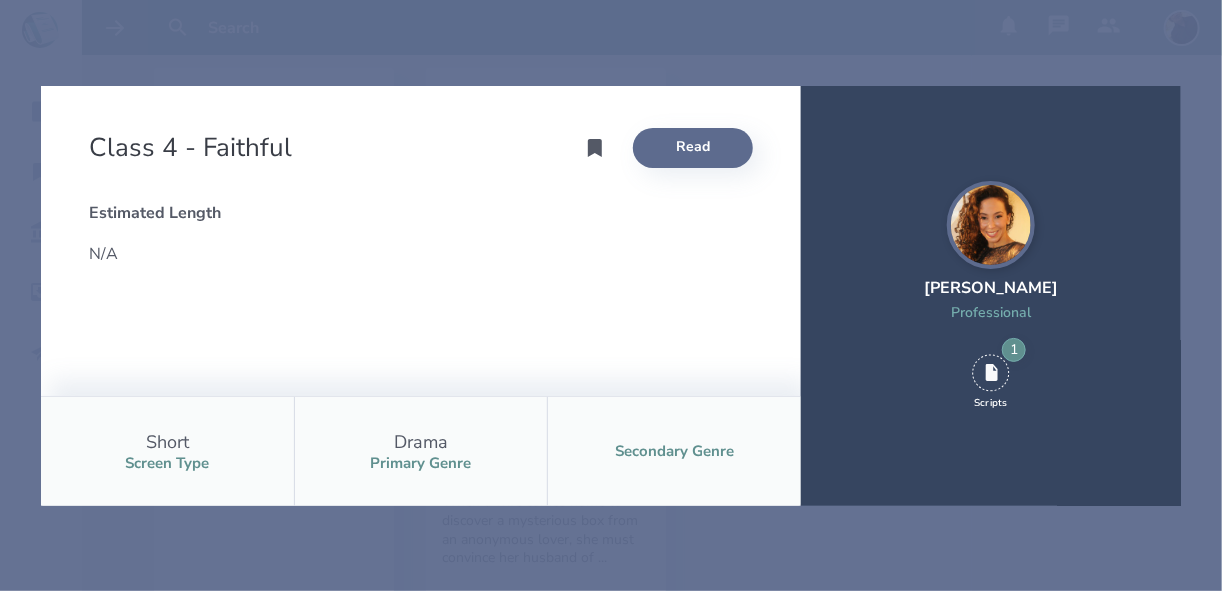 click on "Read" at bounding box center [693, 148] 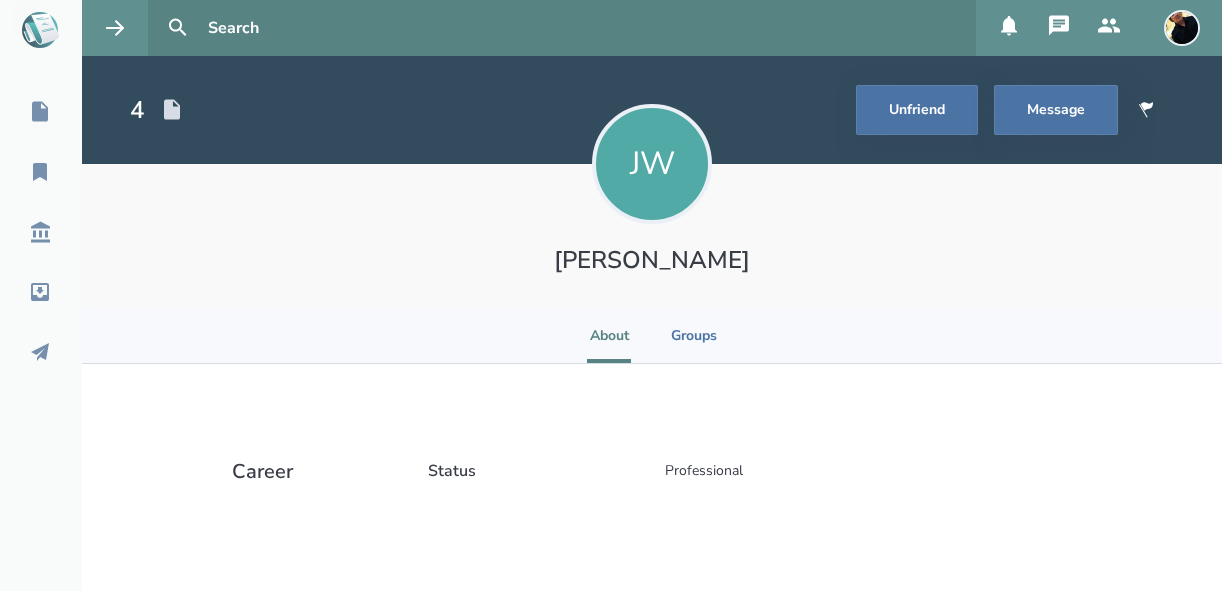 scroll, scrollTop: 0, scrollLeft: 0, axis: both 